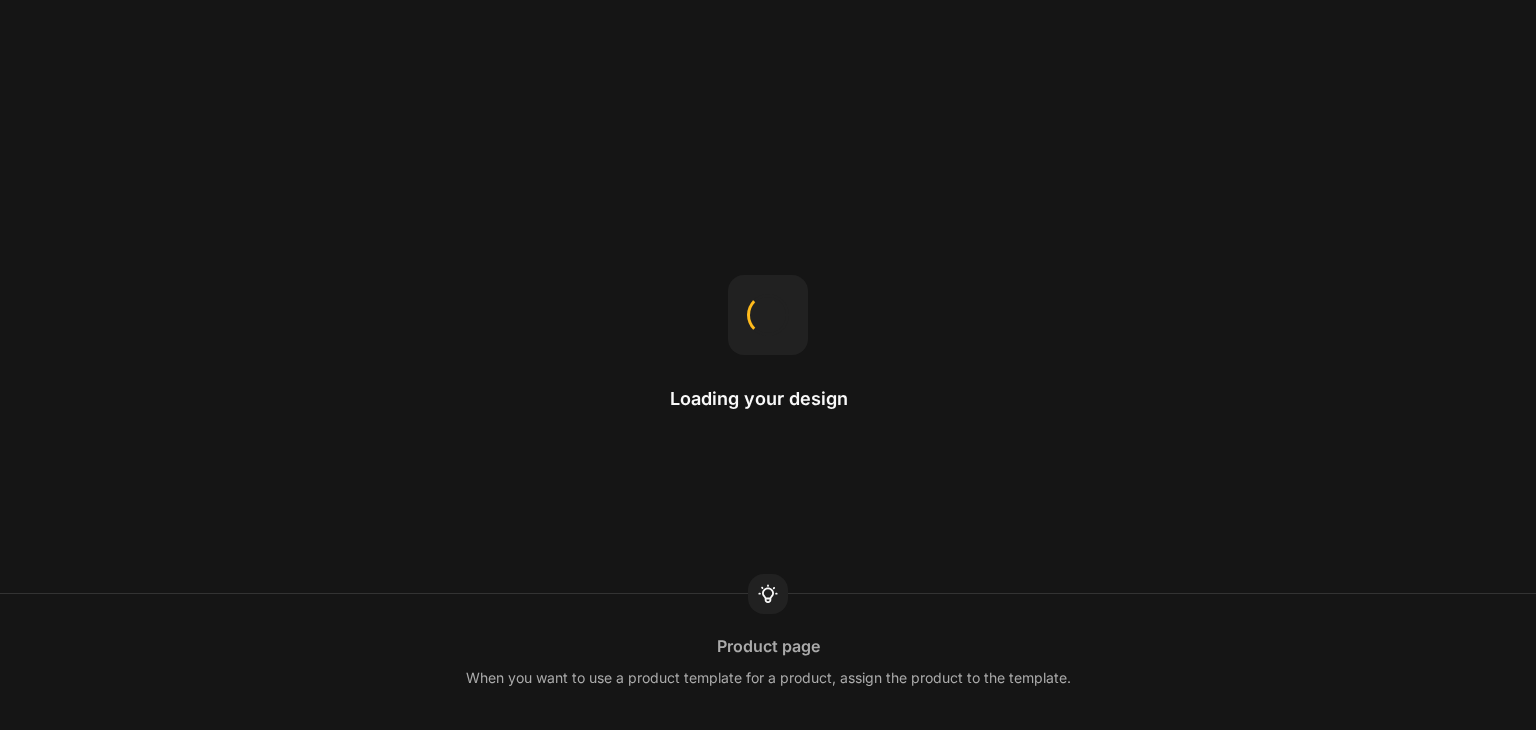 scroll, scrollTop: 0, scrollLeft: 0, axis: both 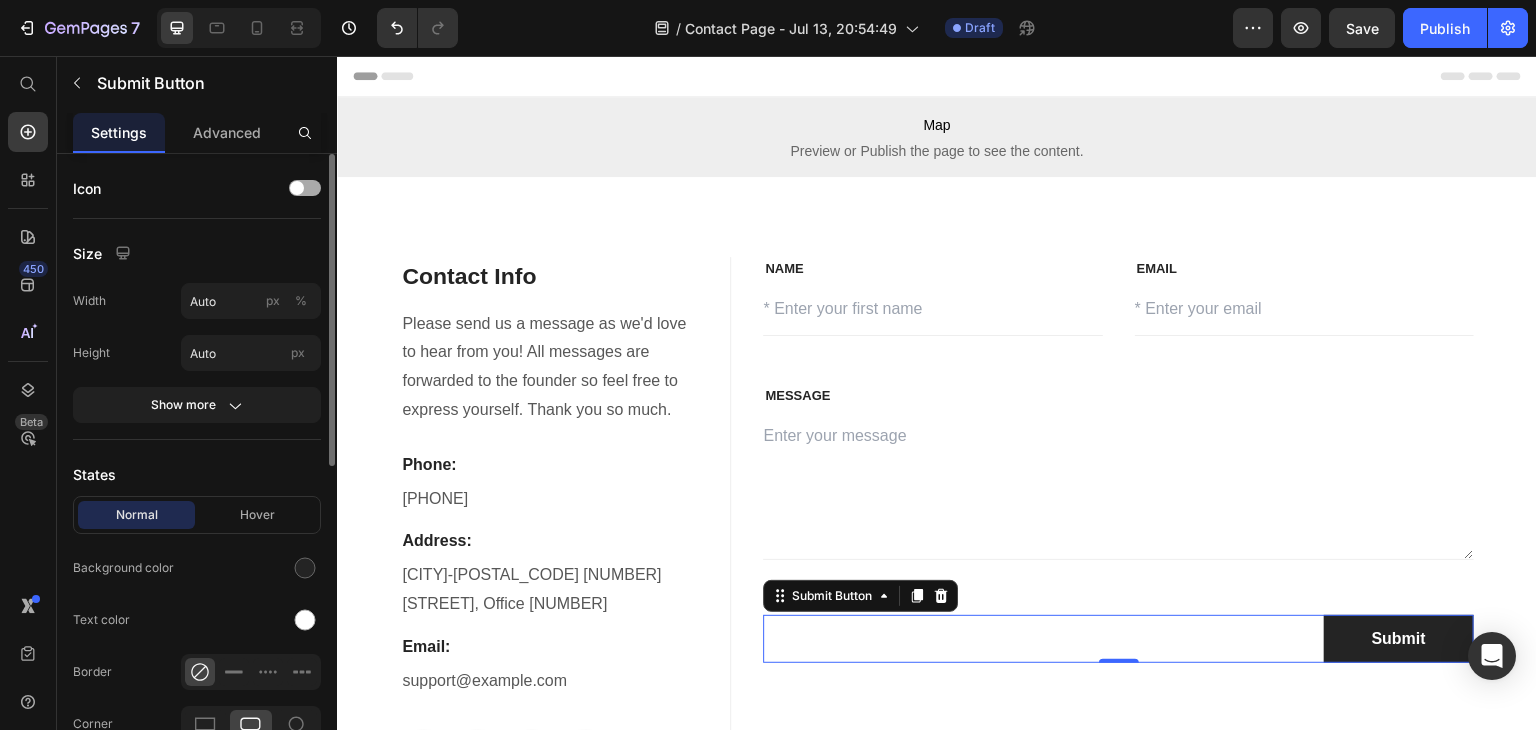 click at bounding box center [305, 188] 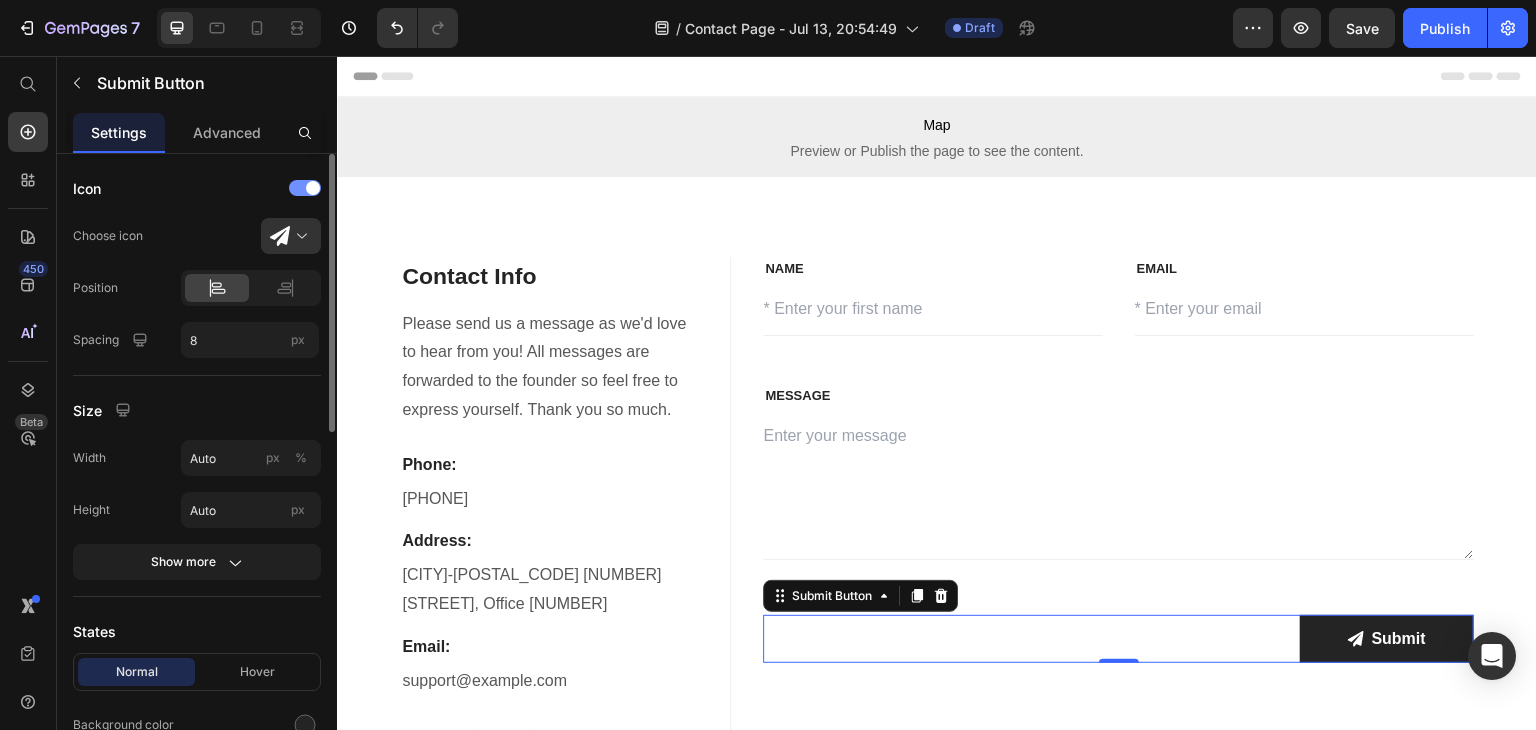 click at bounding box center [313, 188] 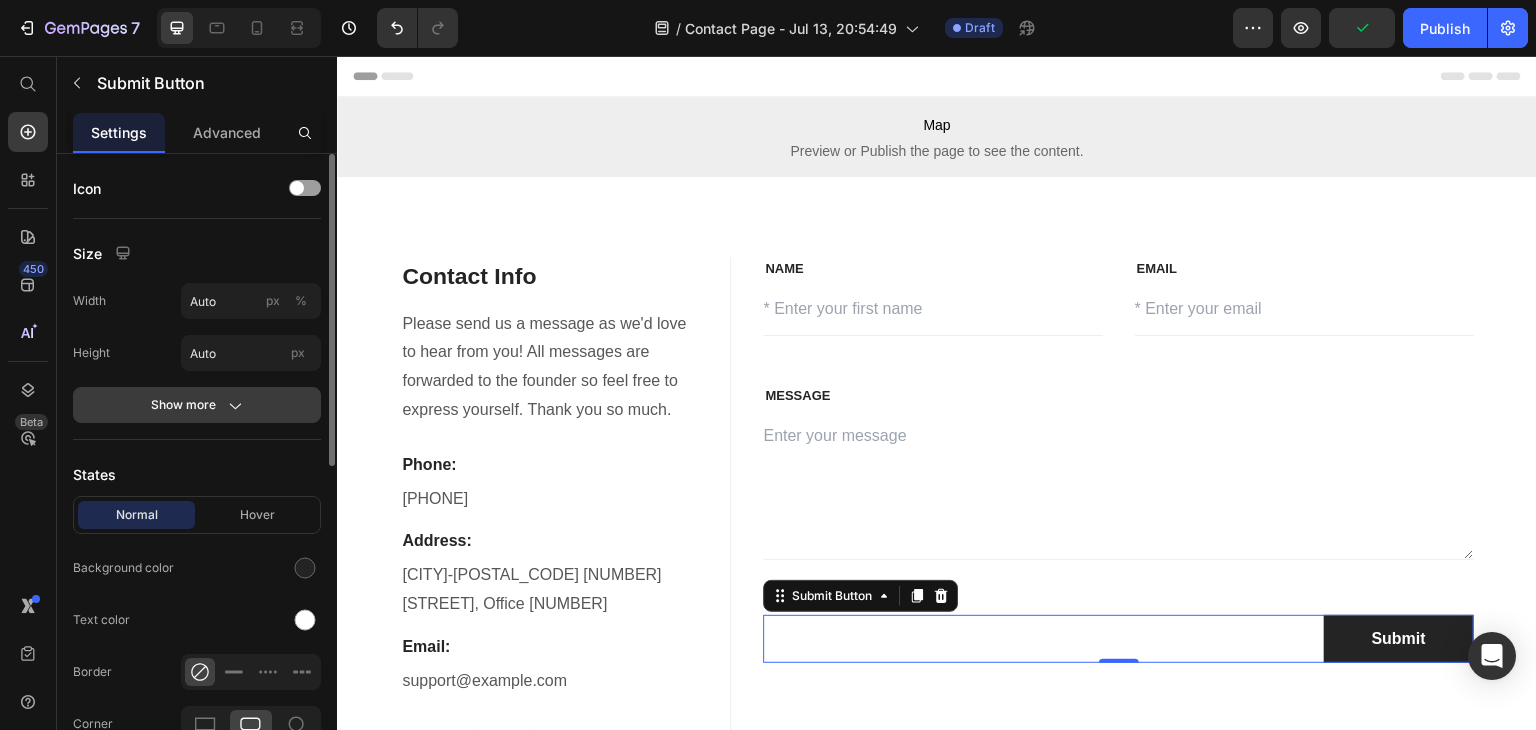 click on "Show more" at bounding box center [197, 405] 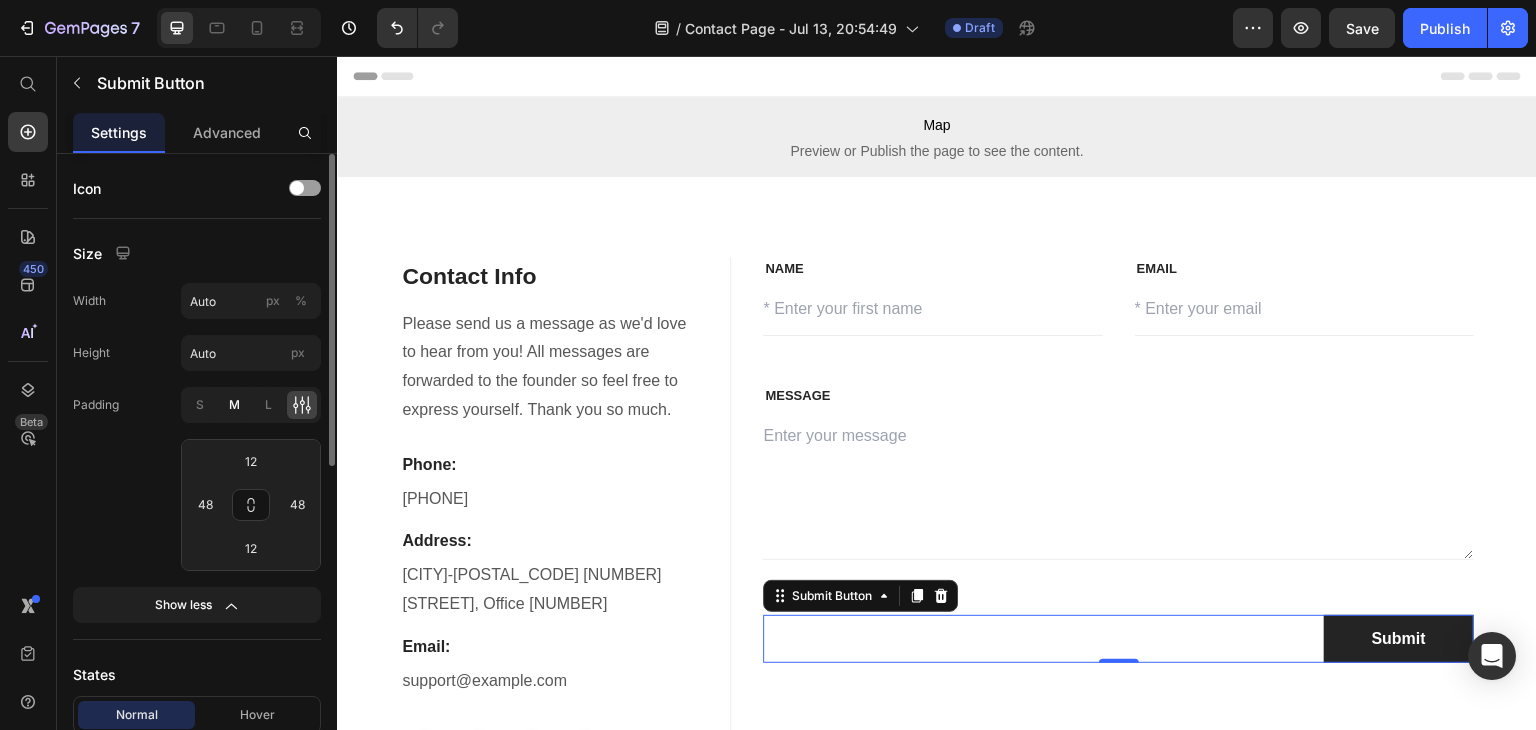click on "M" 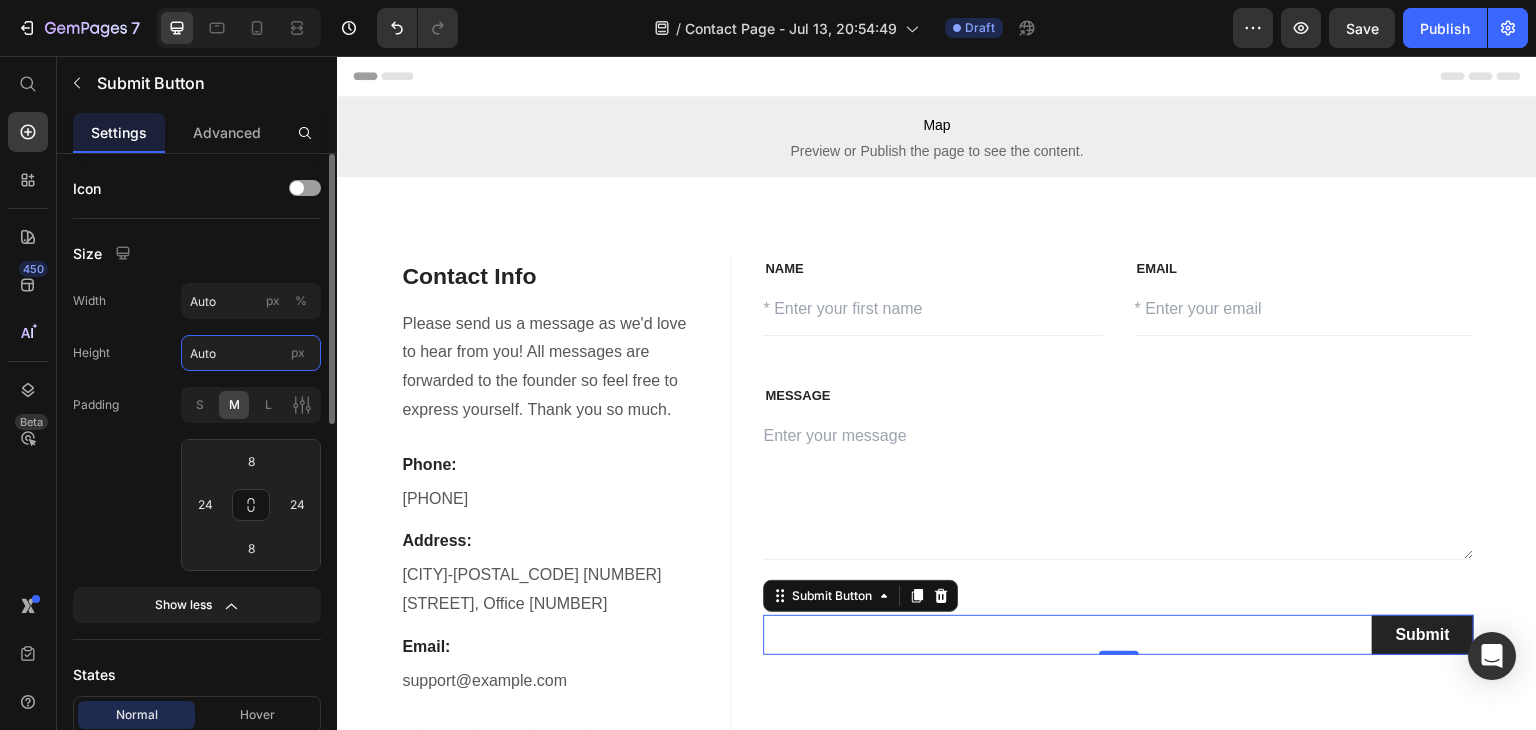 click on "Auto" at bounding box center [251, 353] 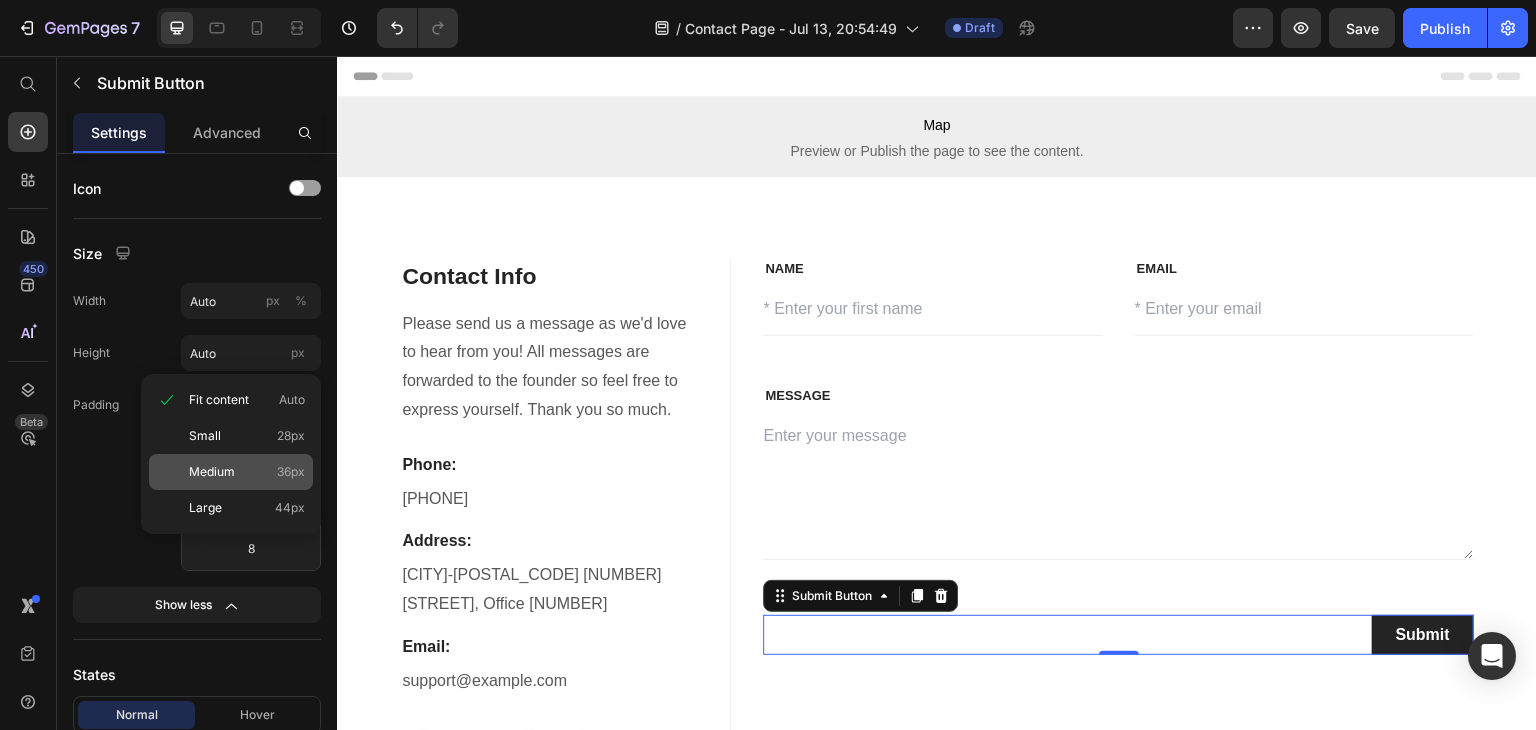 click on "Medium" at bounding box center (212, 472) 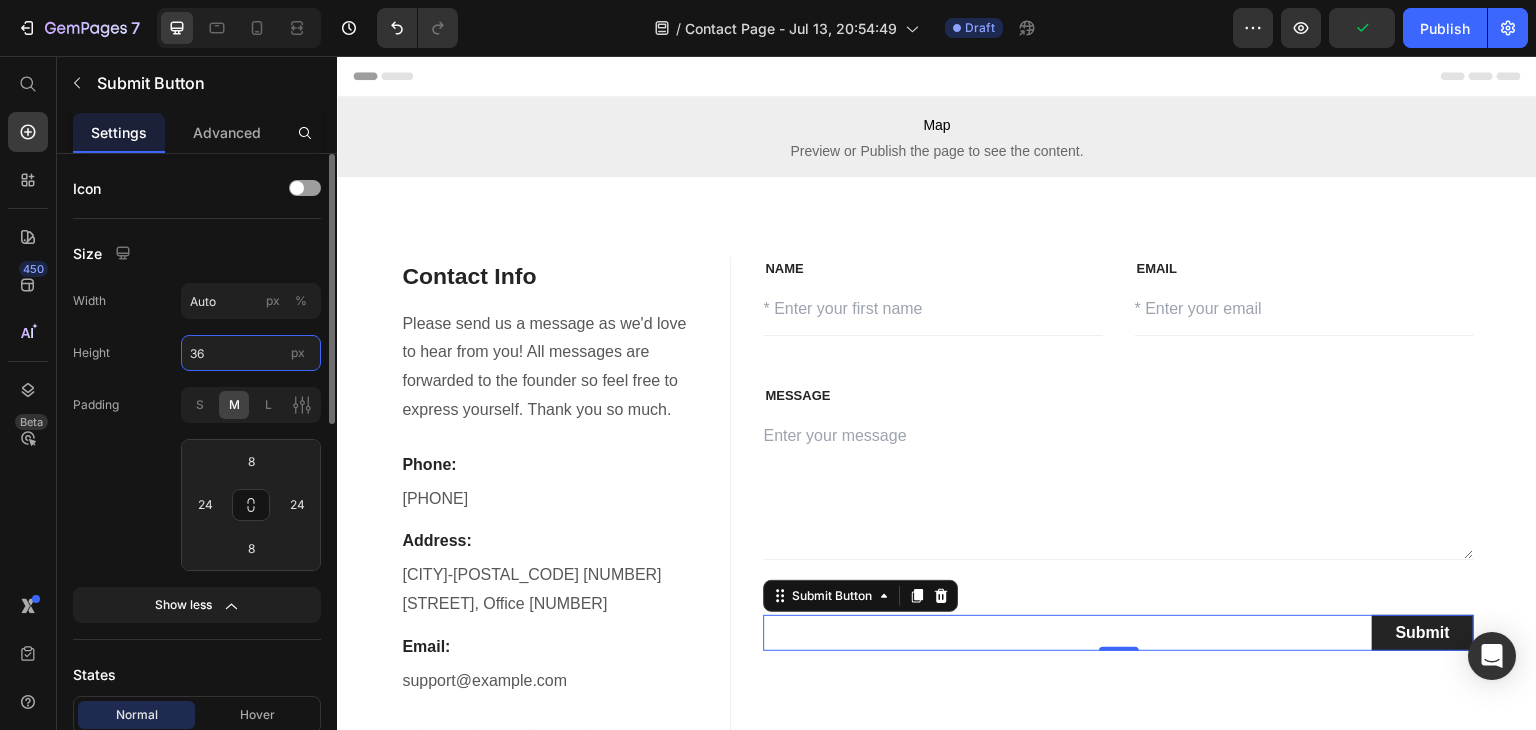 click on "36" at bounding box center [251, 353] 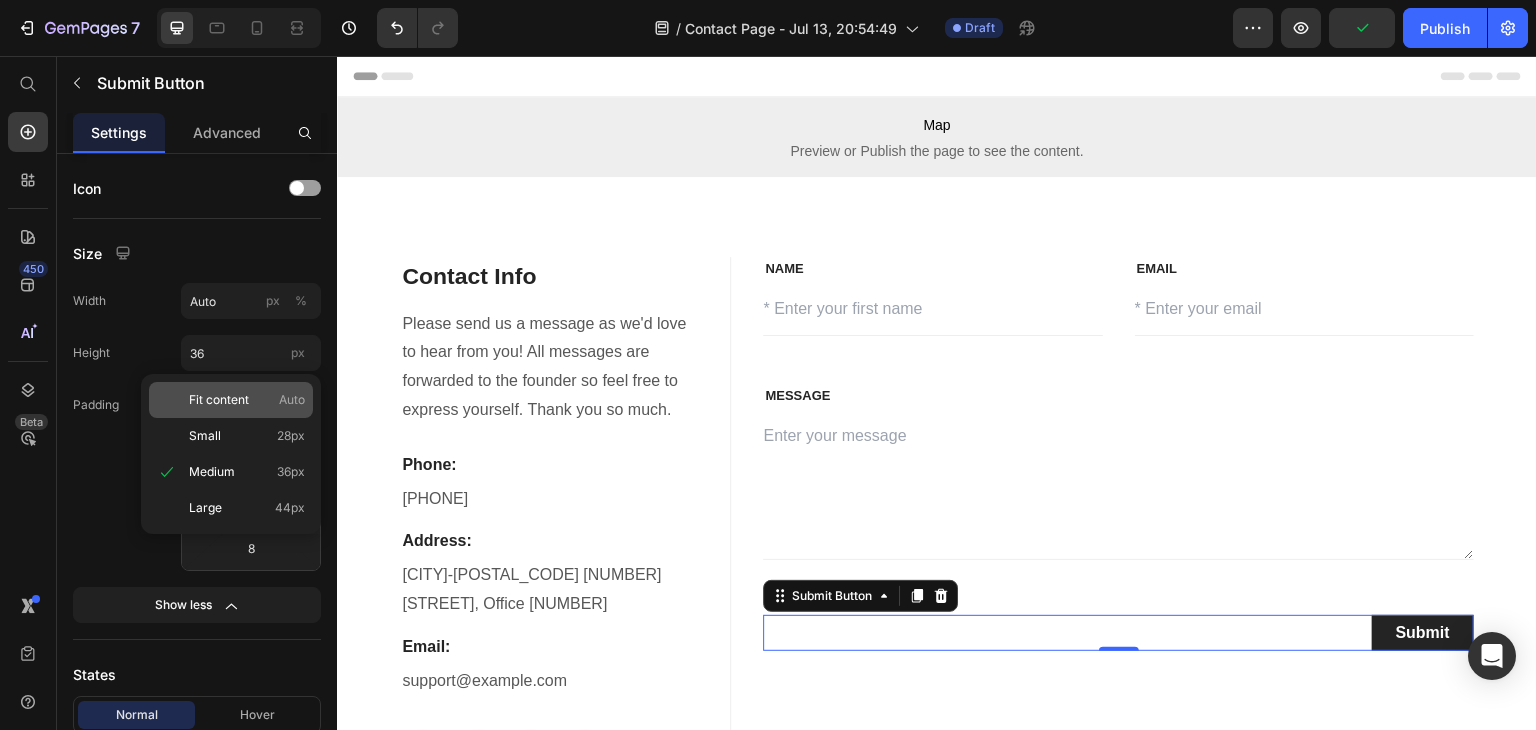 click on "Fit content" at bounding box center (219, 400) 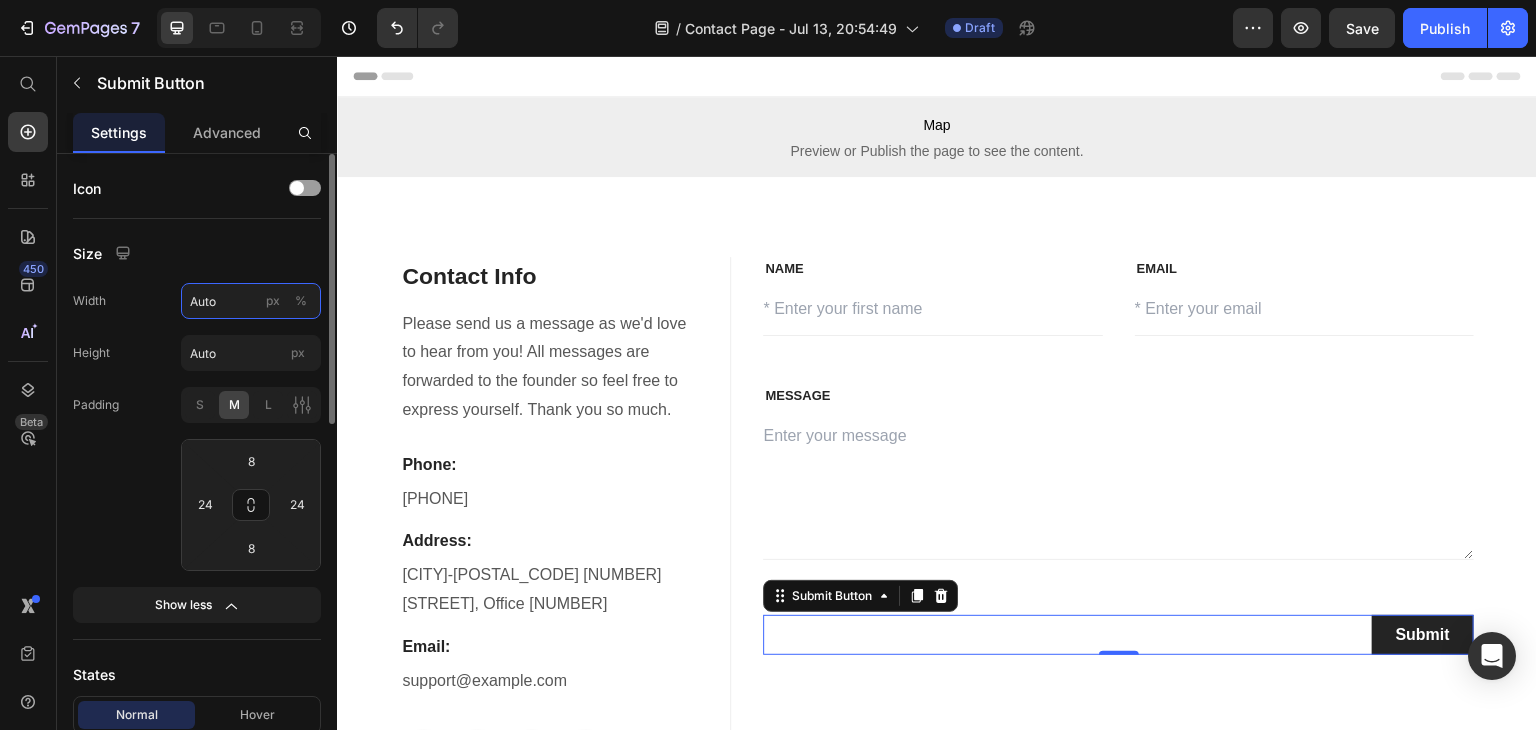 click on "Auto" at bounding box center (251, 301) 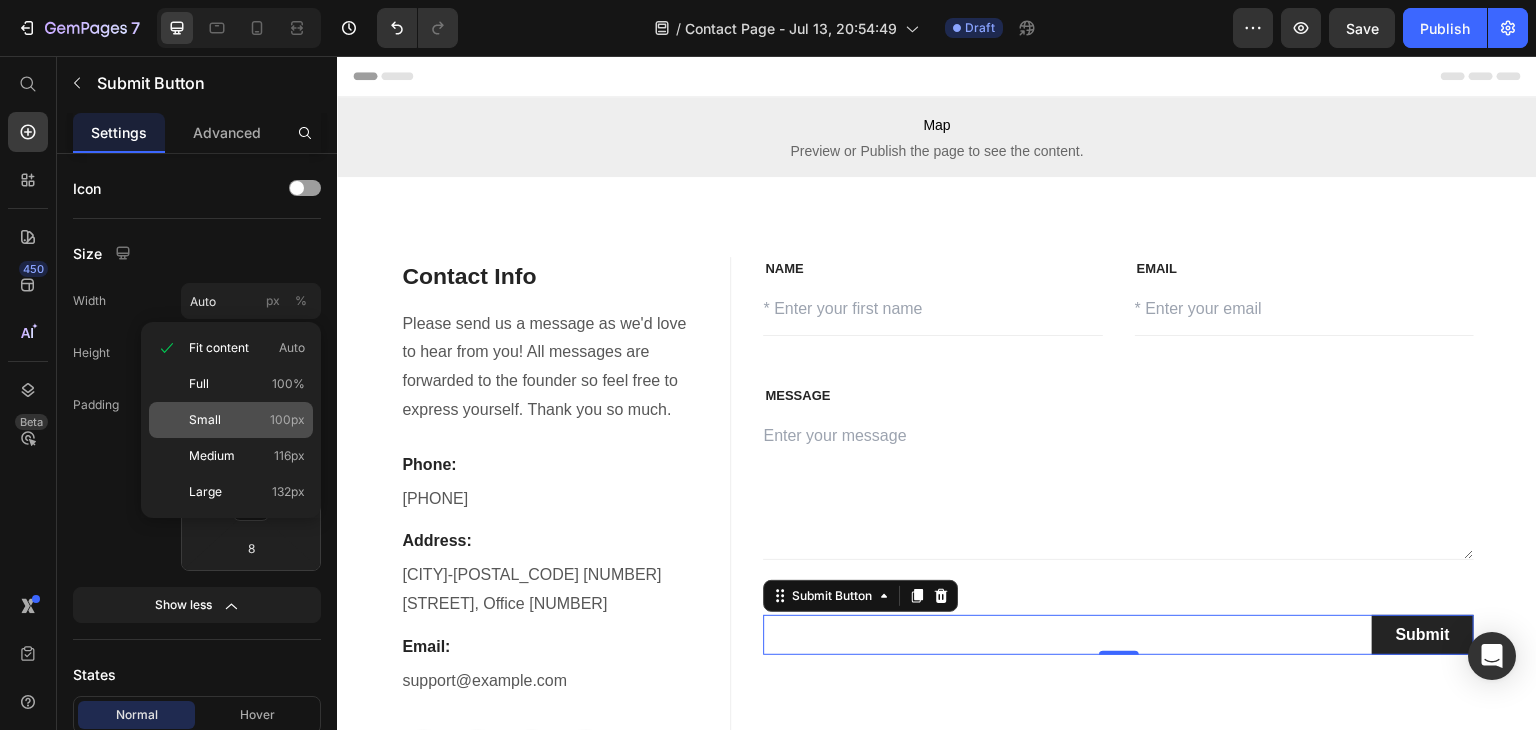 click on "Small" at bounding box center [205, 420] 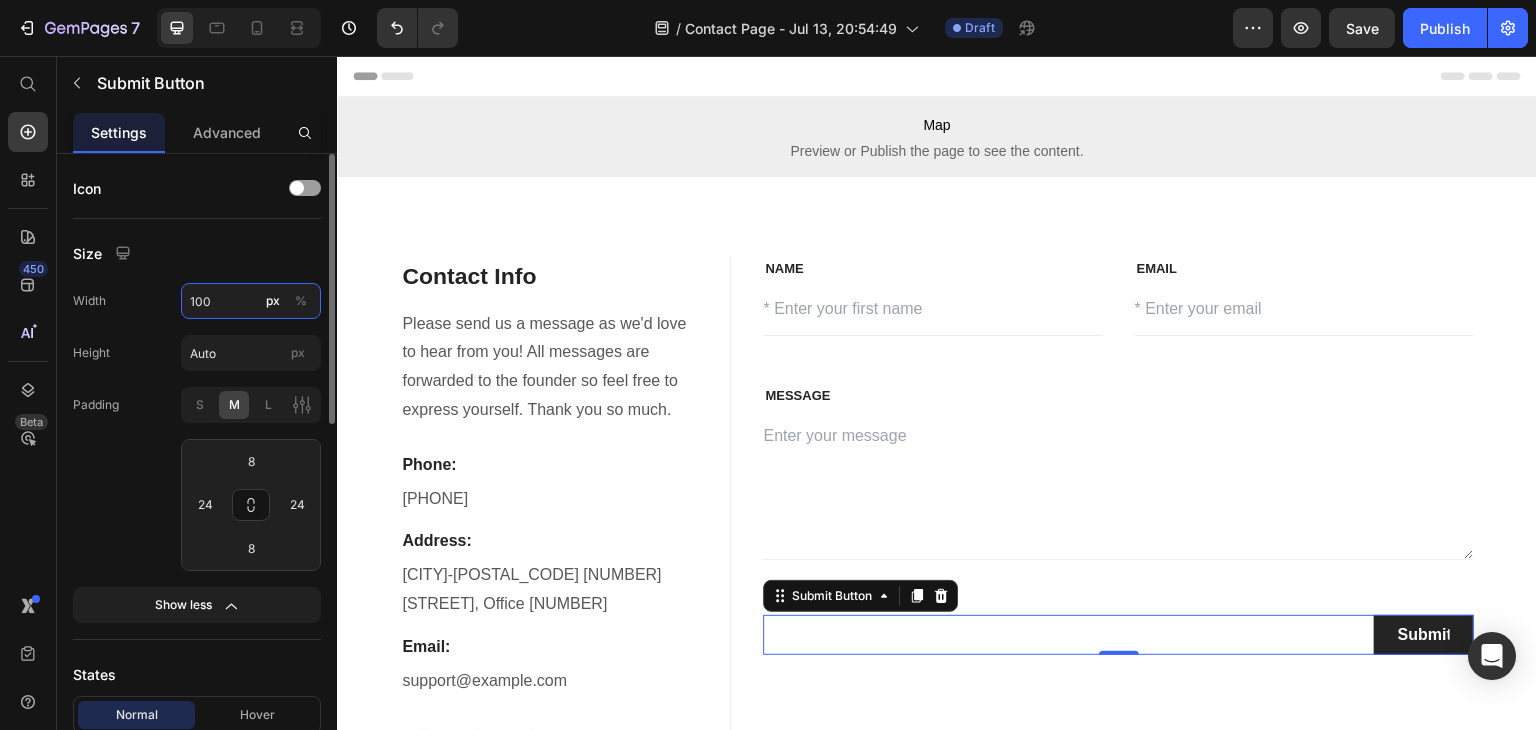click on "100" at bounding box center [251, 301] 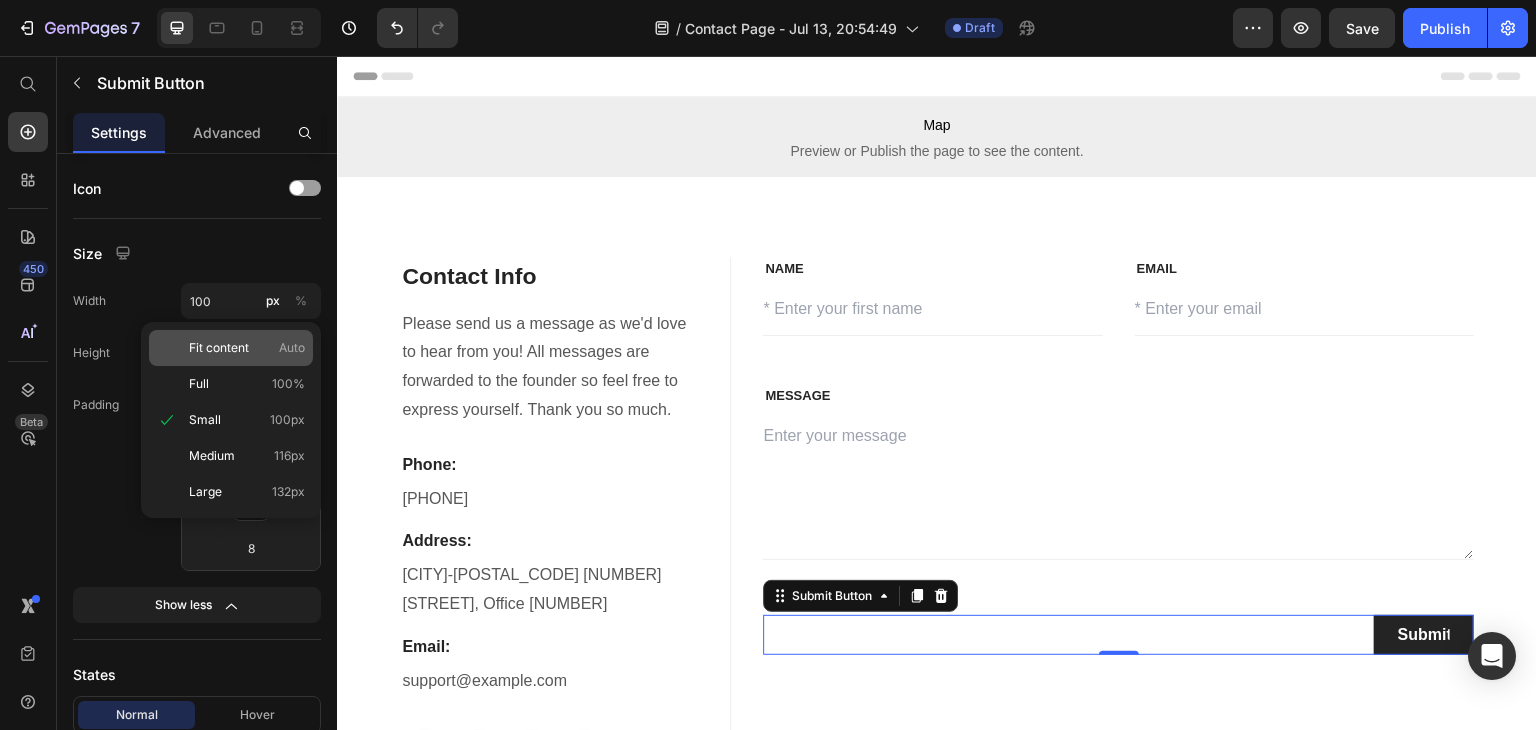 click on "Fit content" at bounding box center (219, 348) 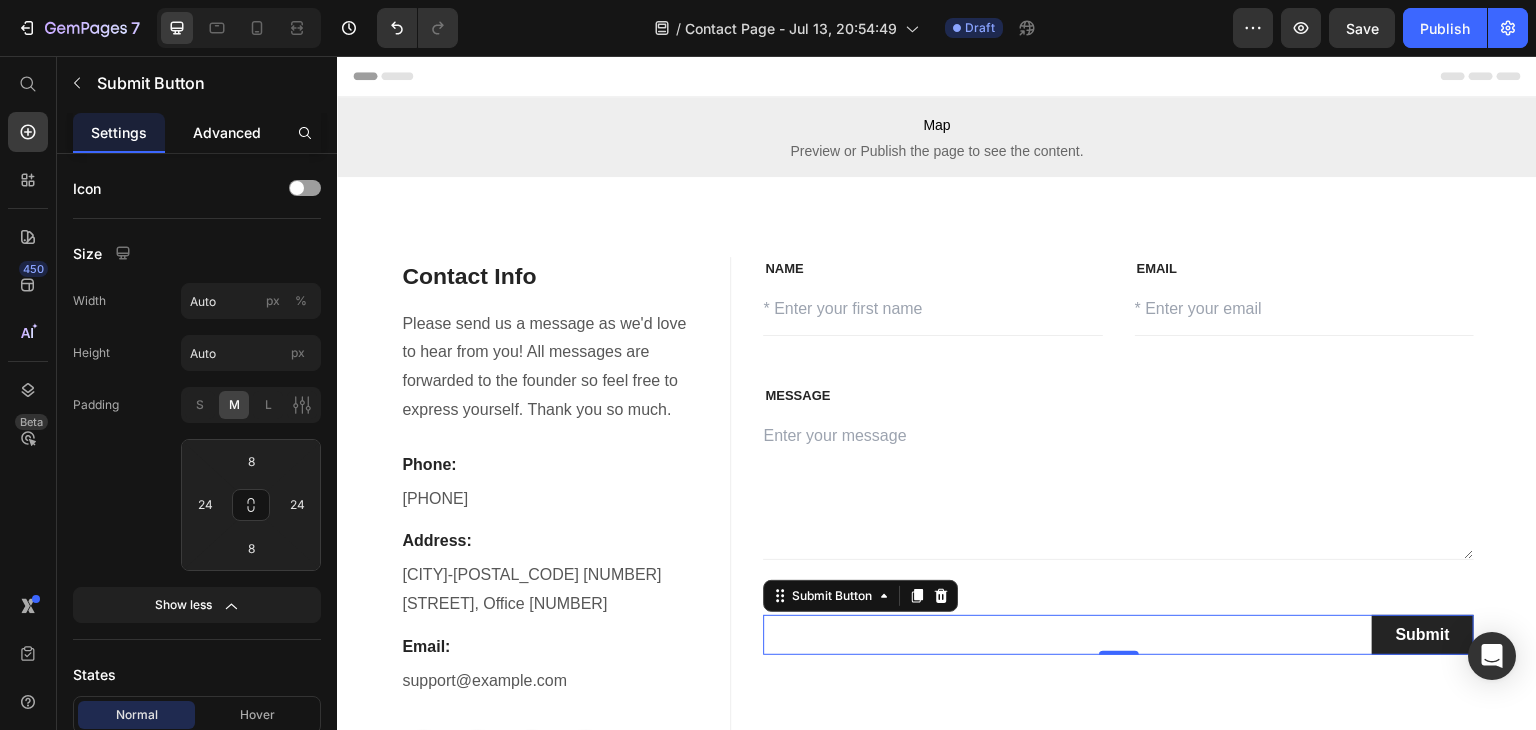 click on "Advanced" at bounding box center (227, 132) 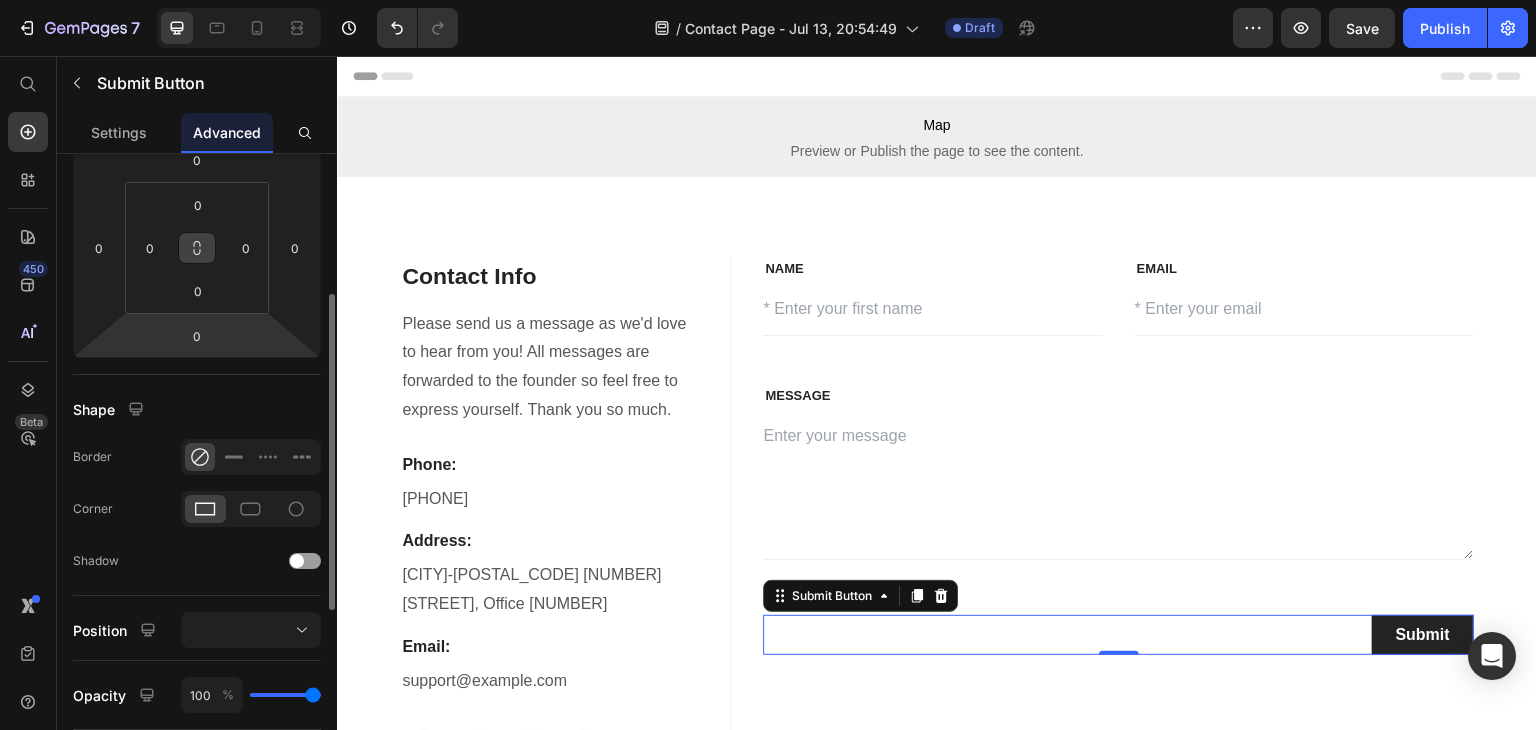 scroll, scrollTop: 278, scrollLeft: 0, axis: vertical 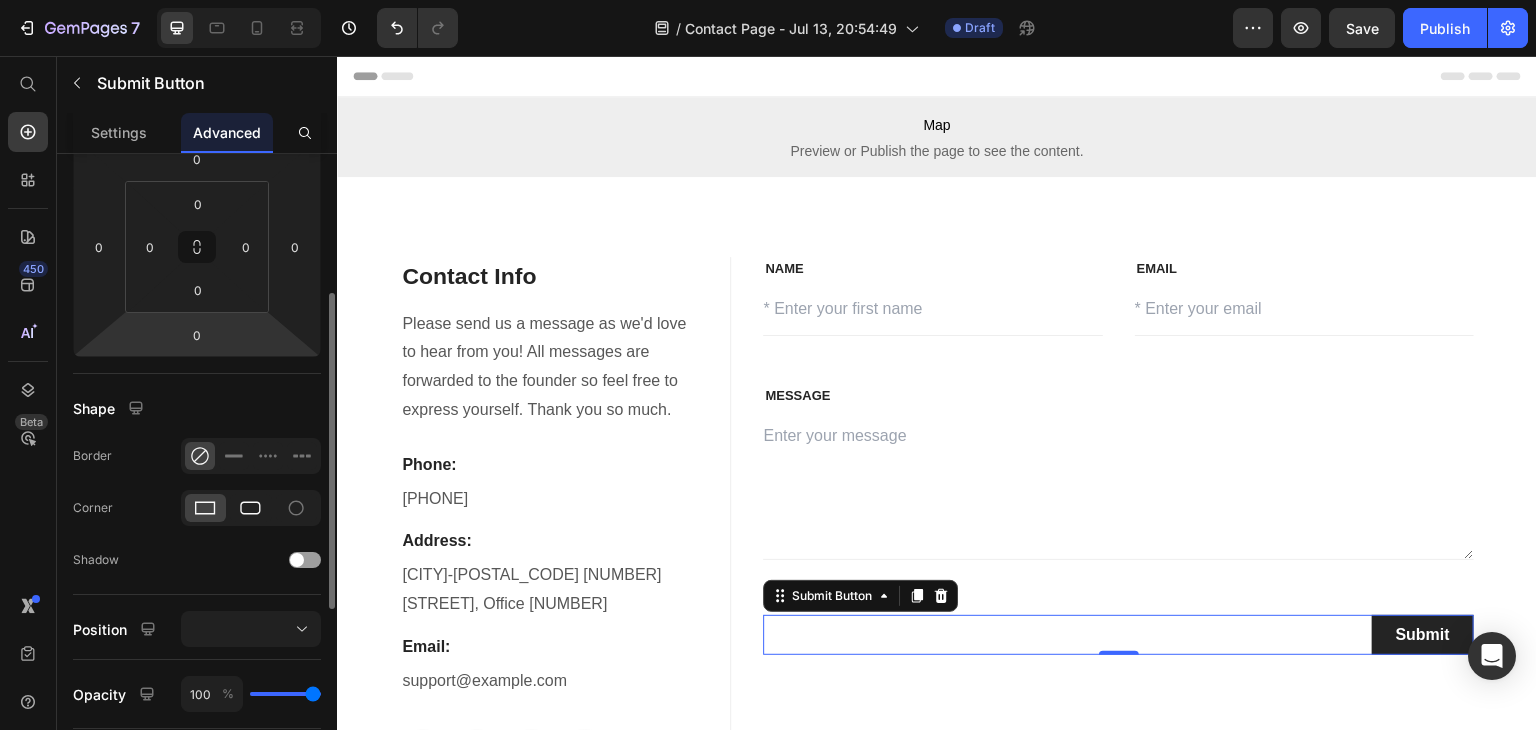 click 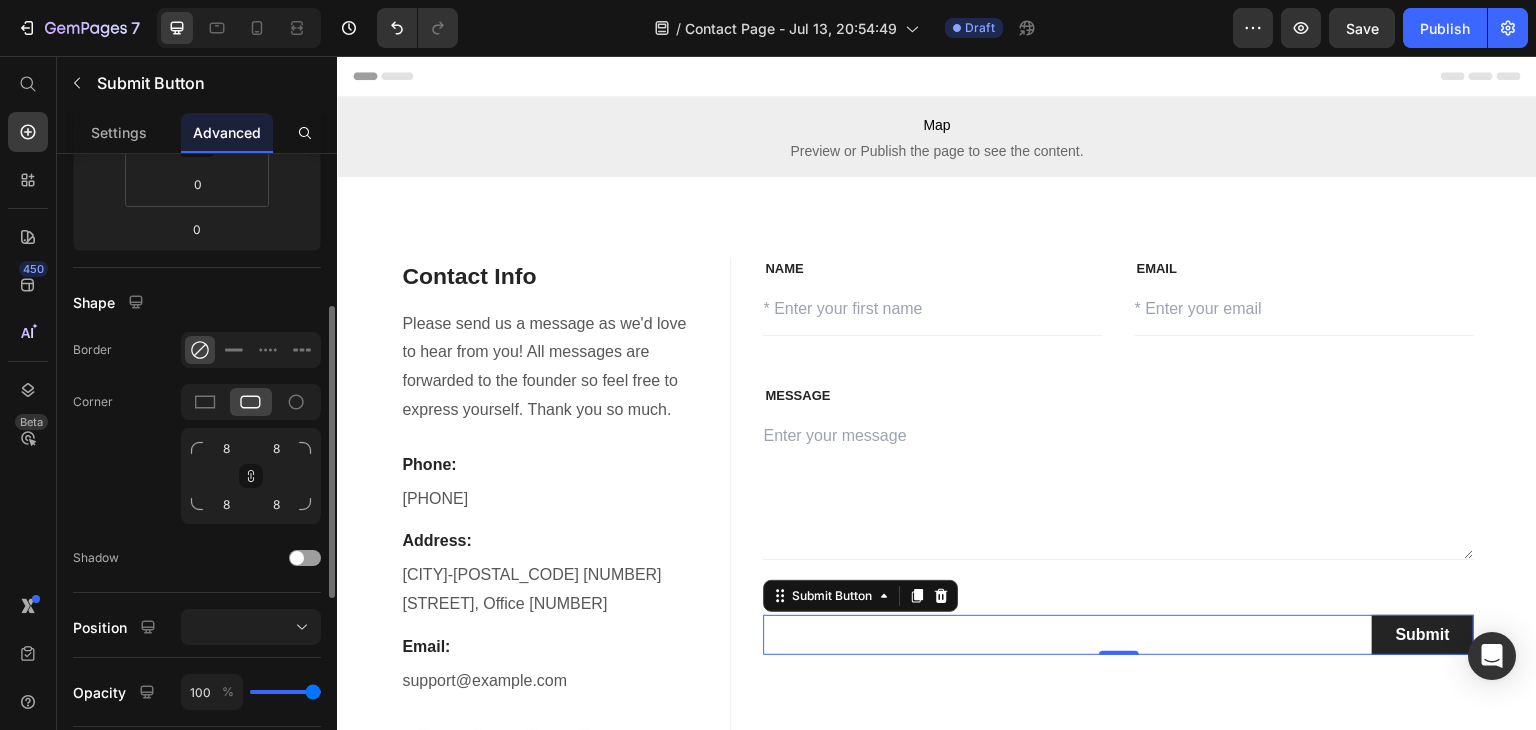 scroll, scrollTop: 416, scrollLeft: 0, axis: vertical 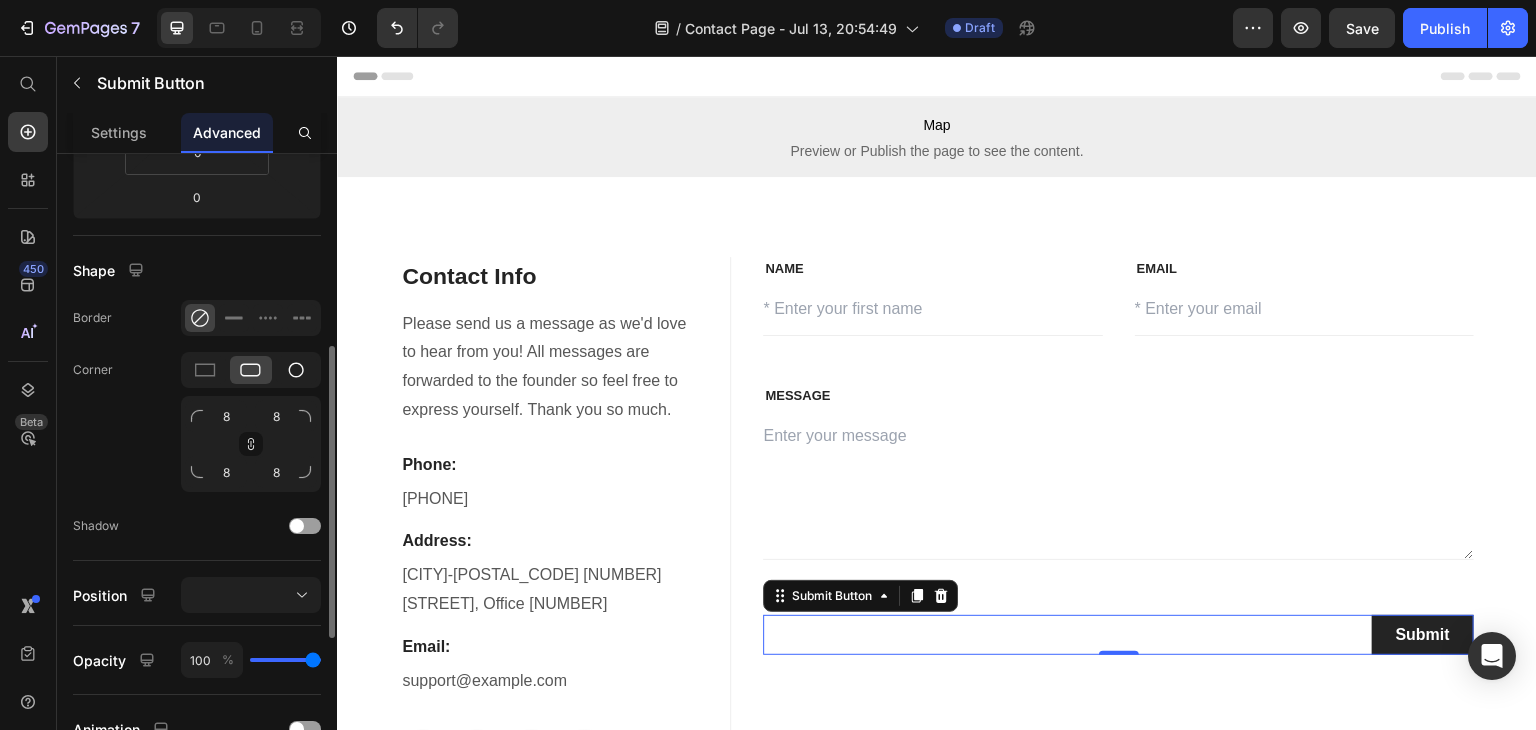click 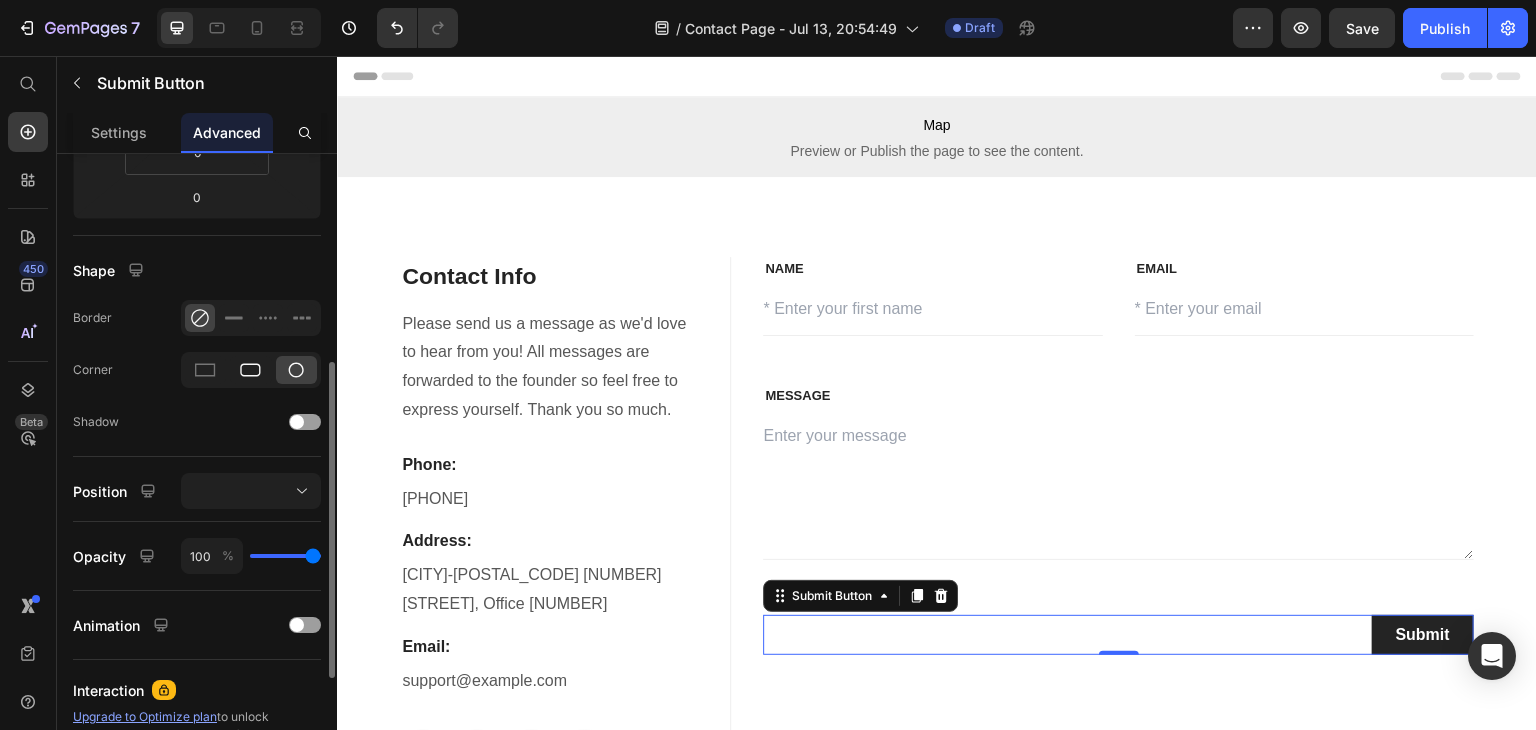 click 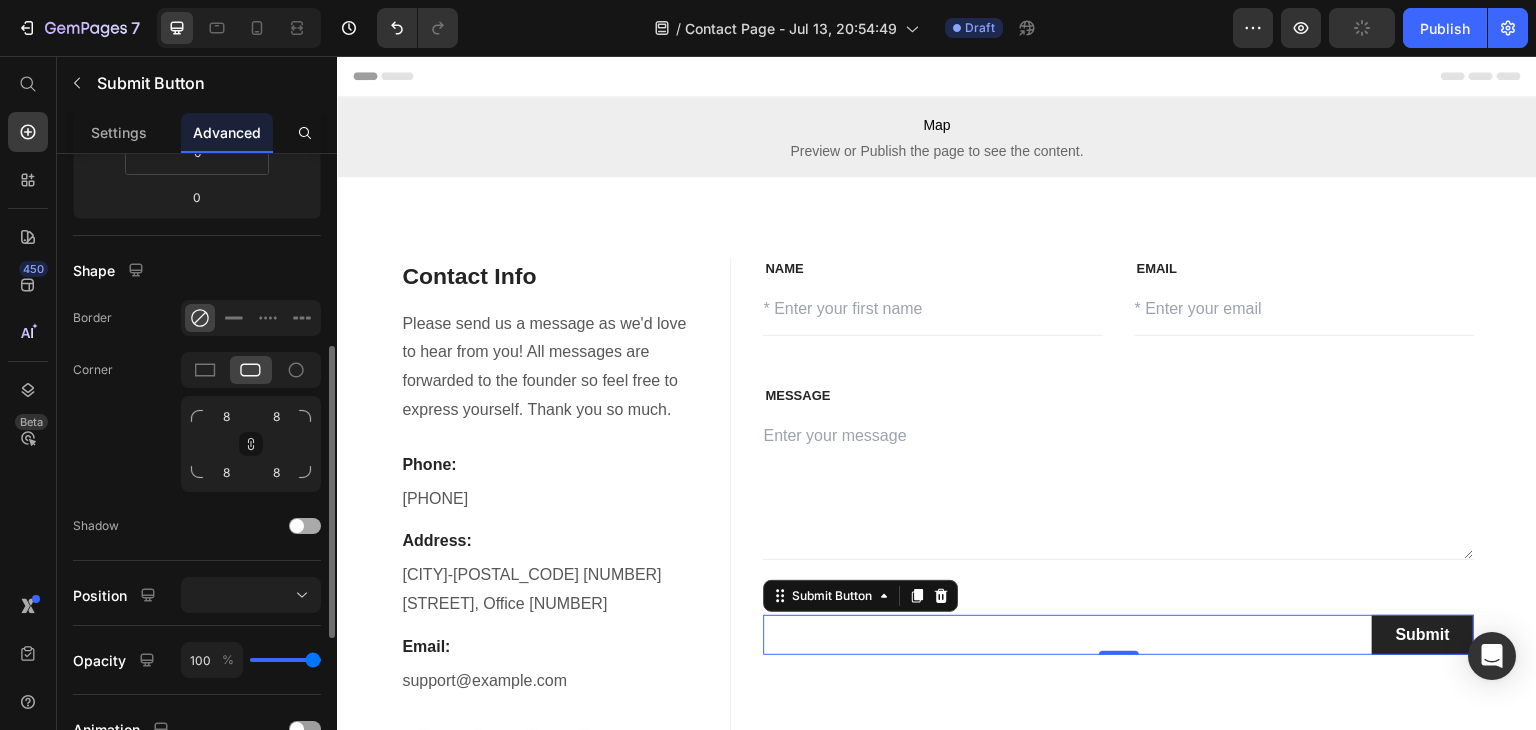 click at bounding box center (305, 526) 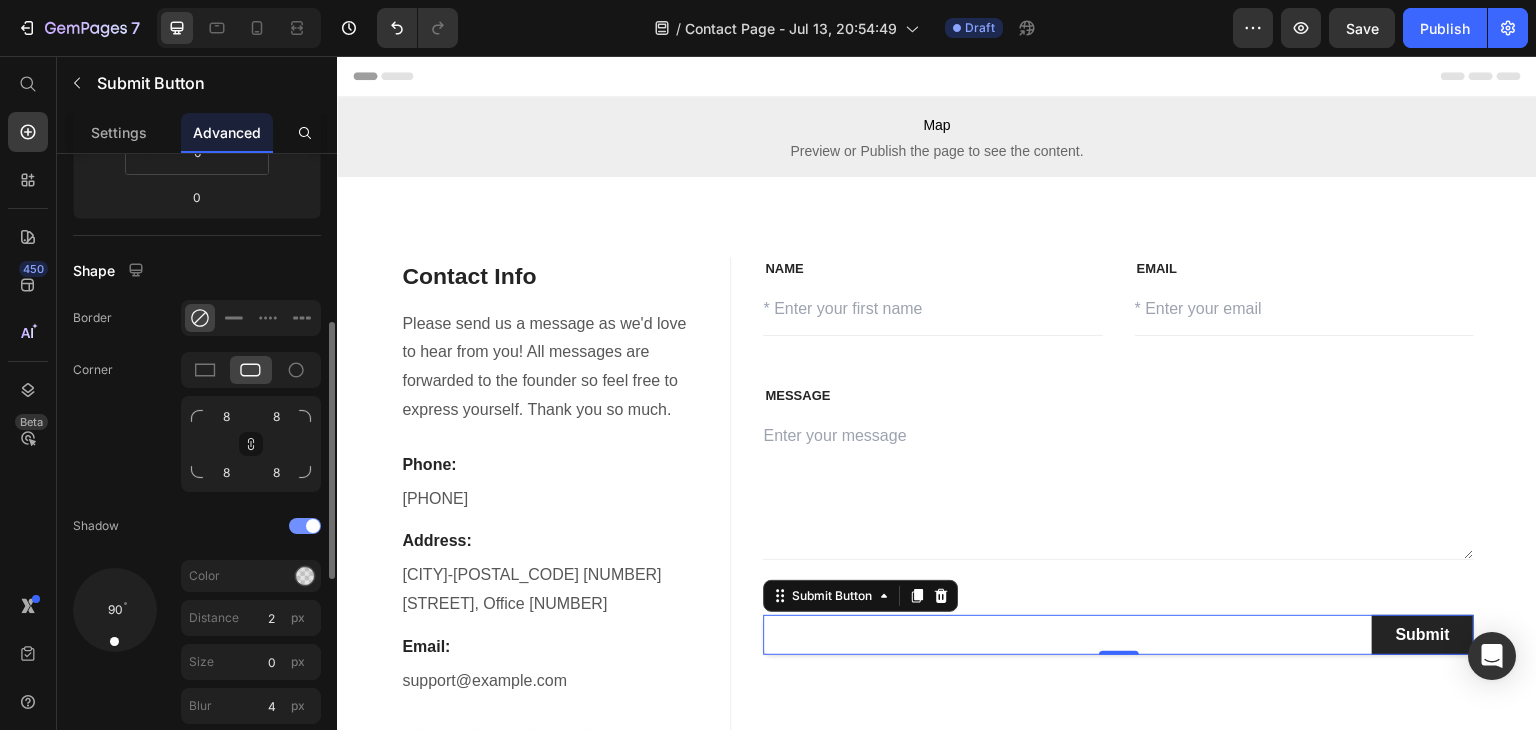 click at bounding box center (313, 526) 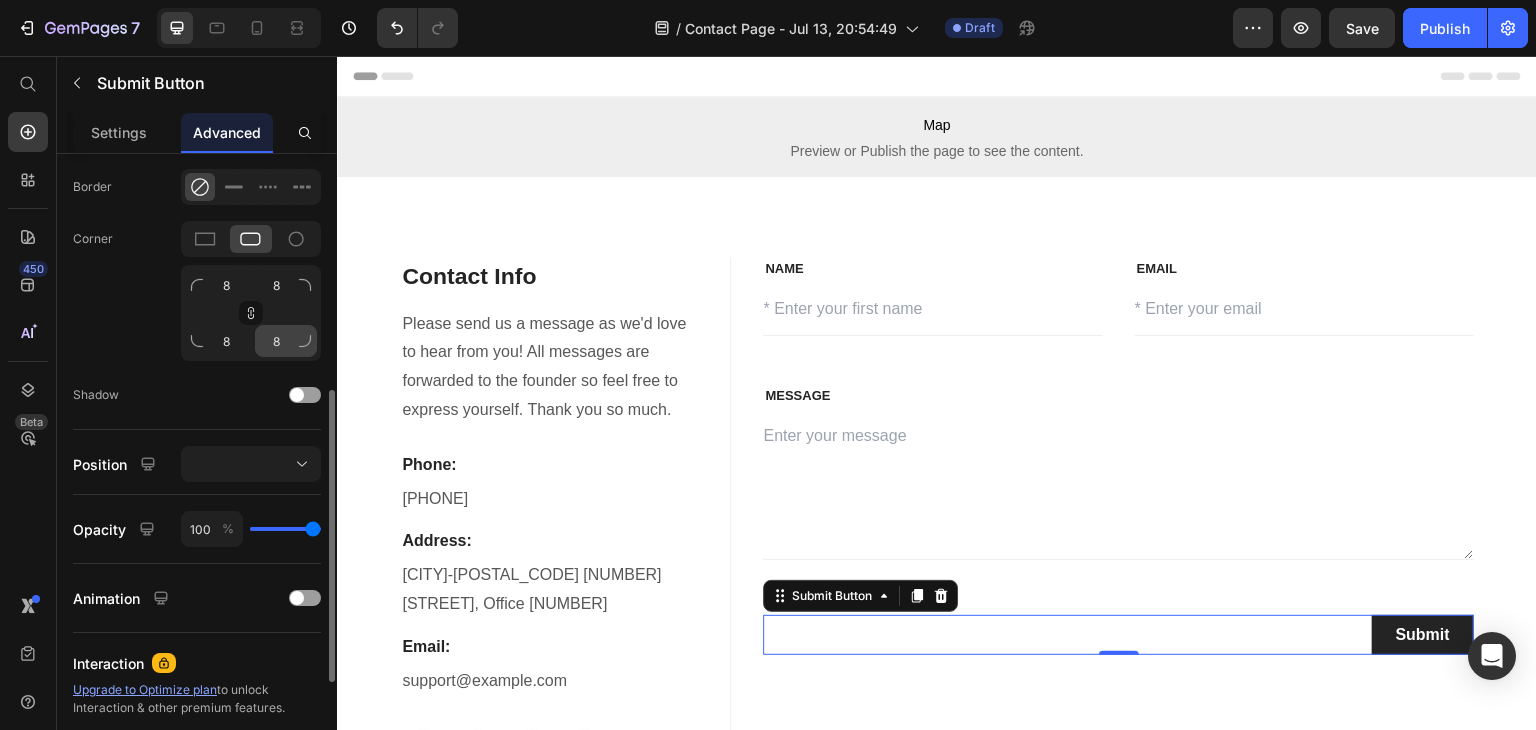 scroll, scrollTop: 554, scrollLeft: 0, axis: vertical 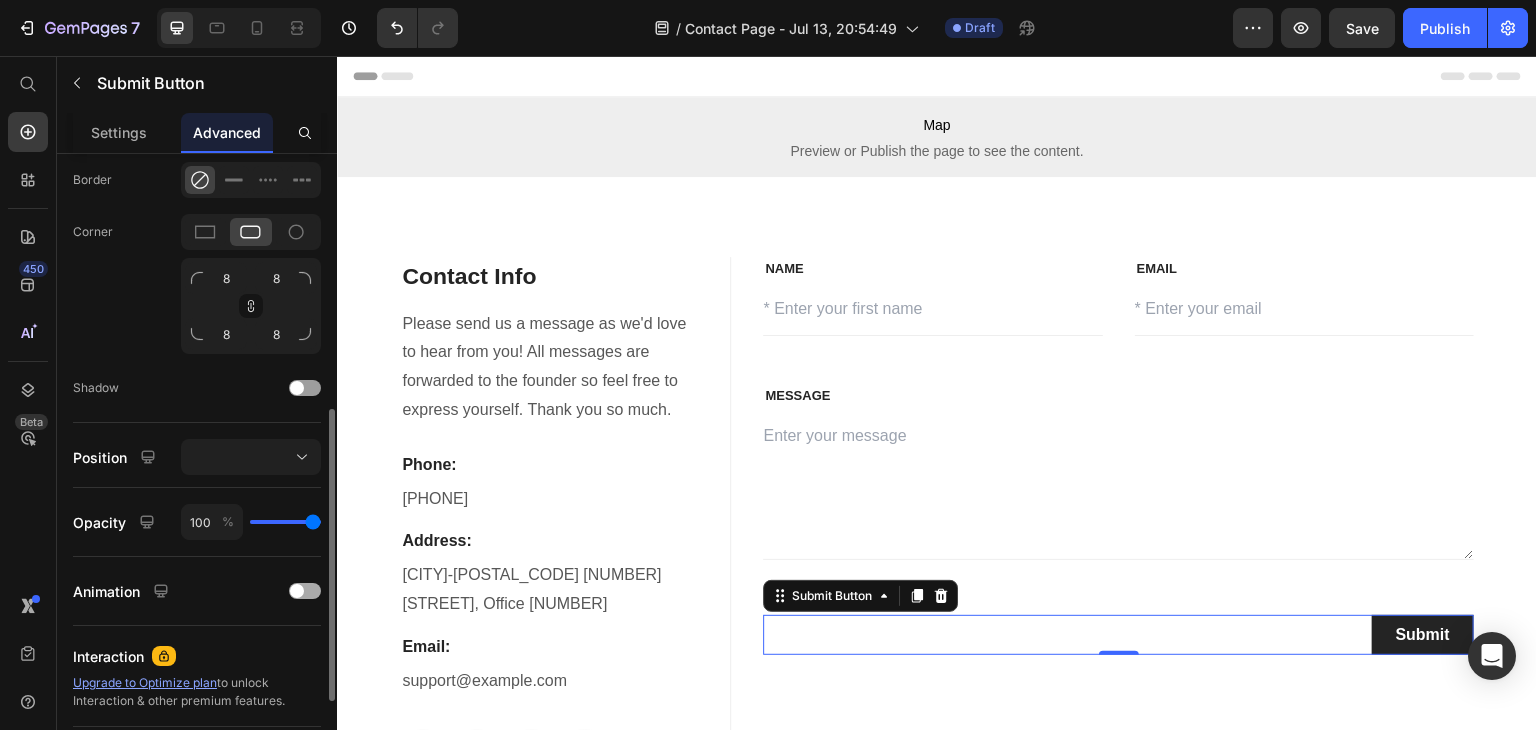 click at bounding box center (297, 591) 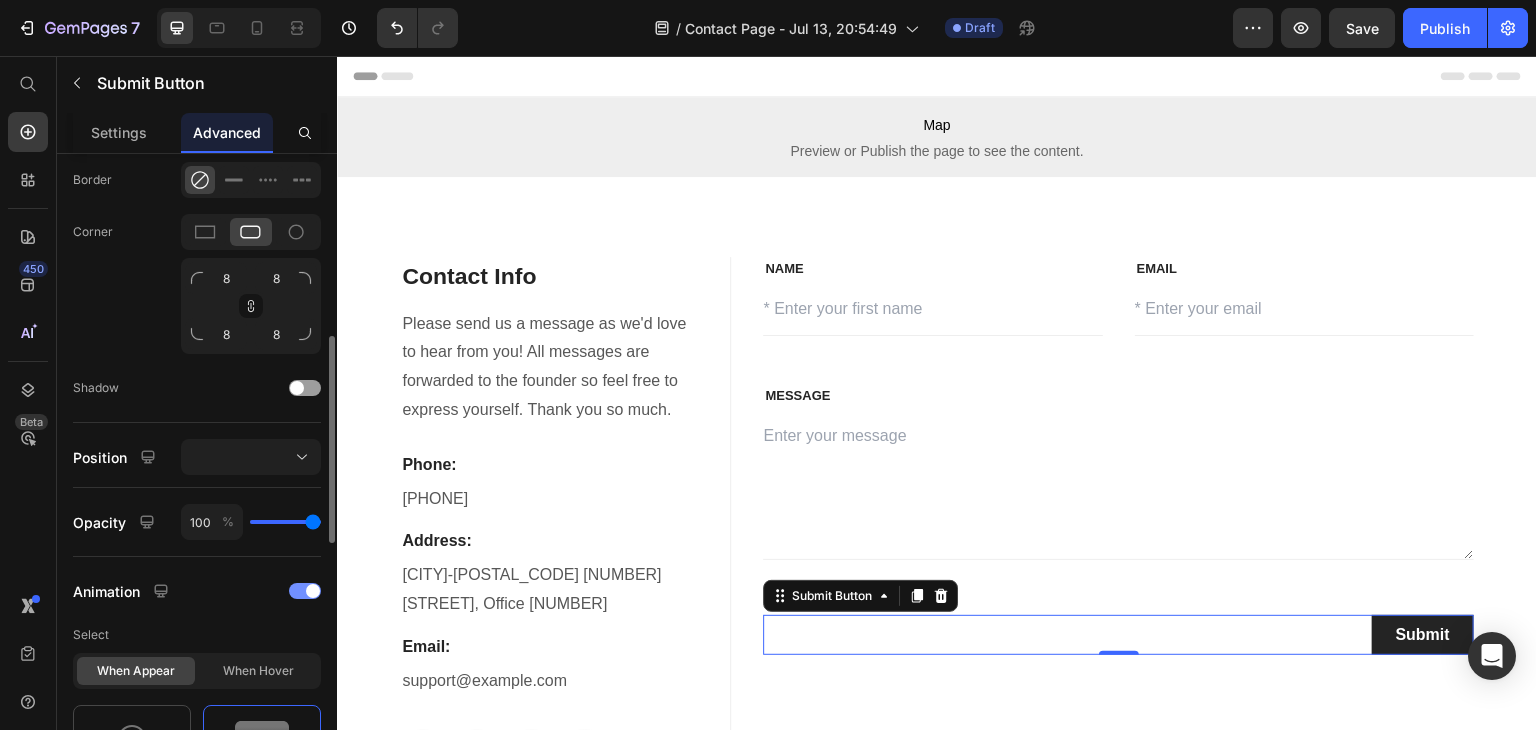click at bounding box center [305, 591] 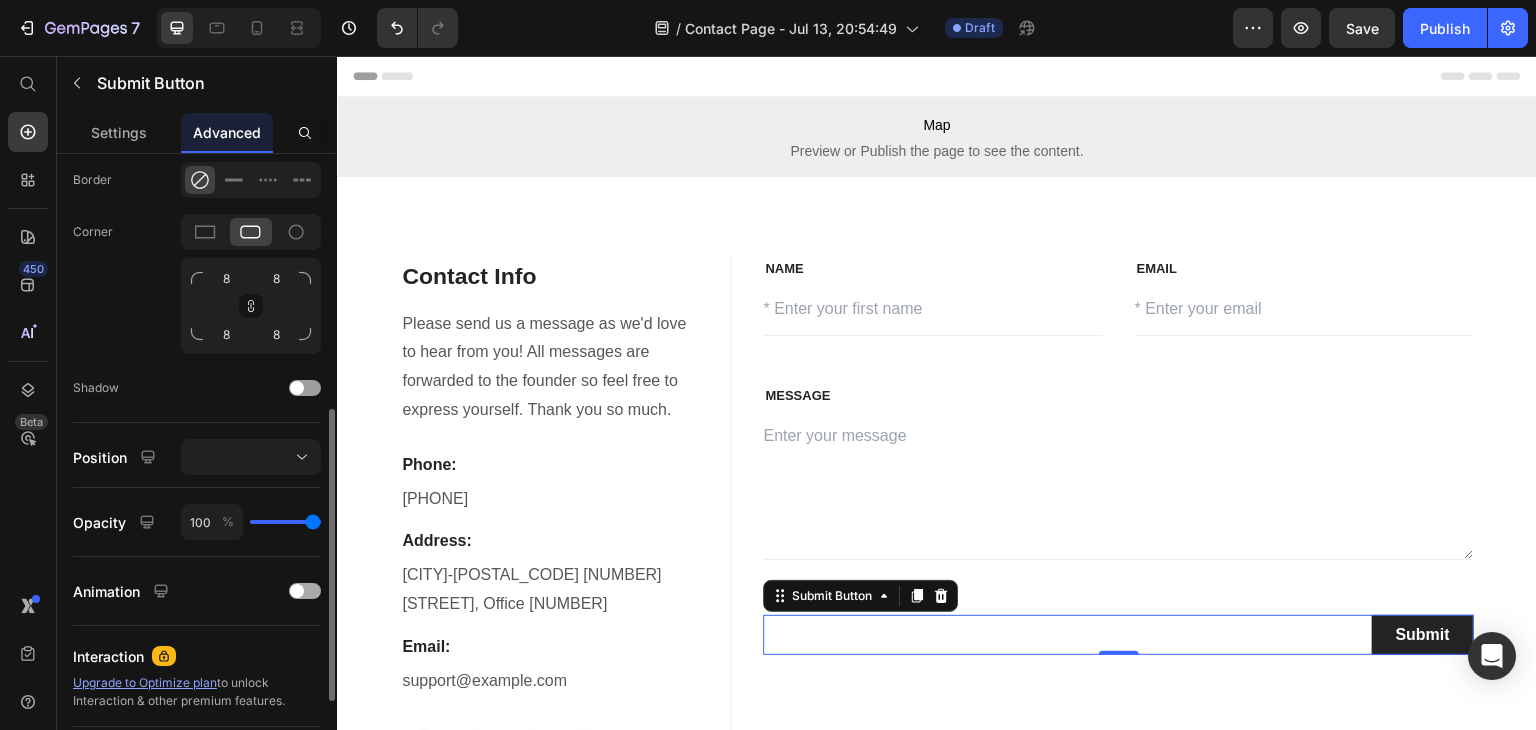 click at bounding box center (297, 591) 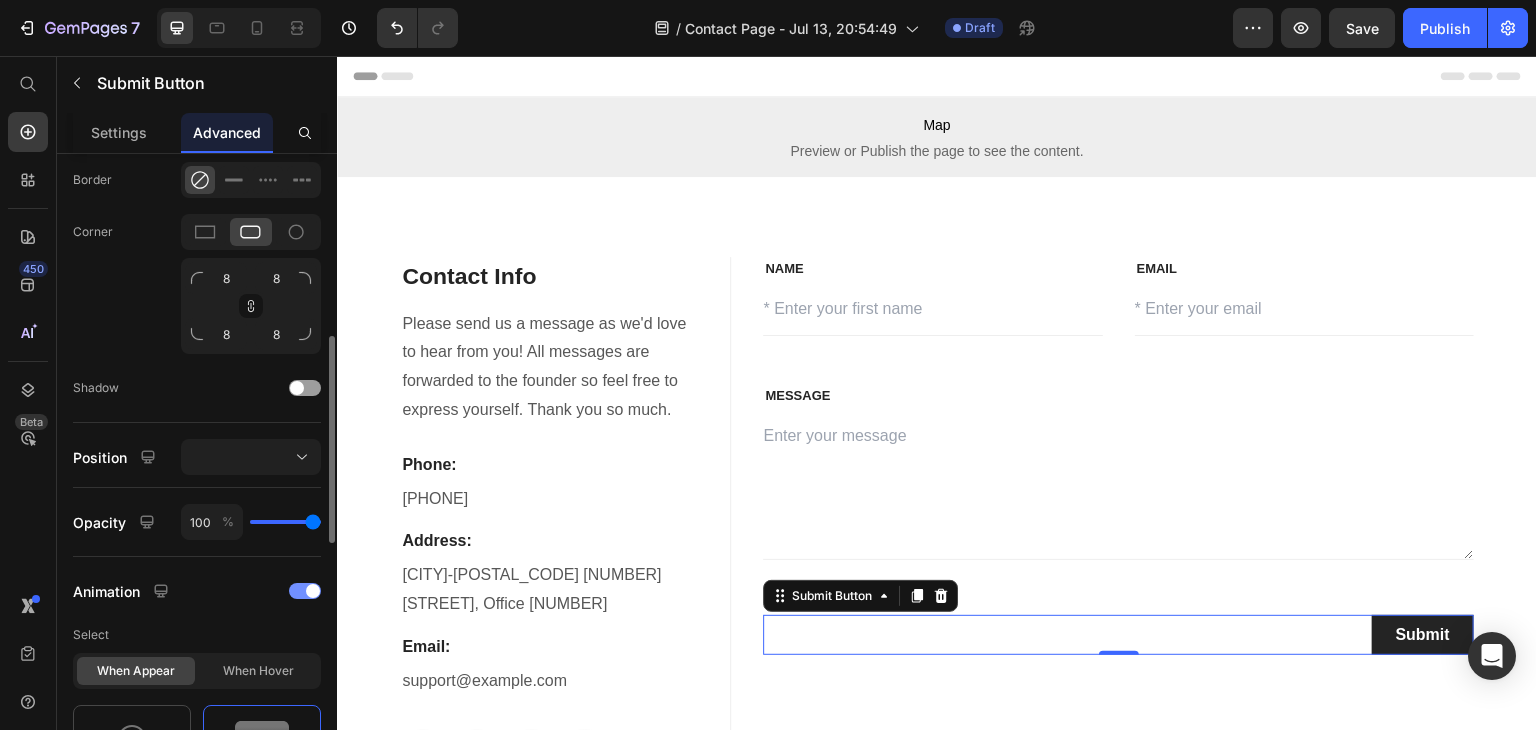 click at bounding box center (305, 591) 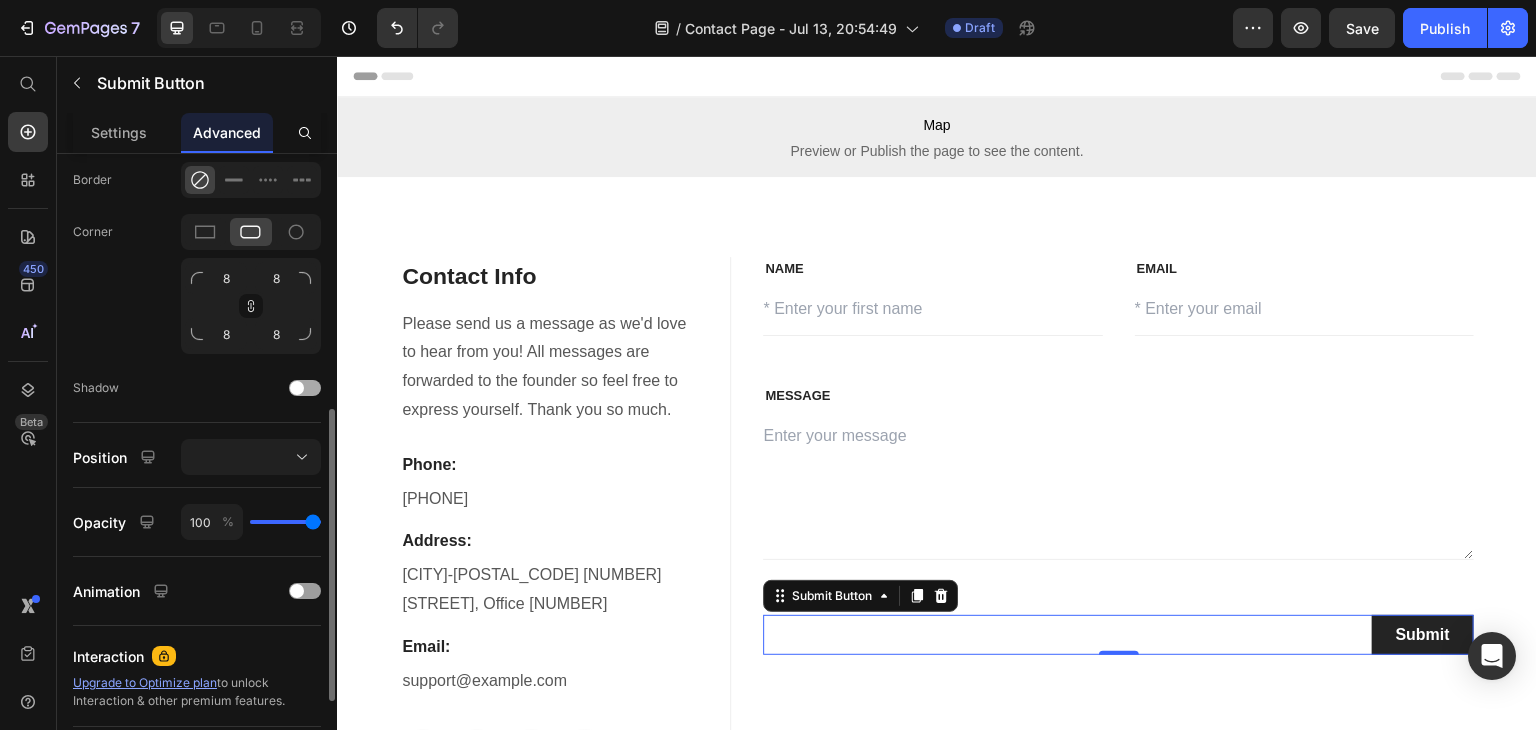 click at bounding box center (305, 388) 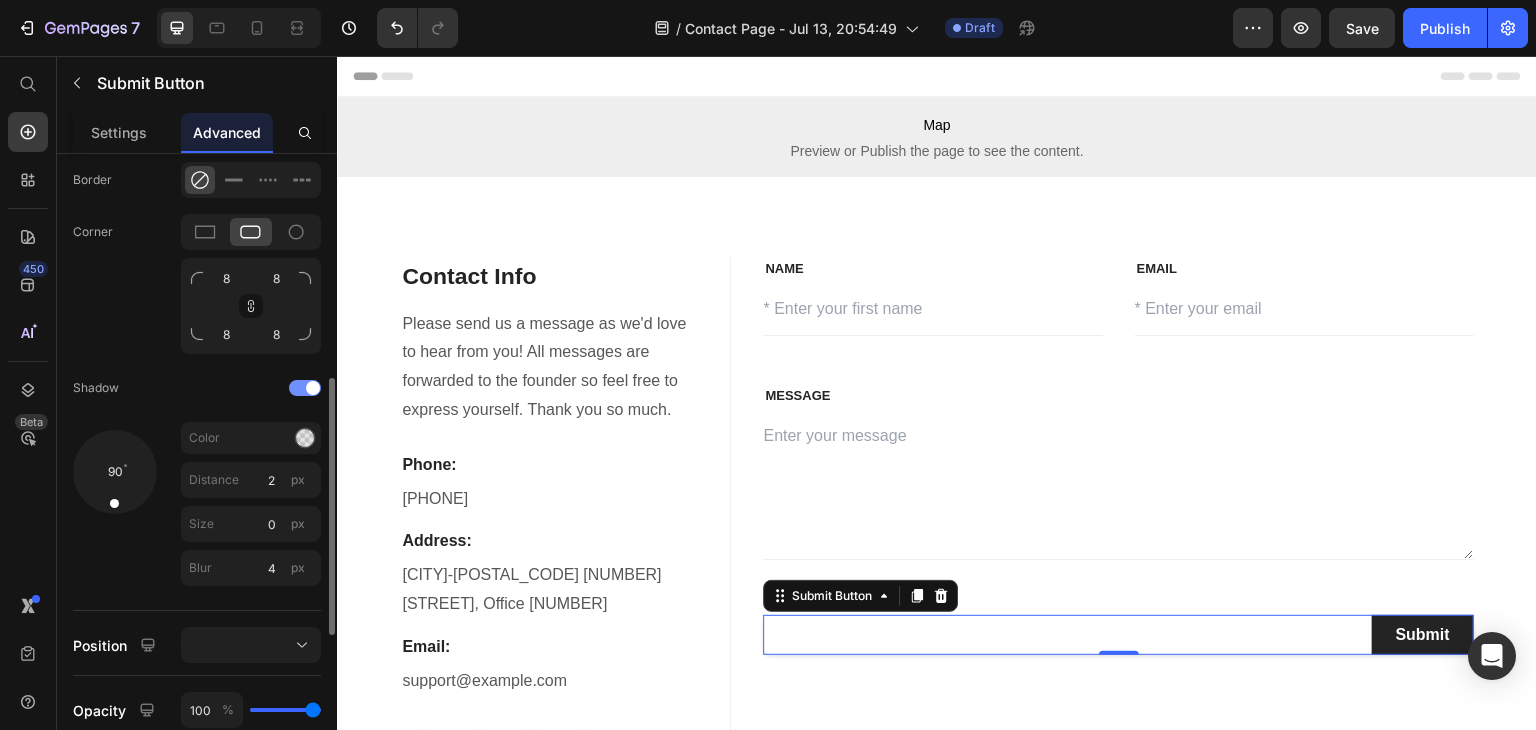click at bounding box center [305, 388] 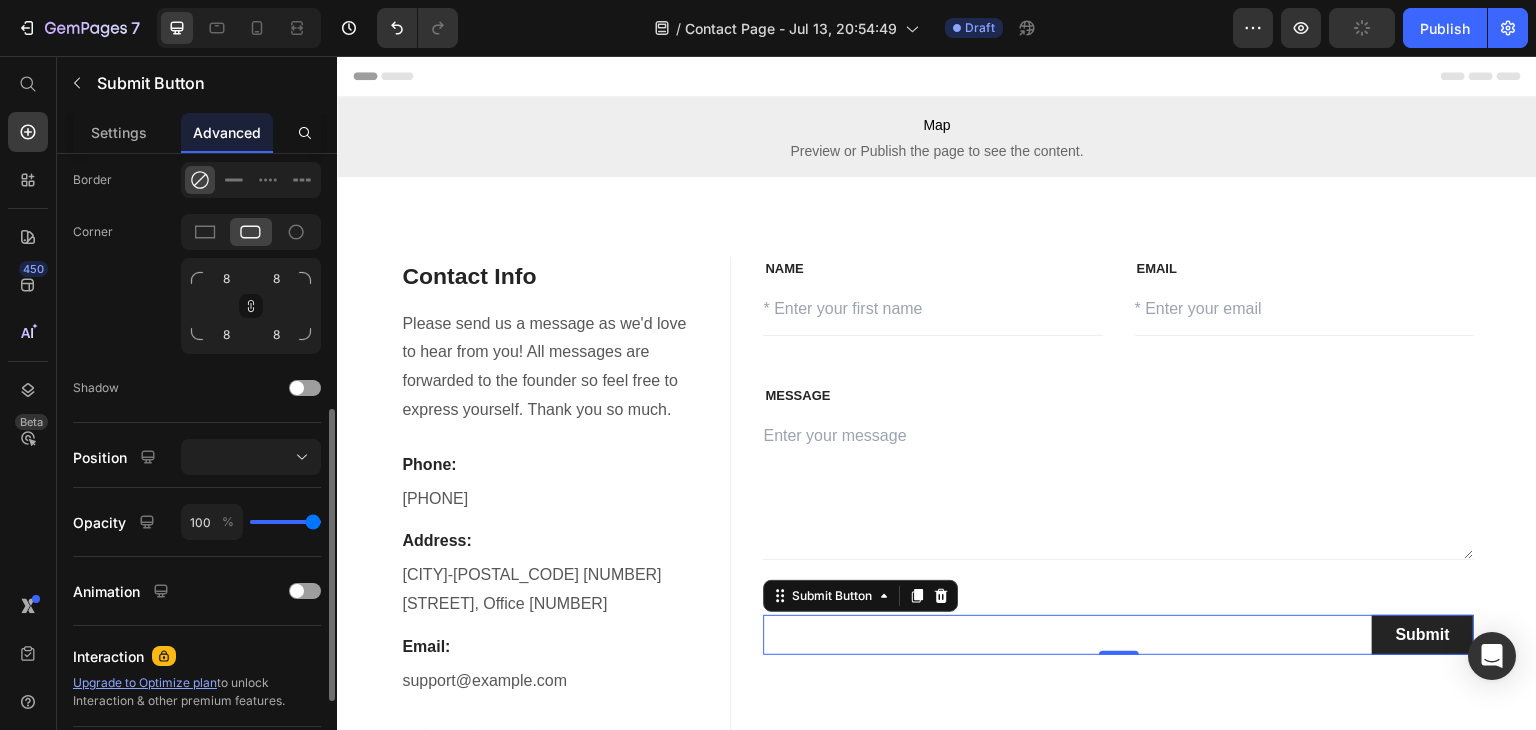 click 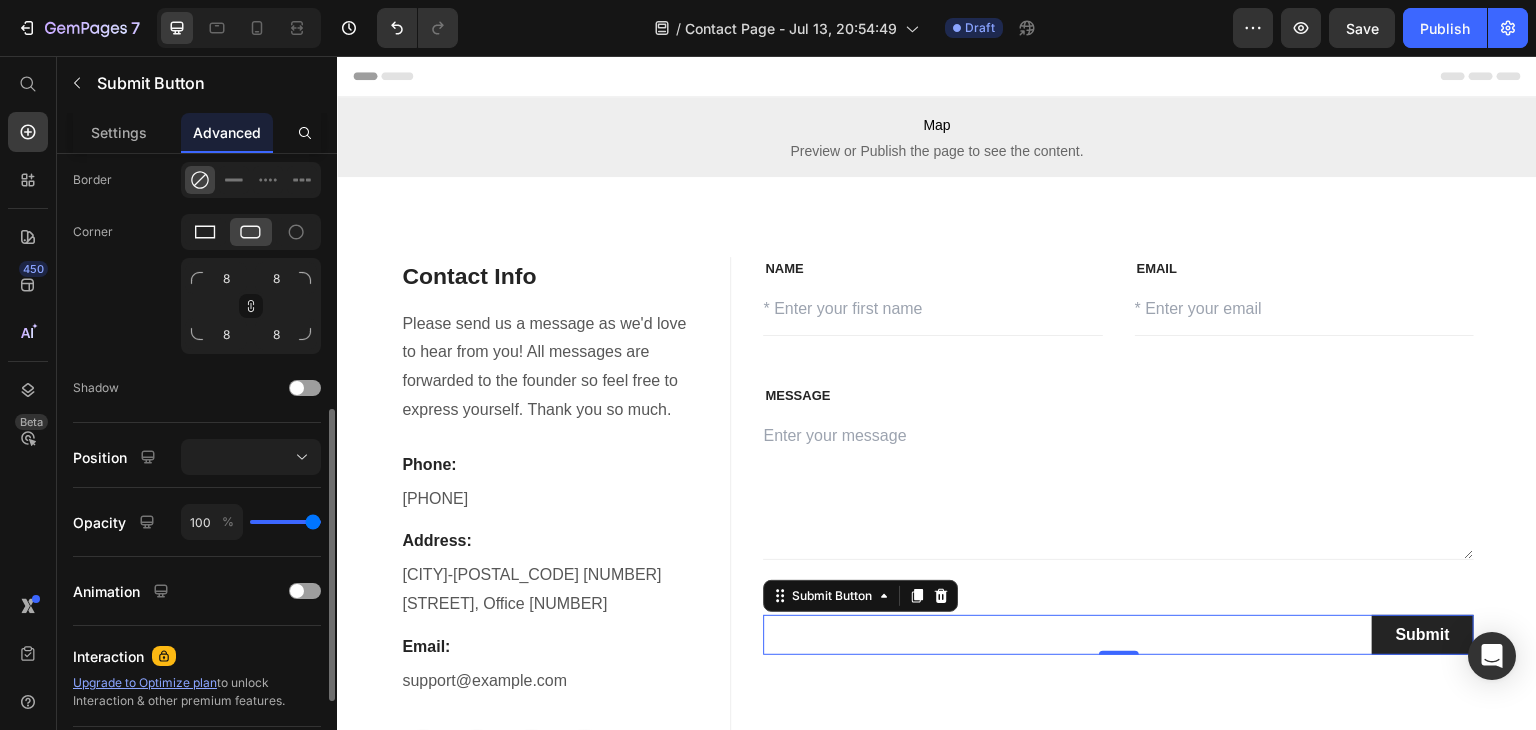 click 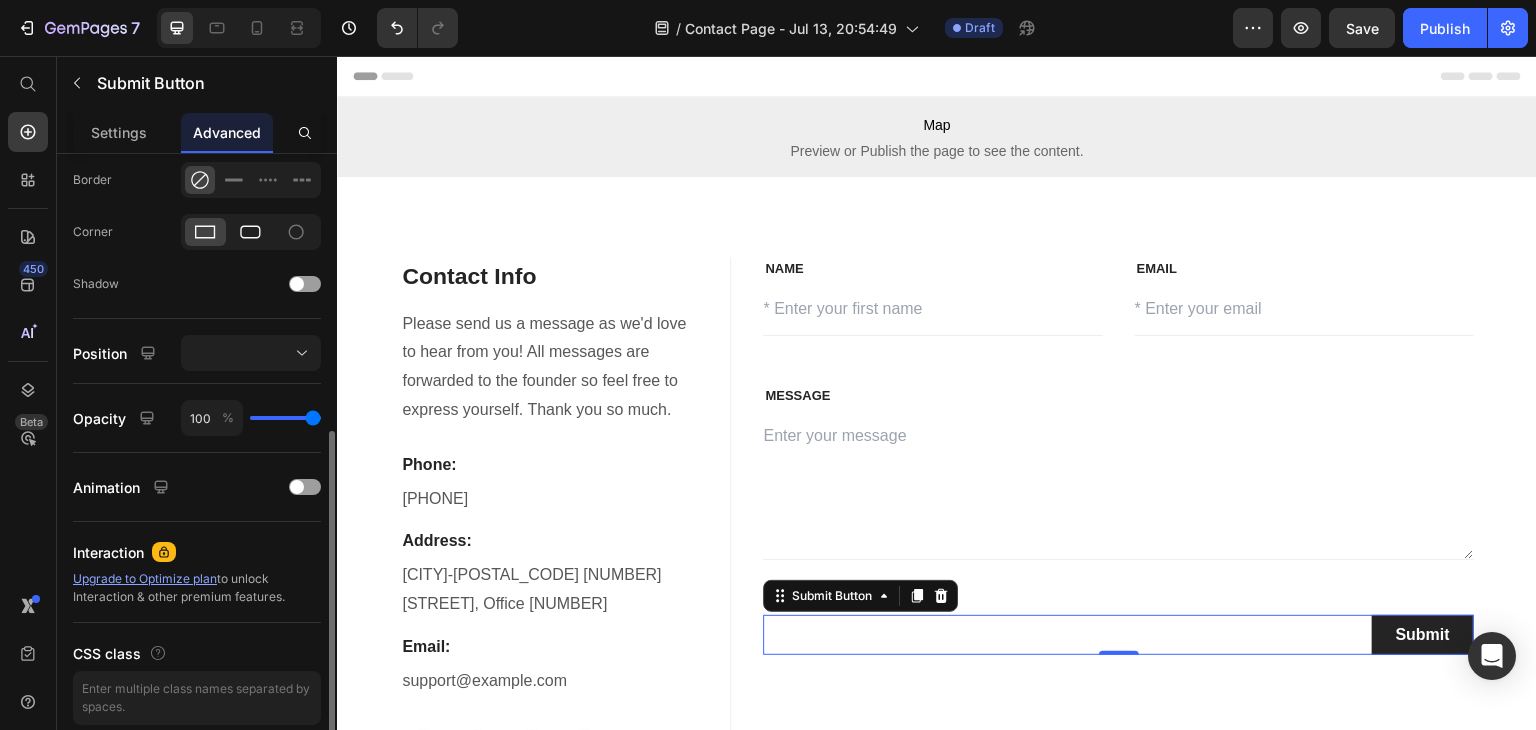 click 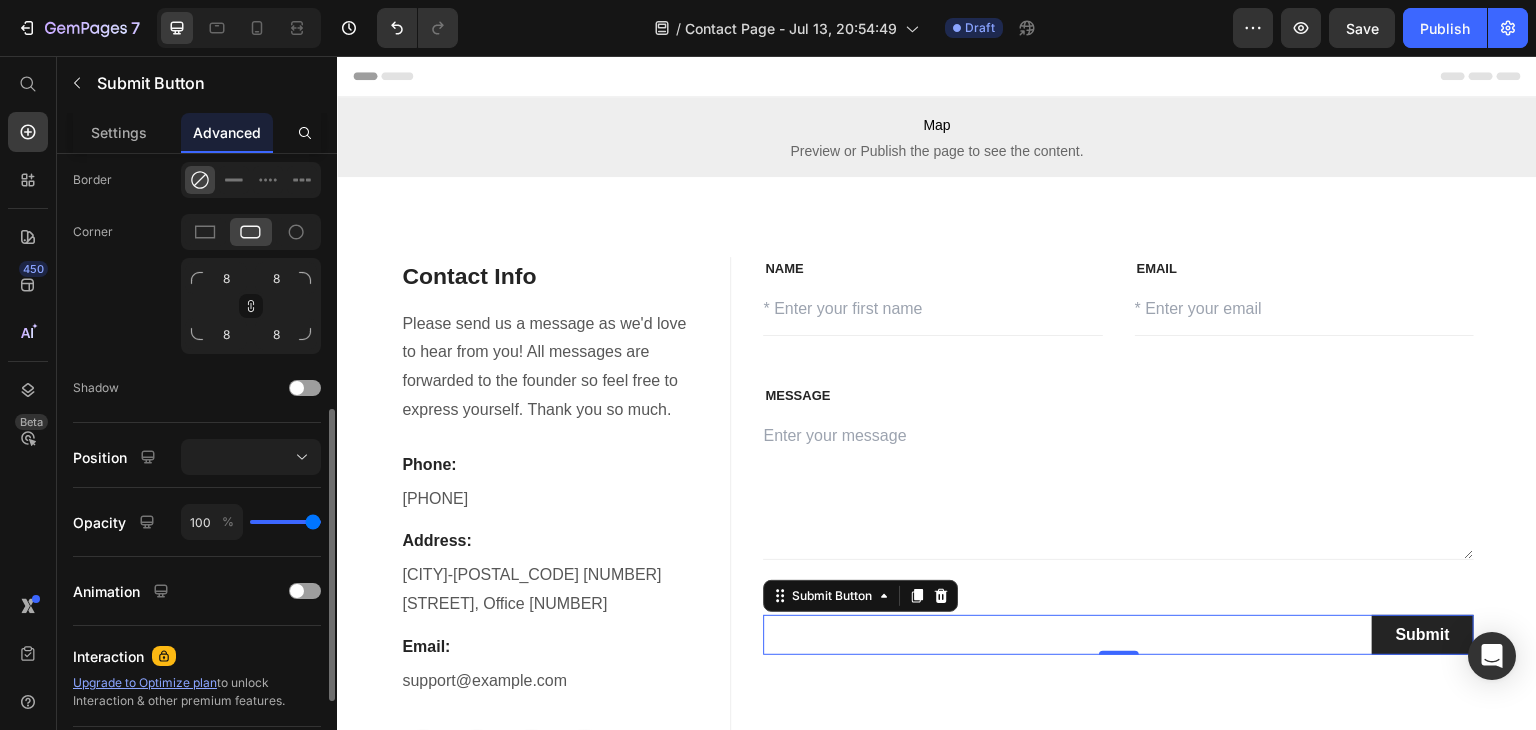 click 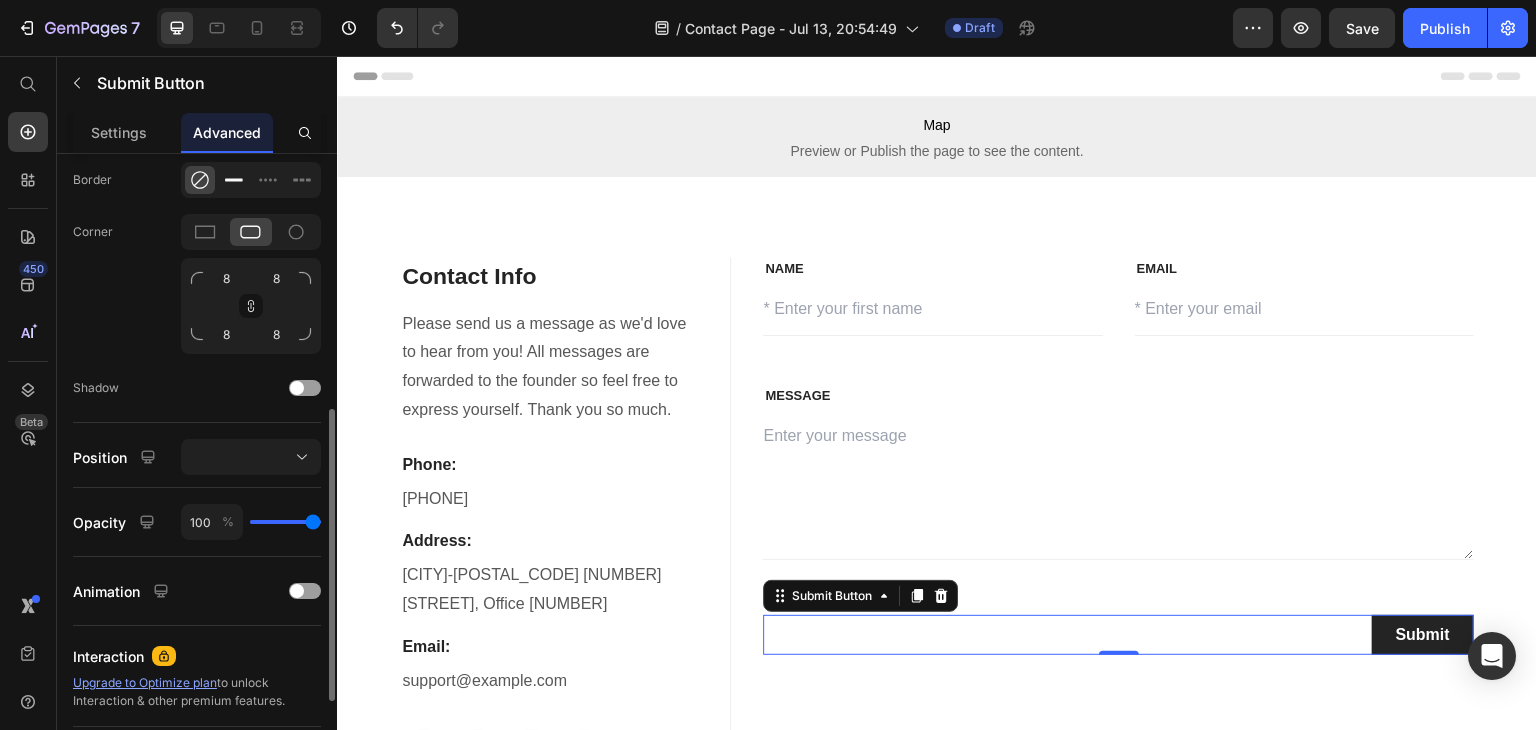 click 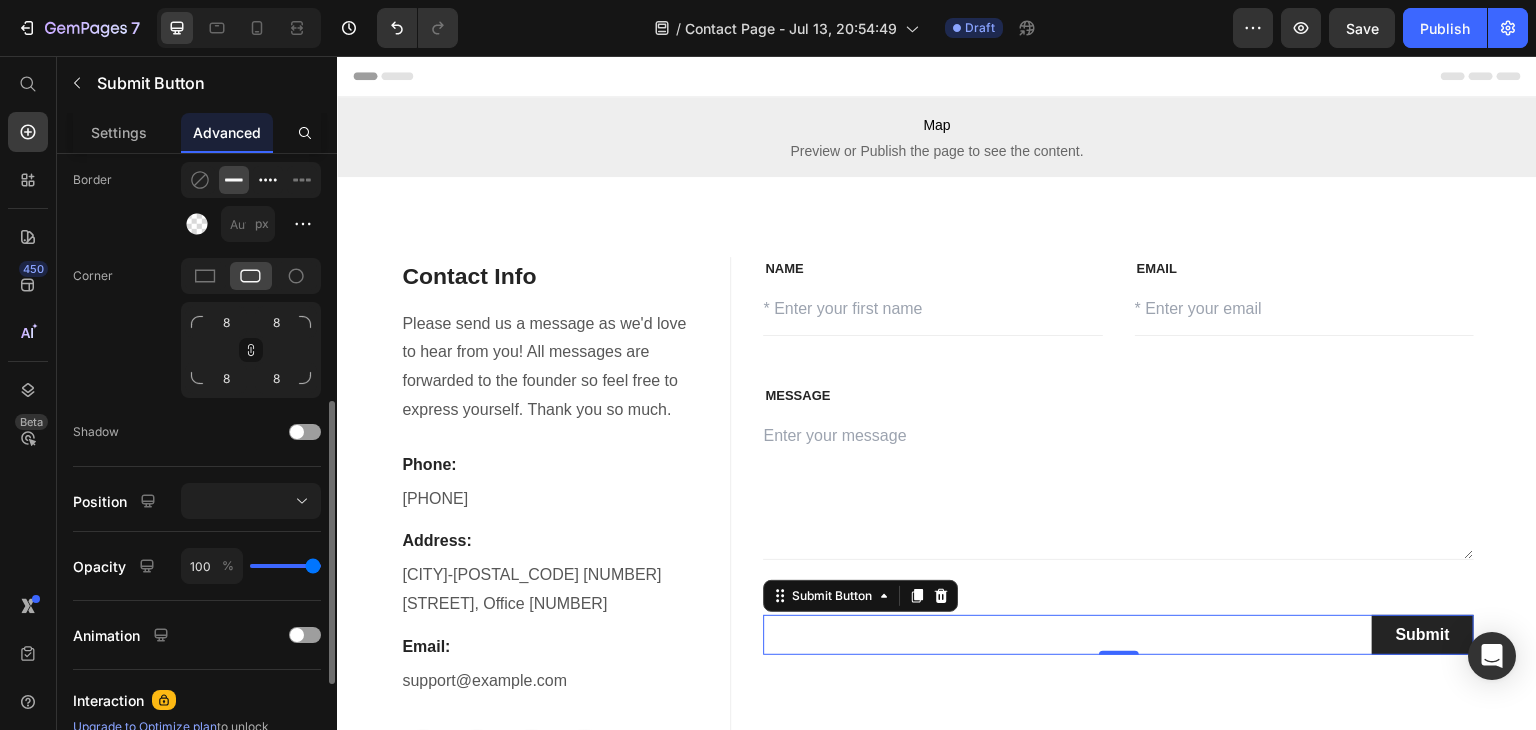 click 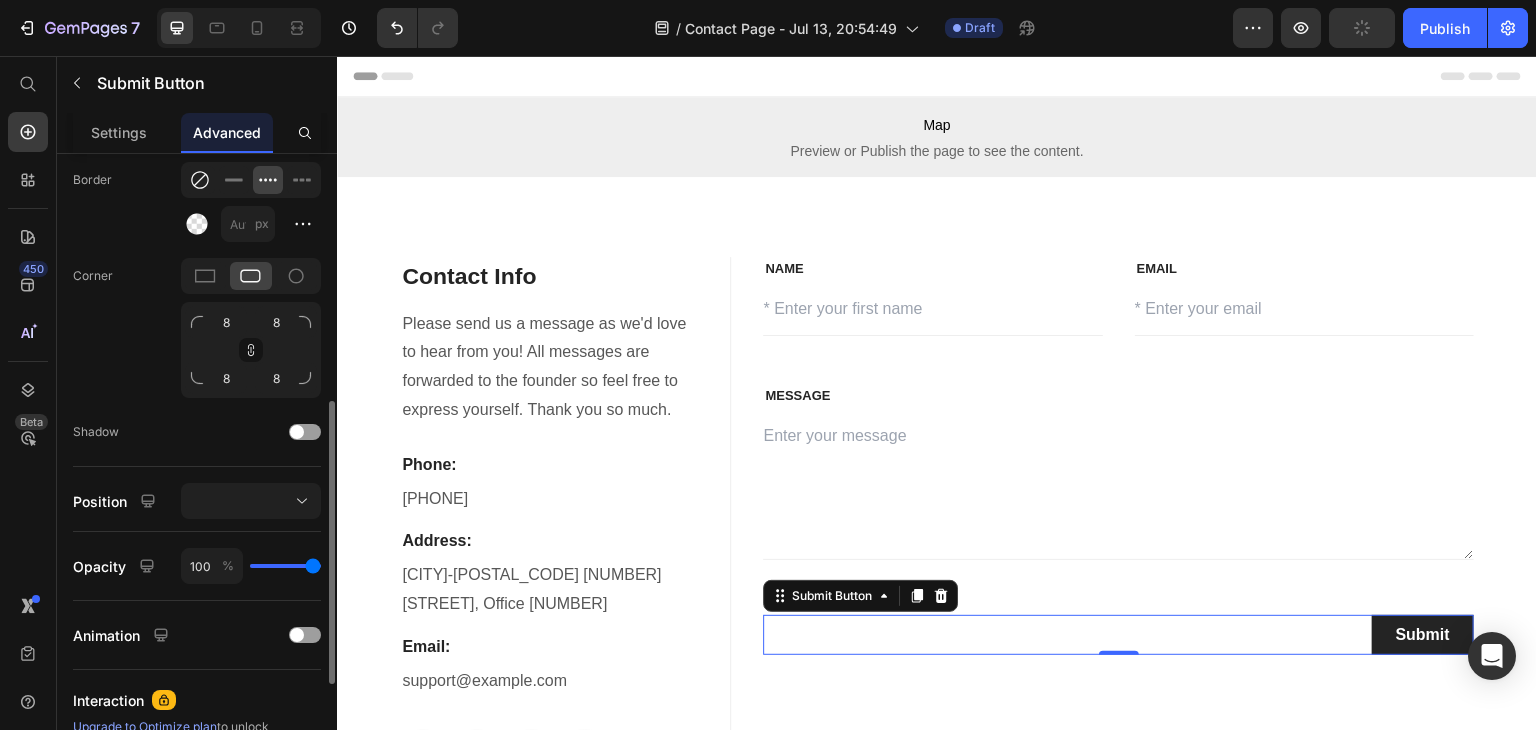 click 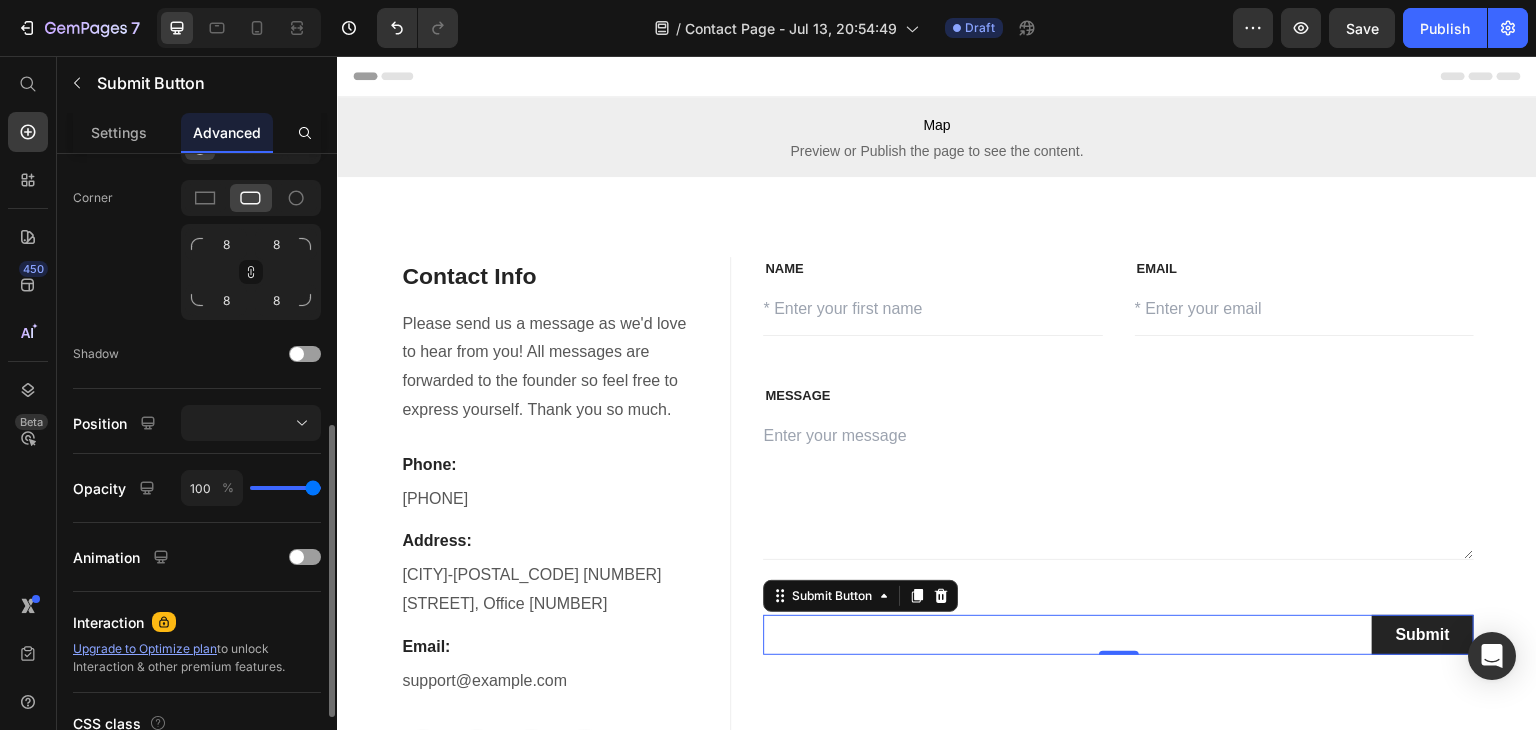scroll, scrollTop: 576, scrollLeft: 0, axis: vertical 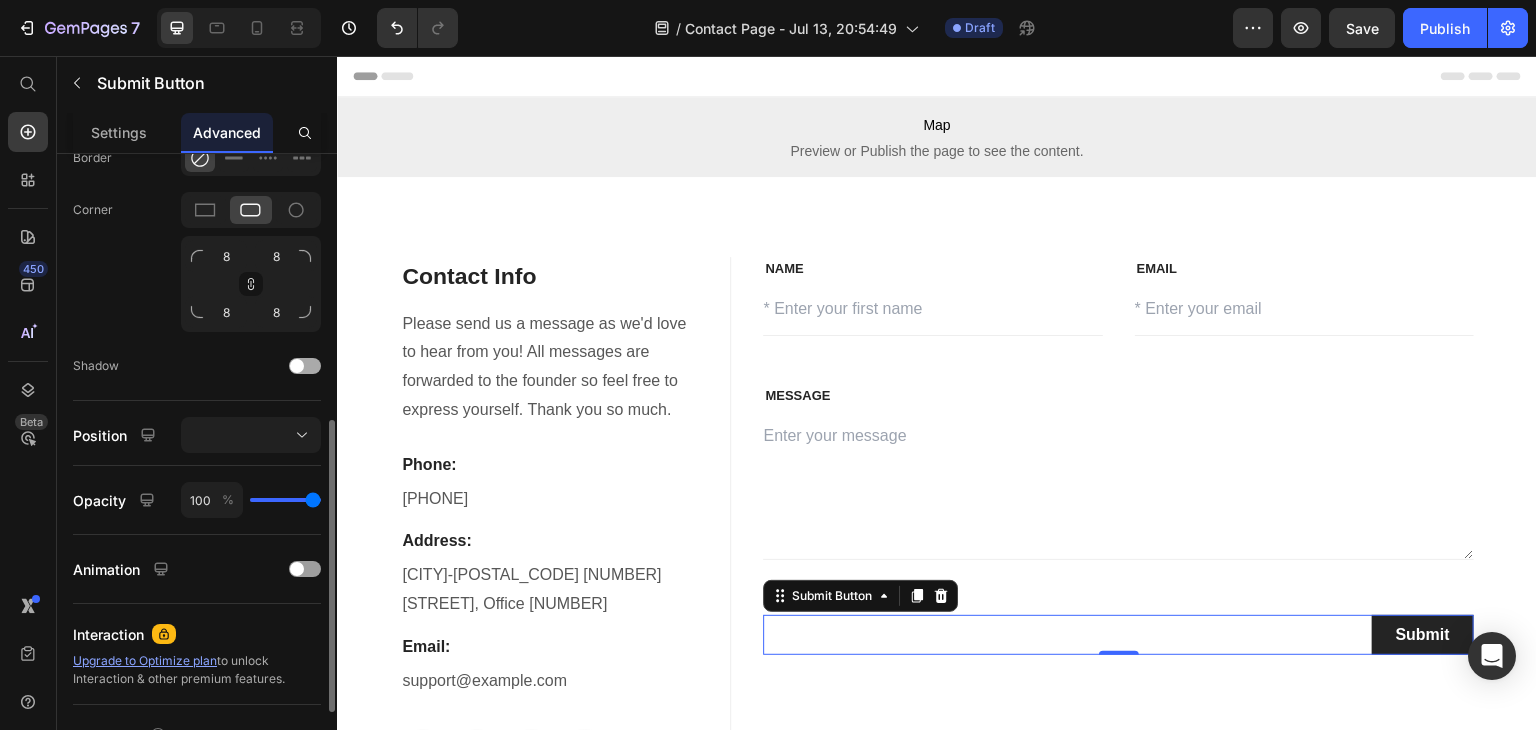 click on "Shadow" 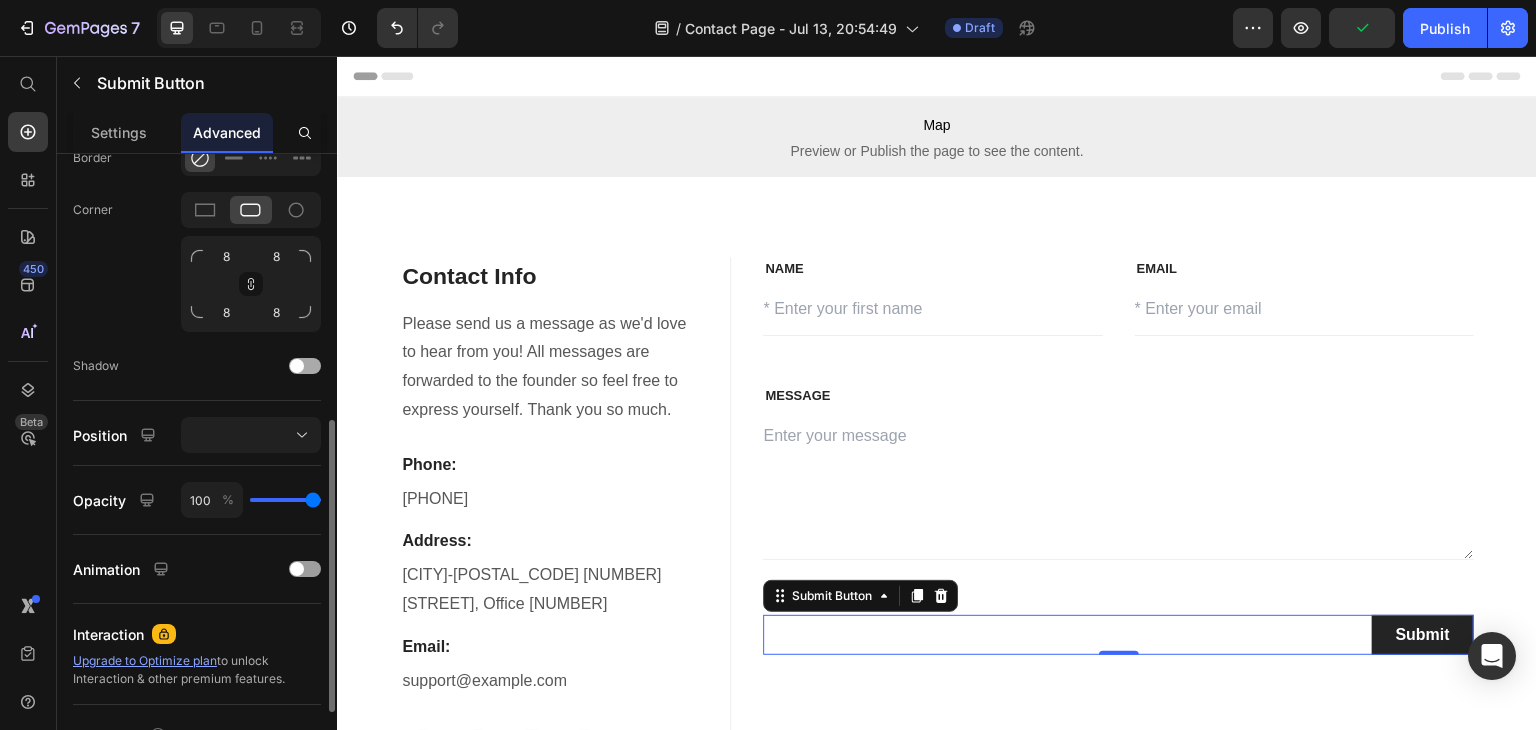 click at bounding box center [297, 366] 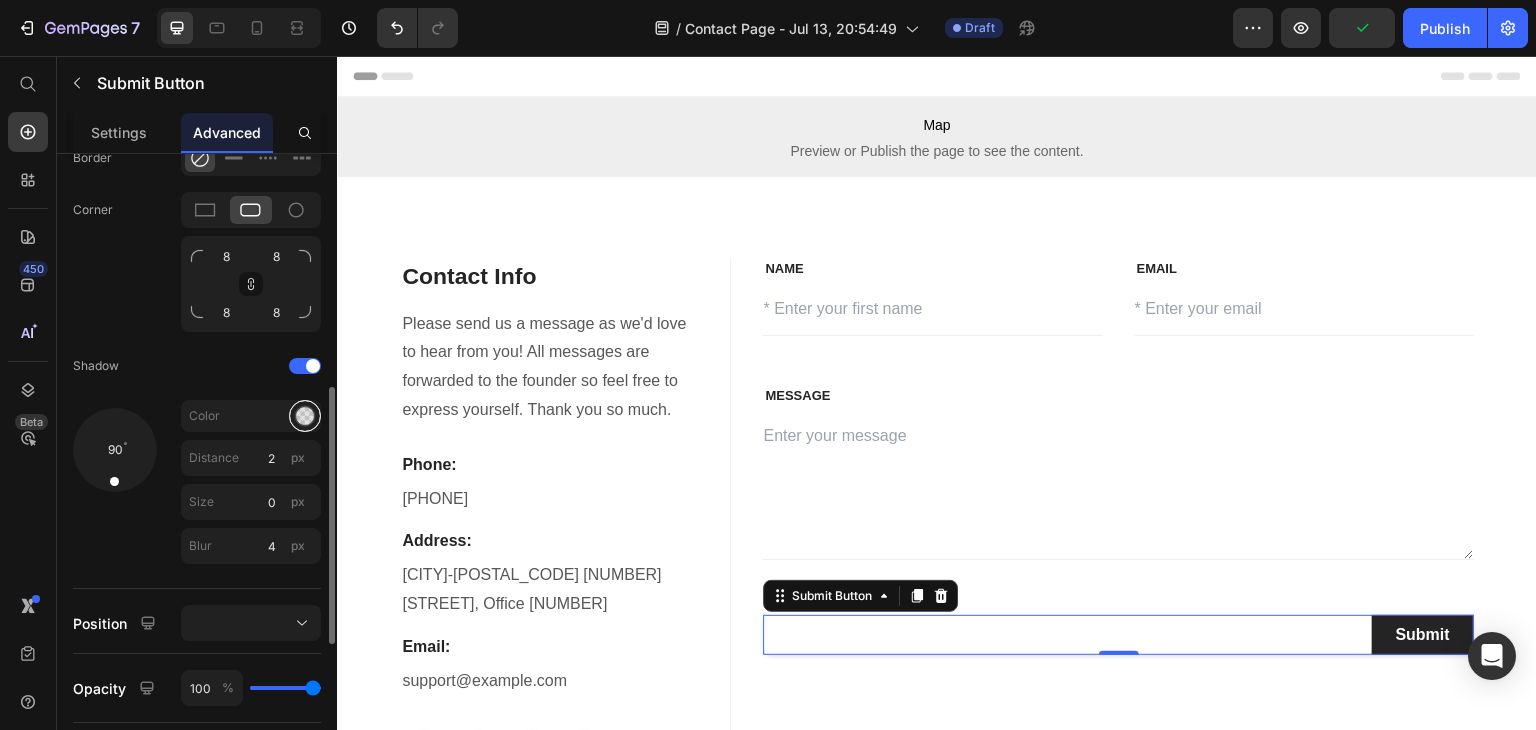 click at bounding box center (305, 416) 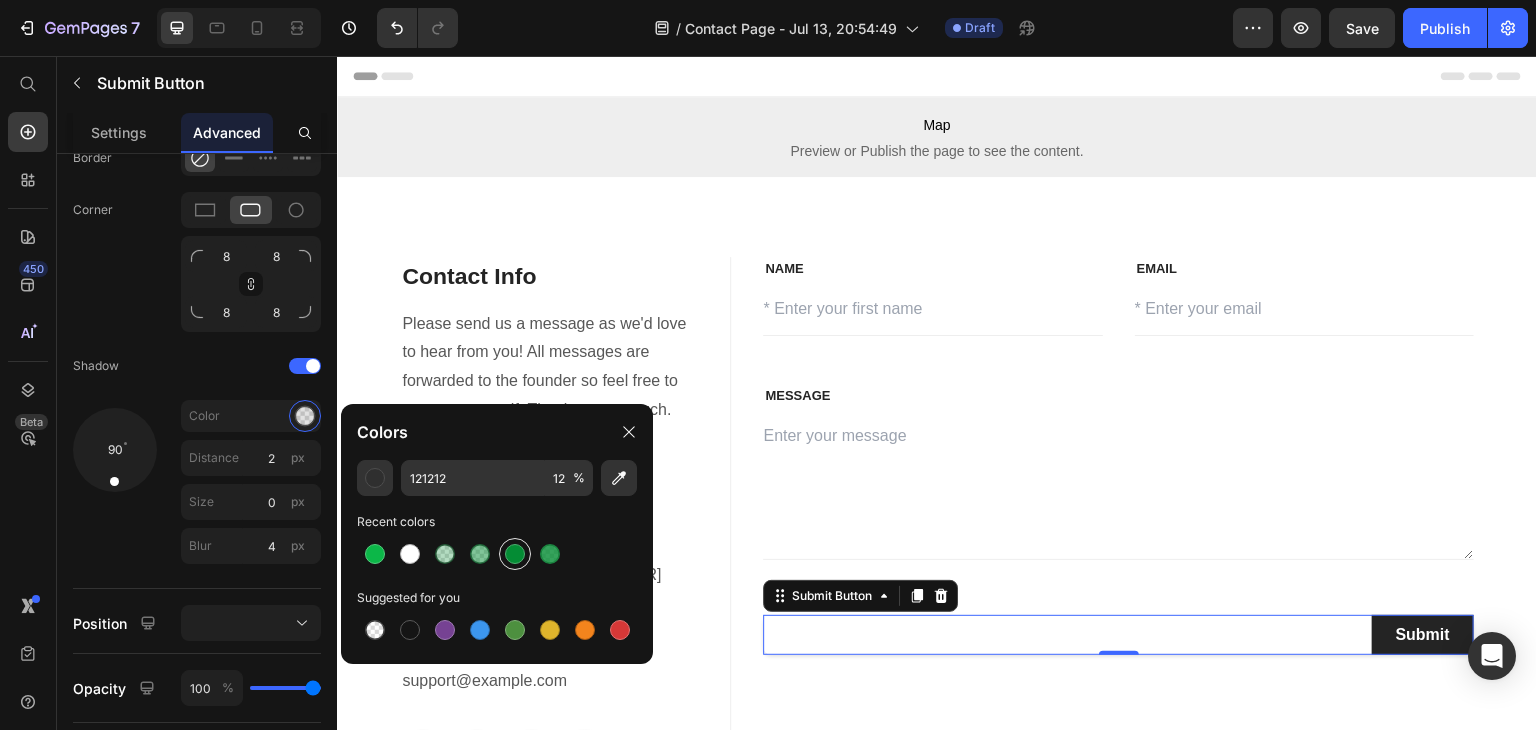 click at bounding box center (515, 554) 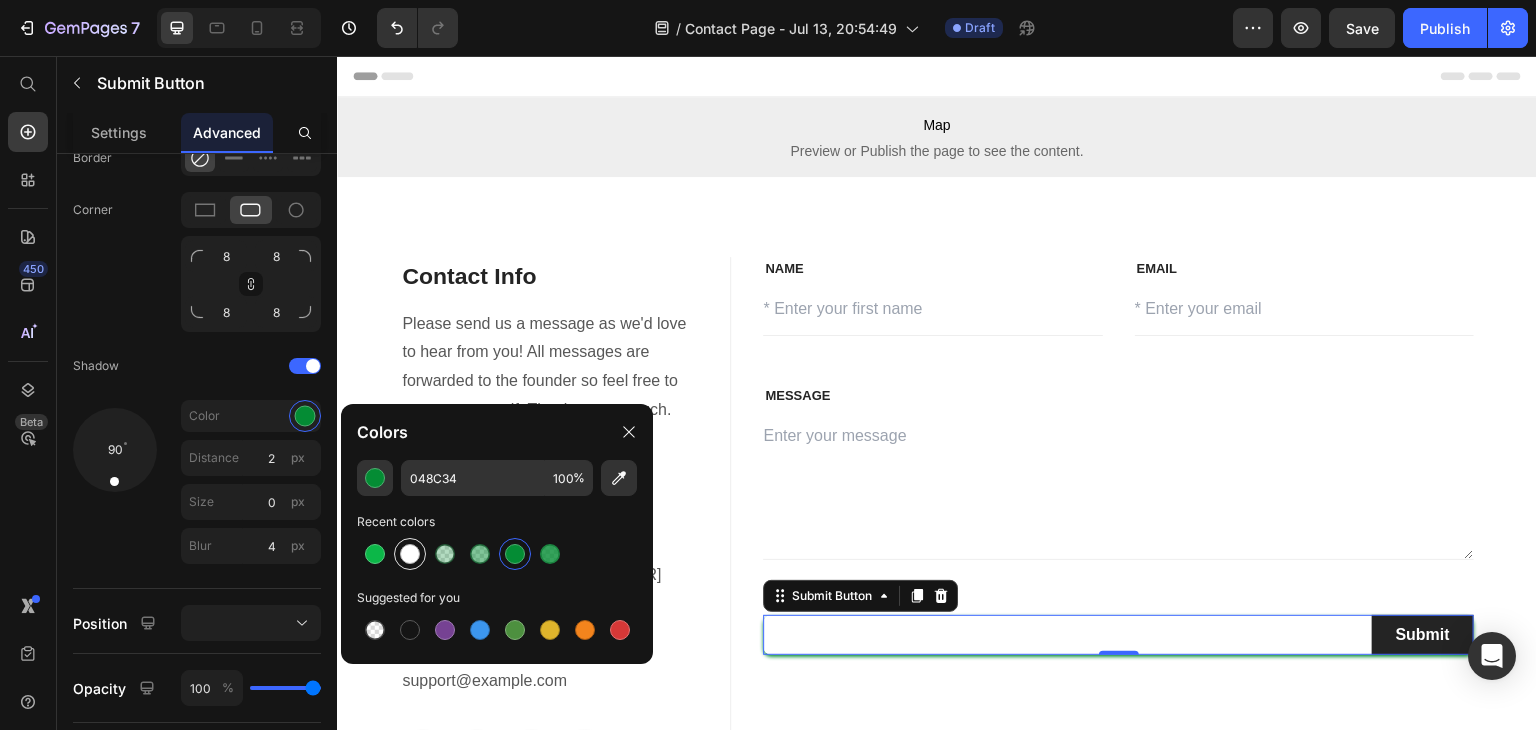 click at bounding box center [410, 554] 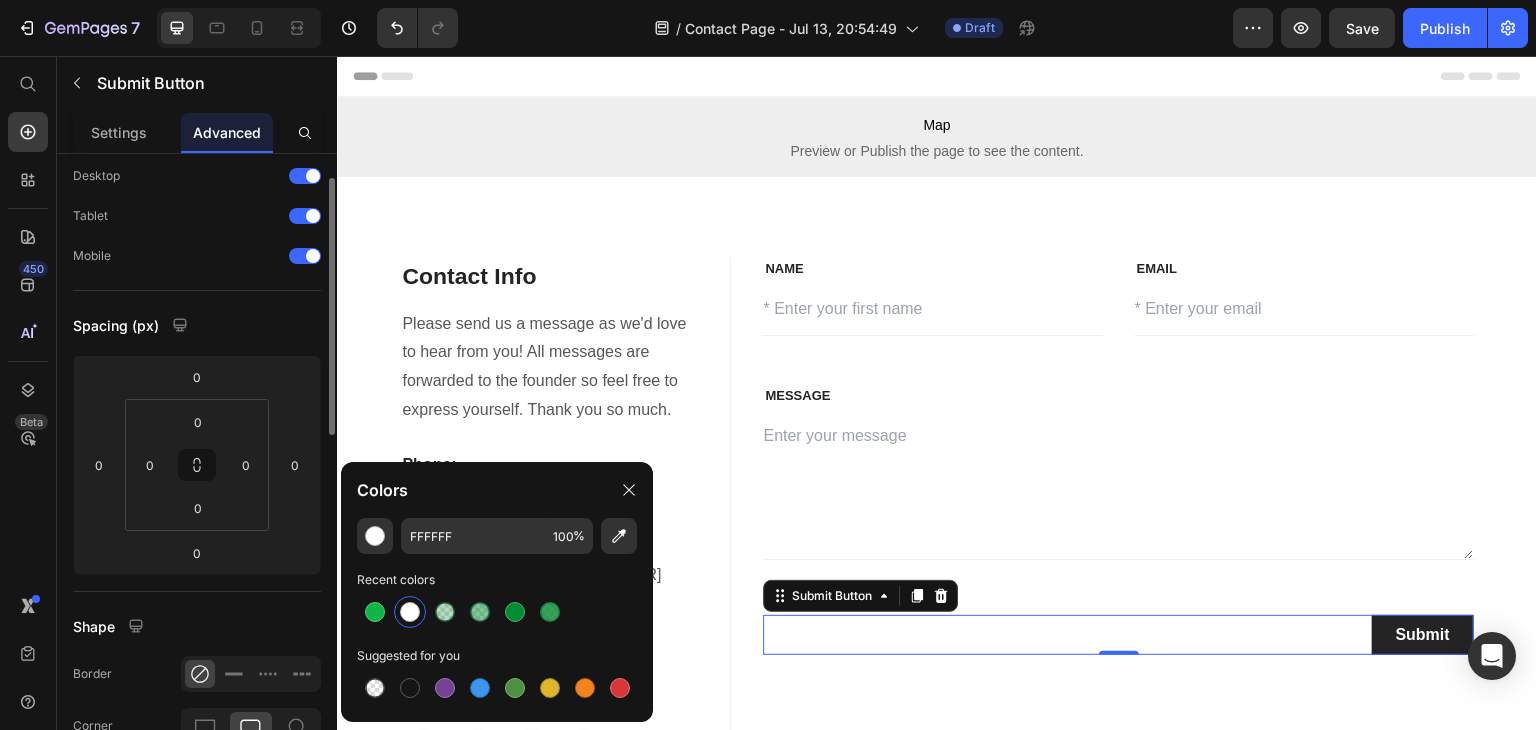 scroll, scrollTop: 0, scrollLeft: 0, axis: both 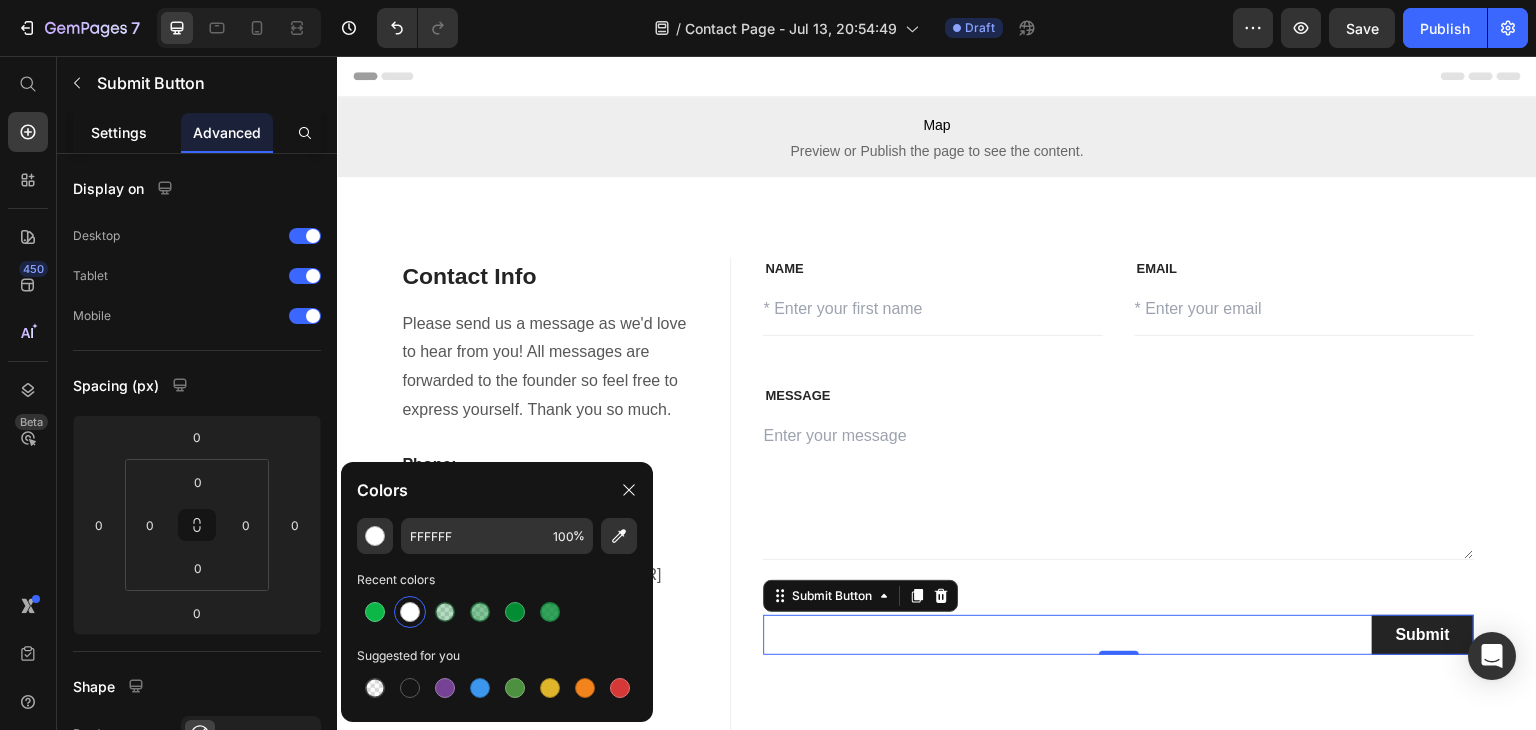 click on "Settings" at bounding box center (119, 132) 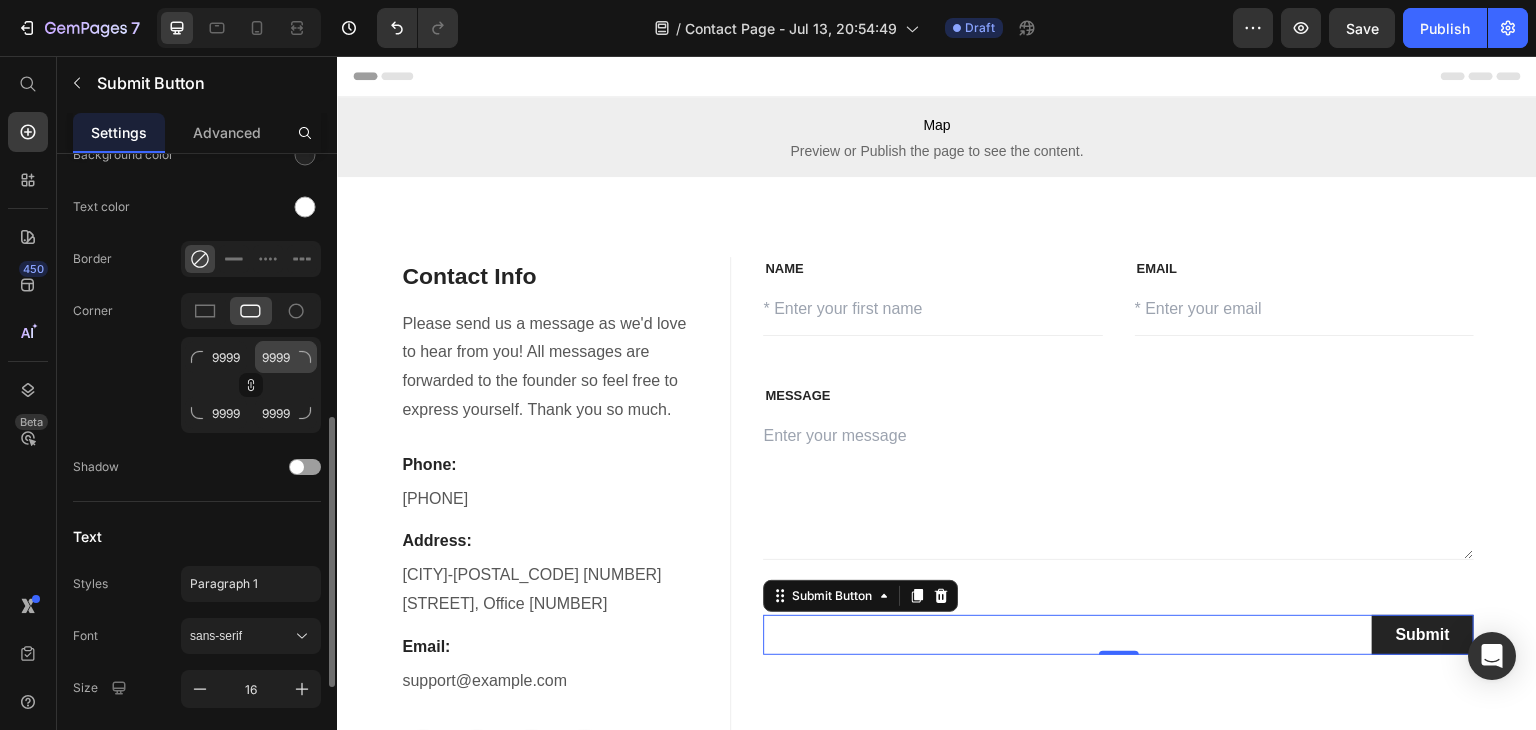 scroll, scrollTop: 614, scrollLeft: 0, axis: vertical 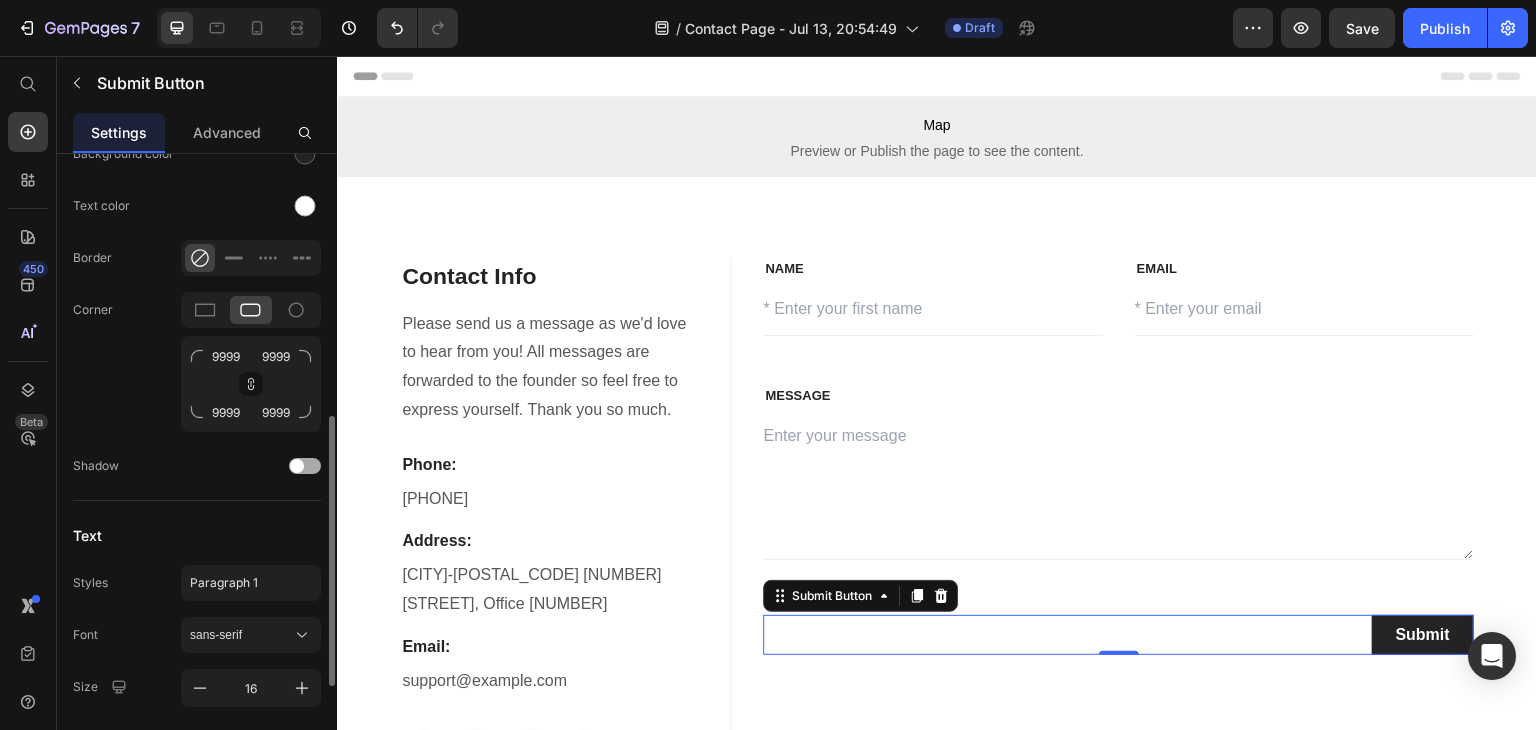 click at bounding box center [297, 466] 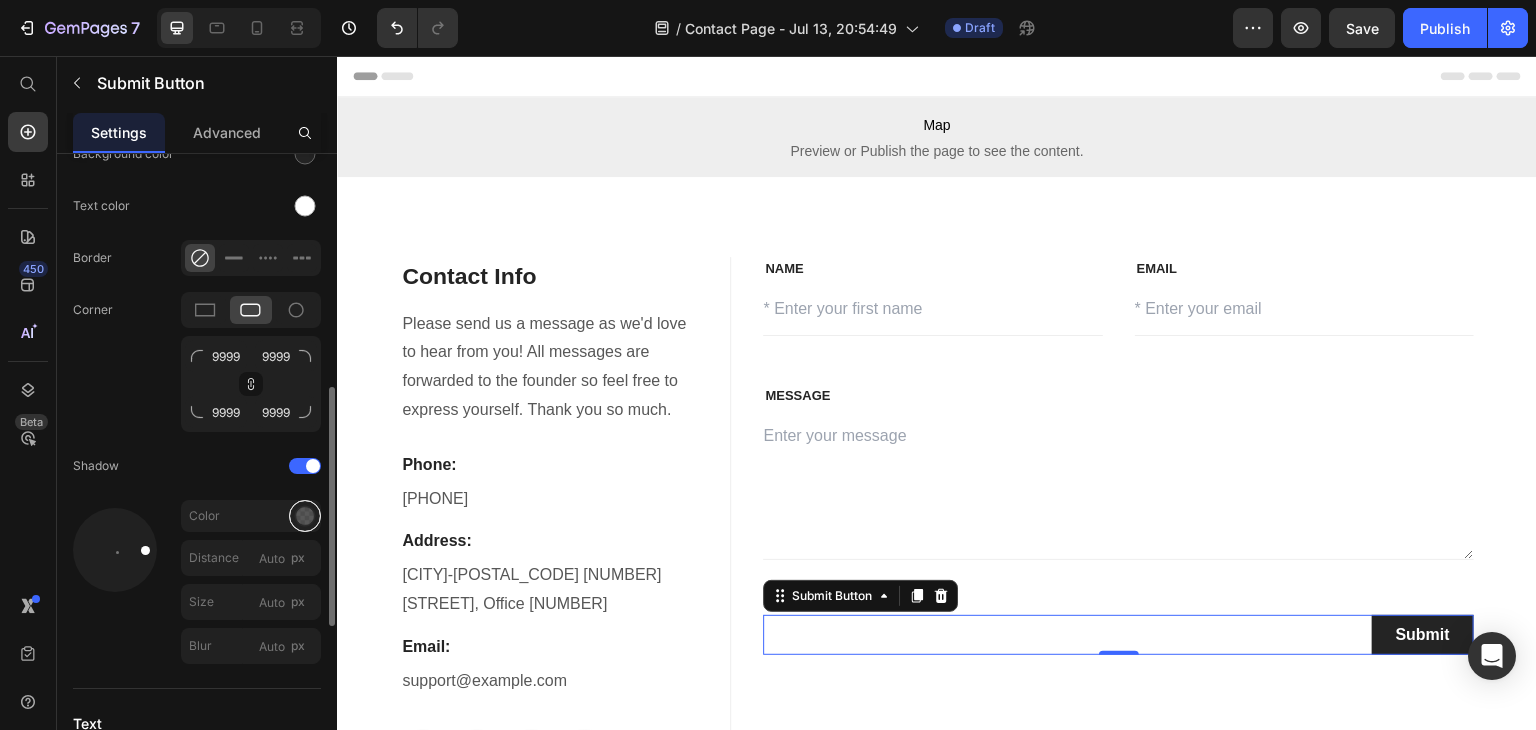 click at bounding box center [305, 516] 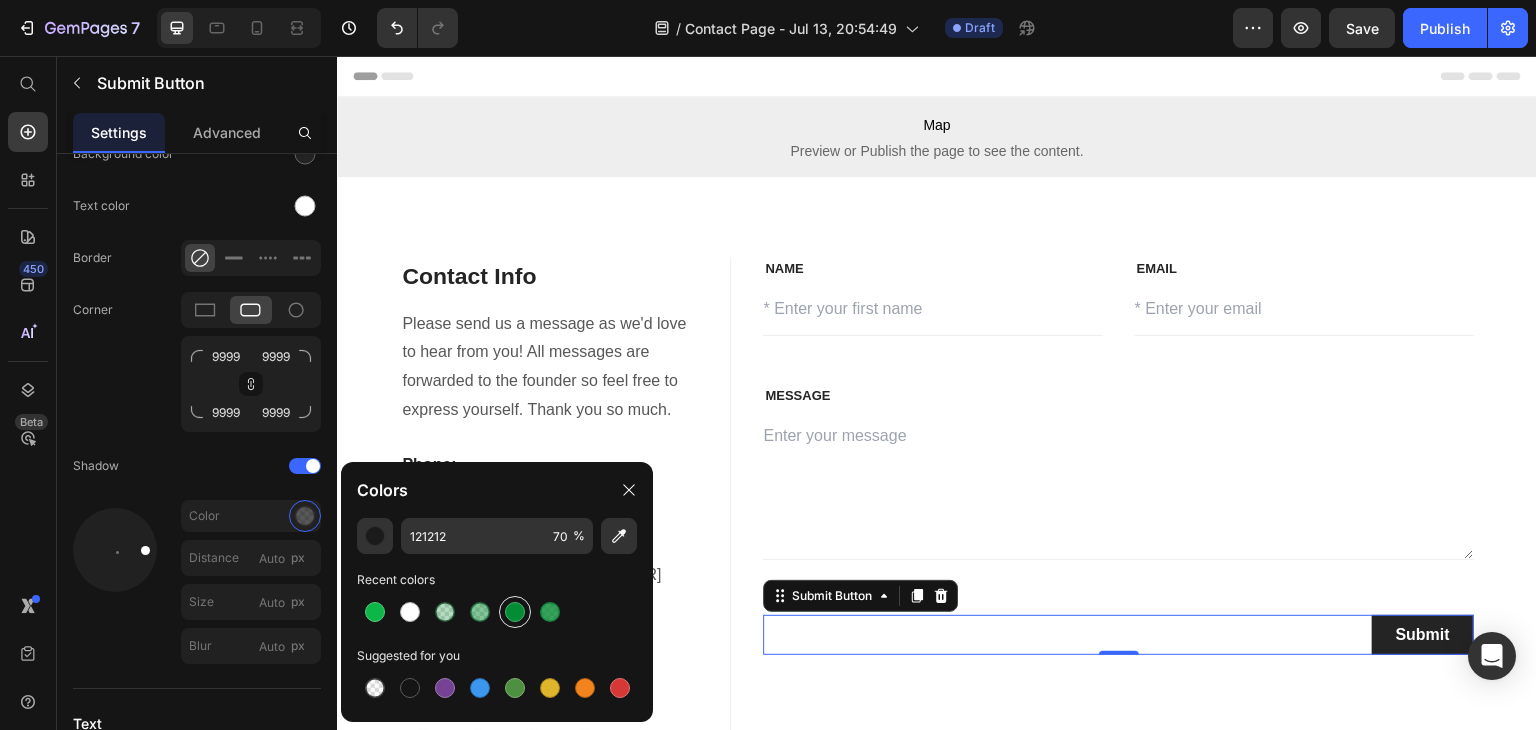 click at bounding box center [515, 612] 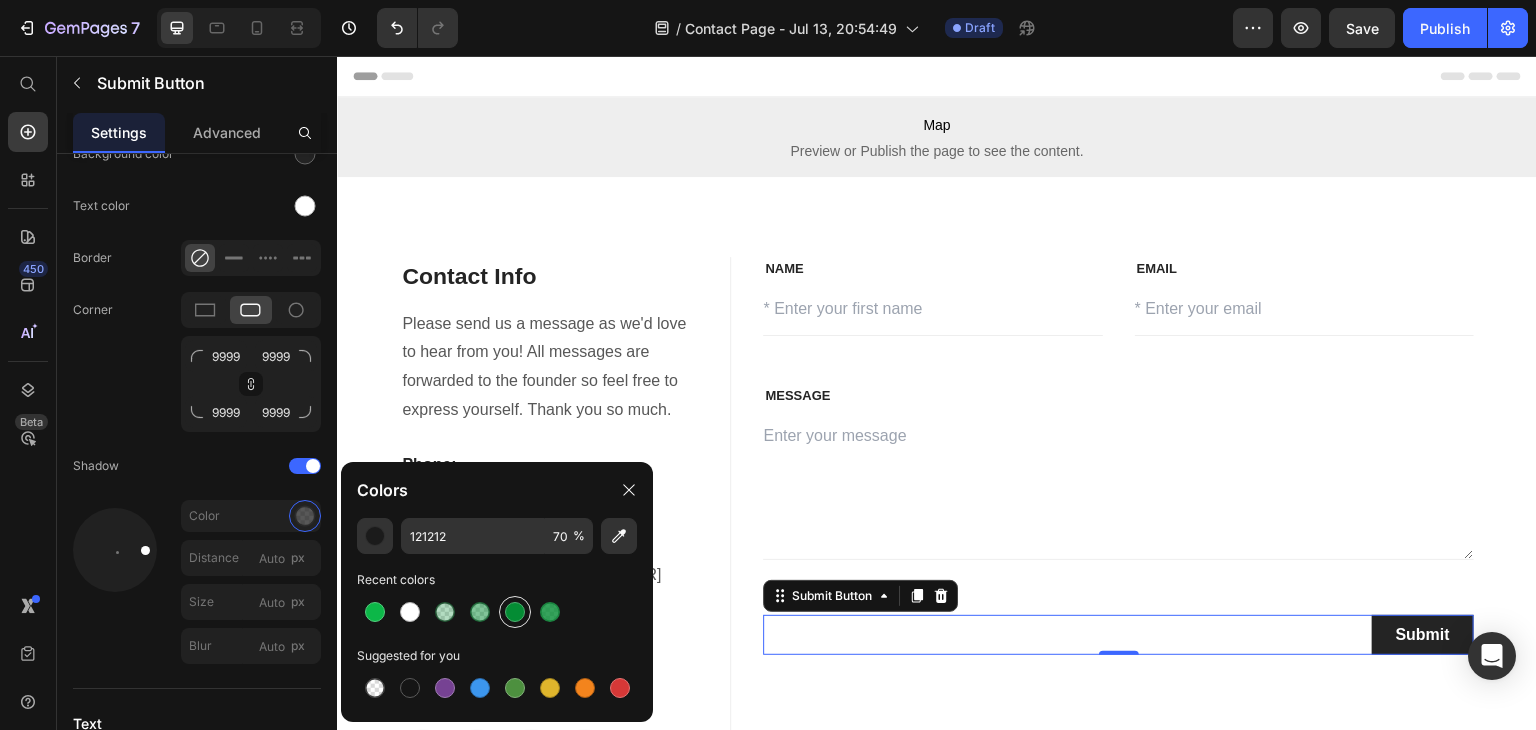 type on "048C34" 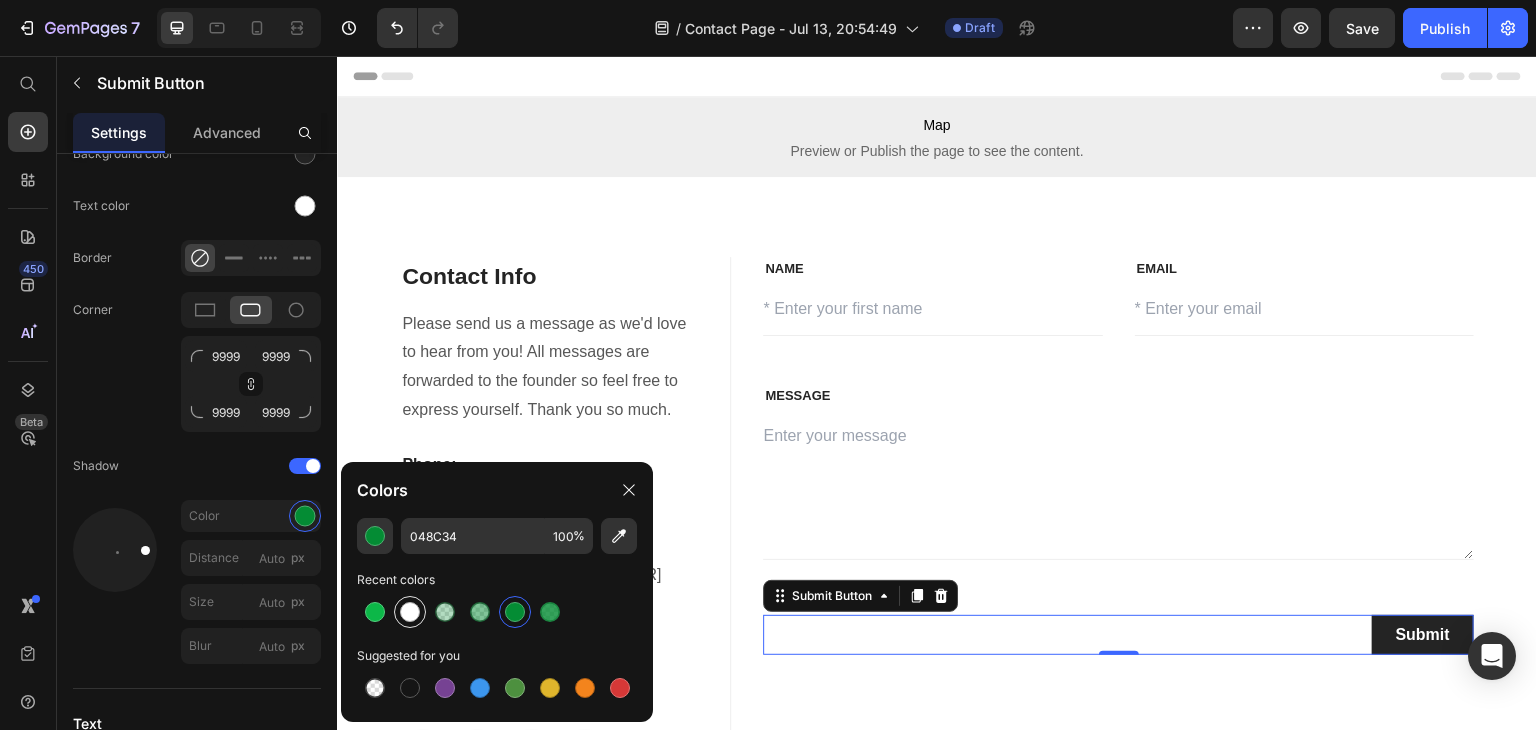 click at bounding box center [410, 612] 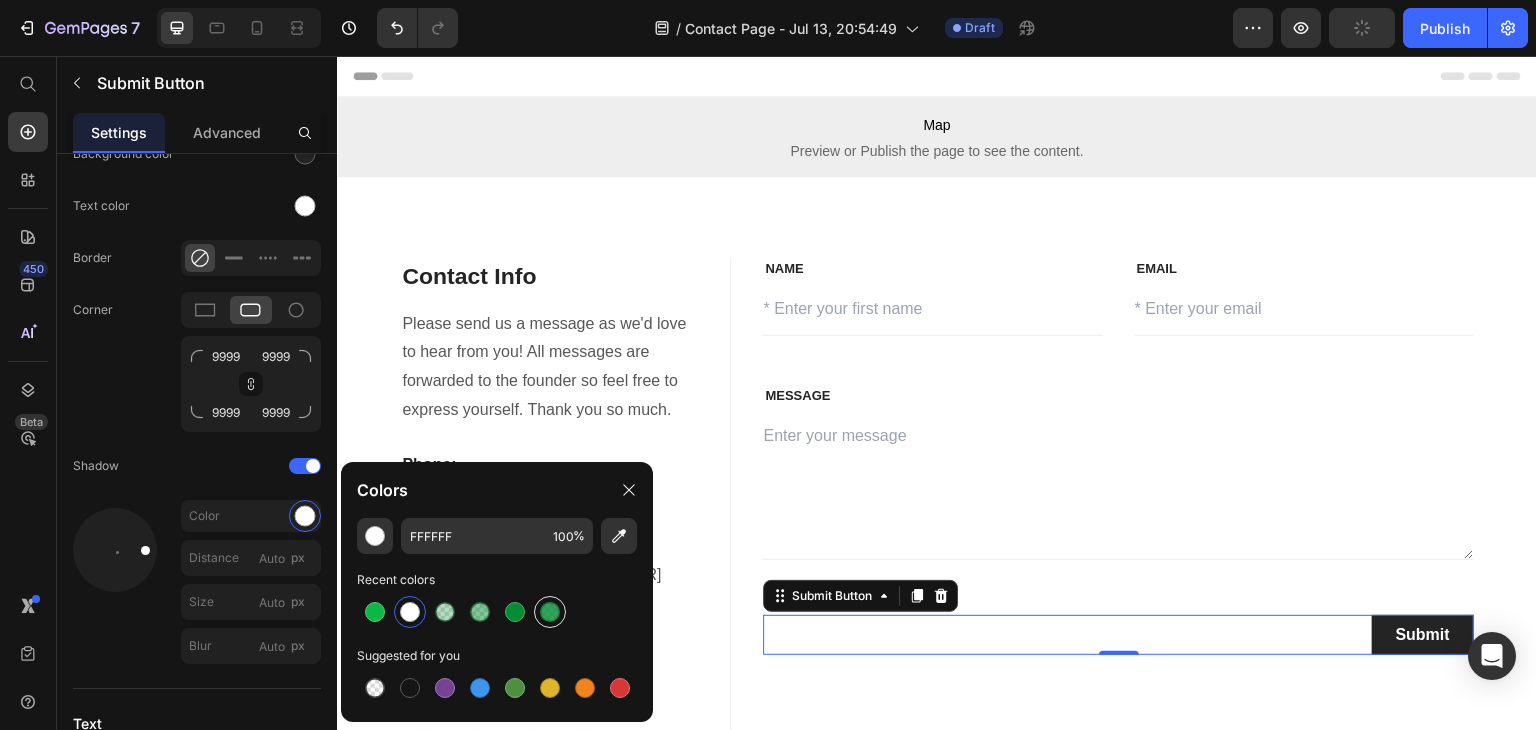 click at bounding box center [550, 612] 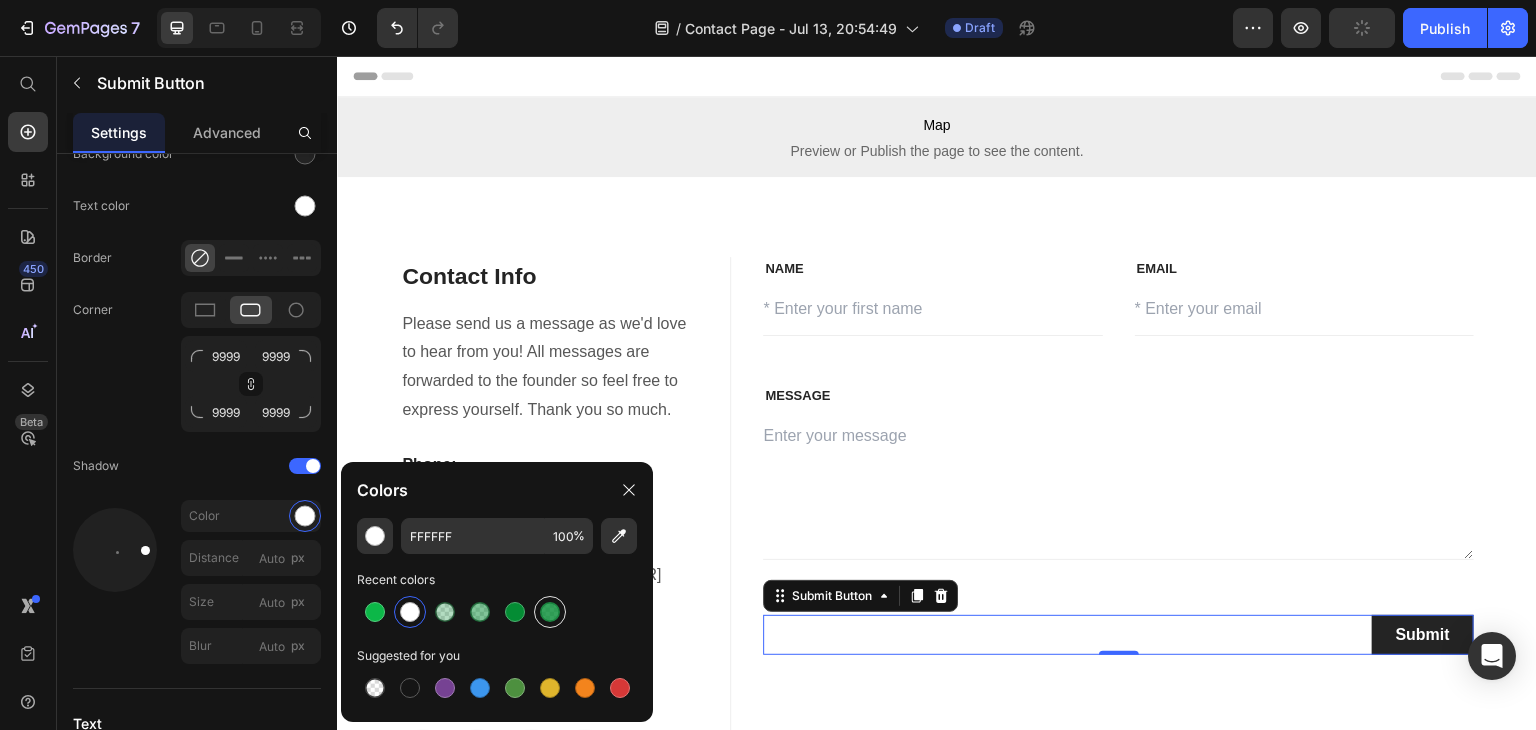 type on "048C34" 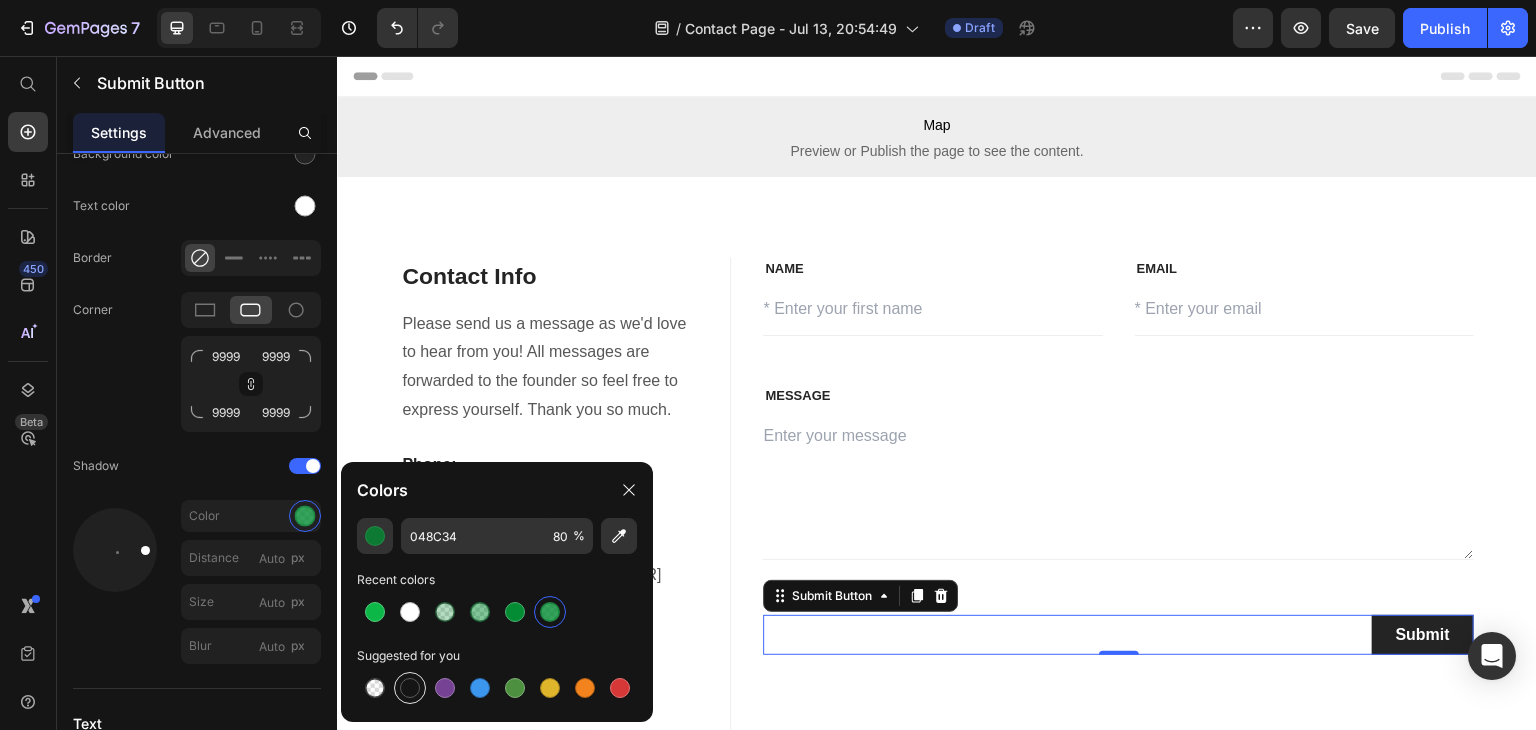 click at bounding box center [410, 688] 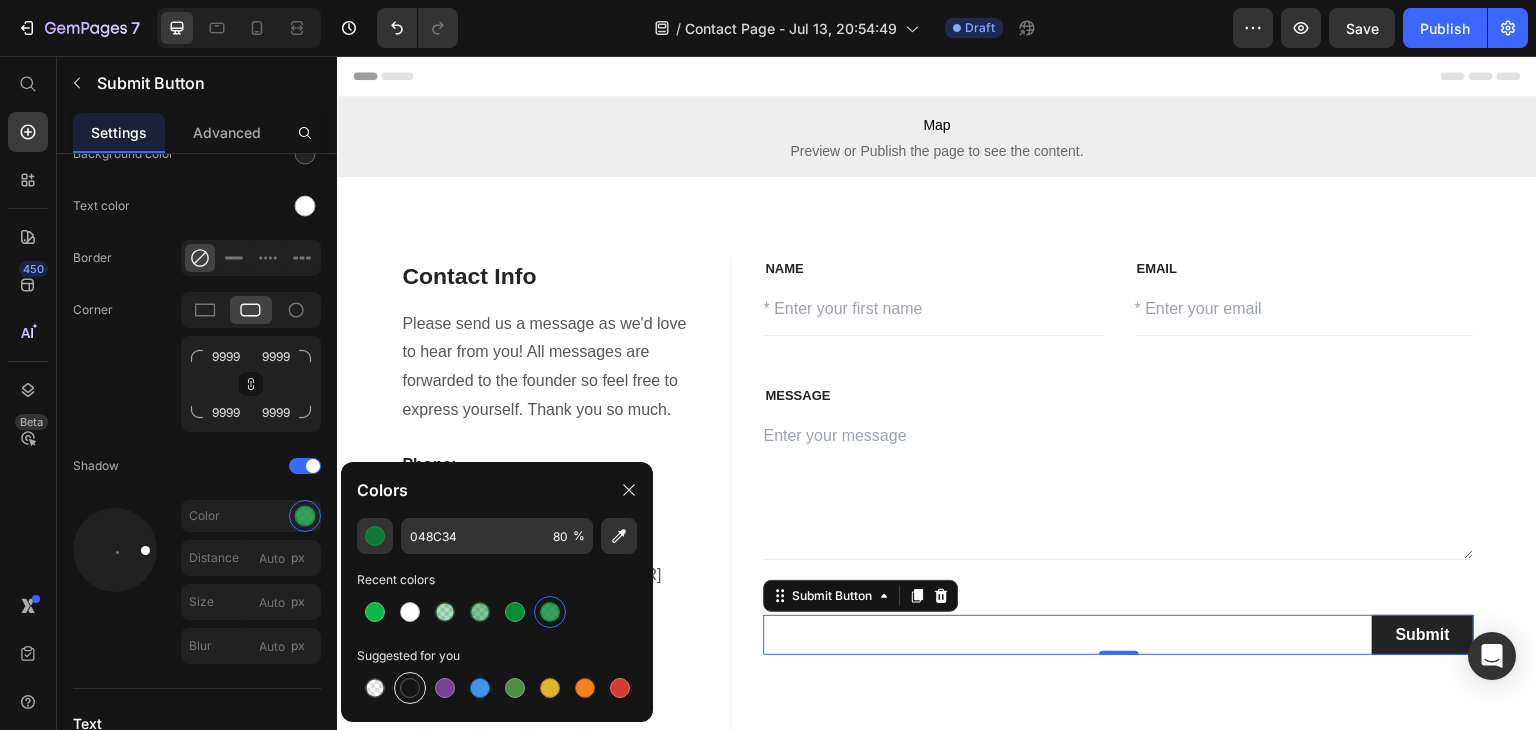 type on "100" 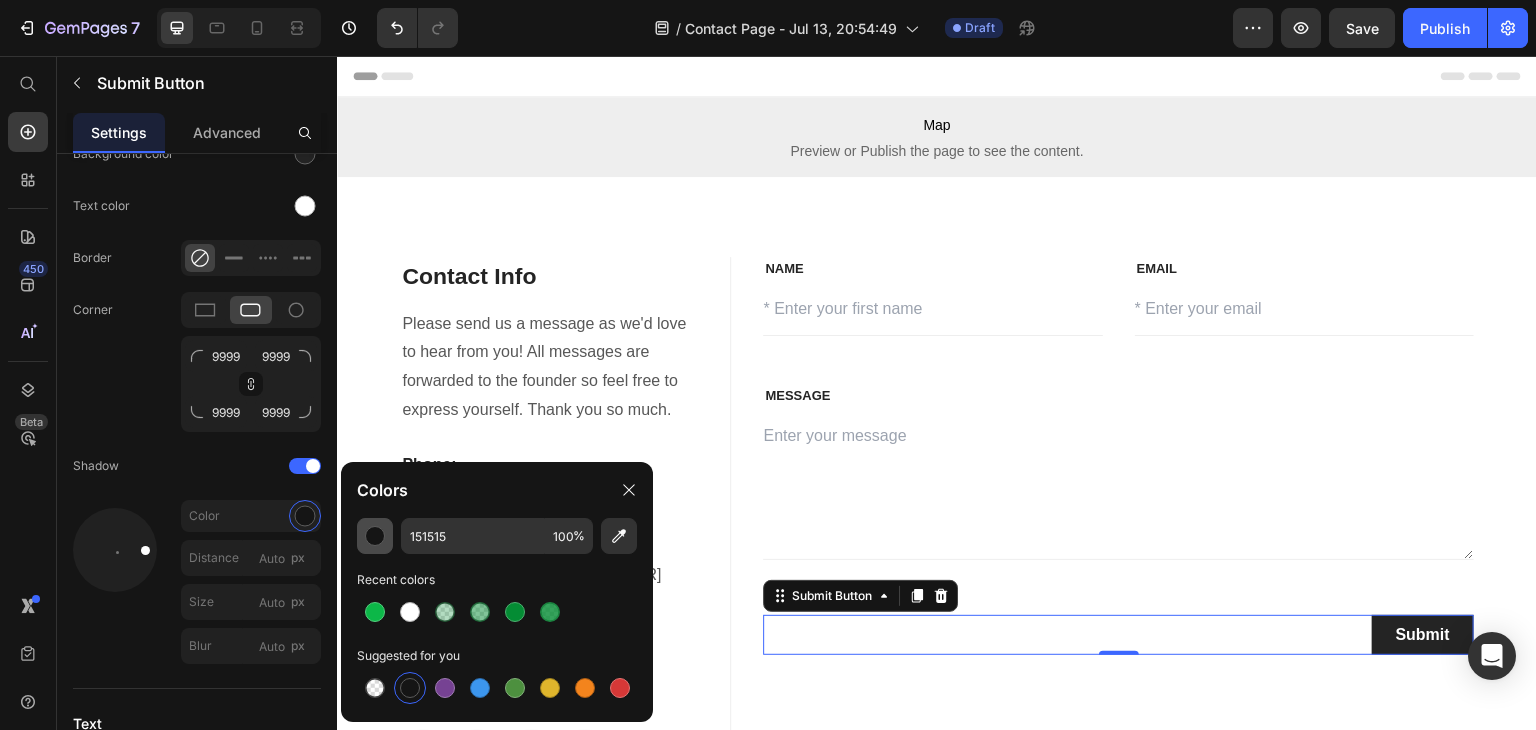 click at bounding box center [375, 536] 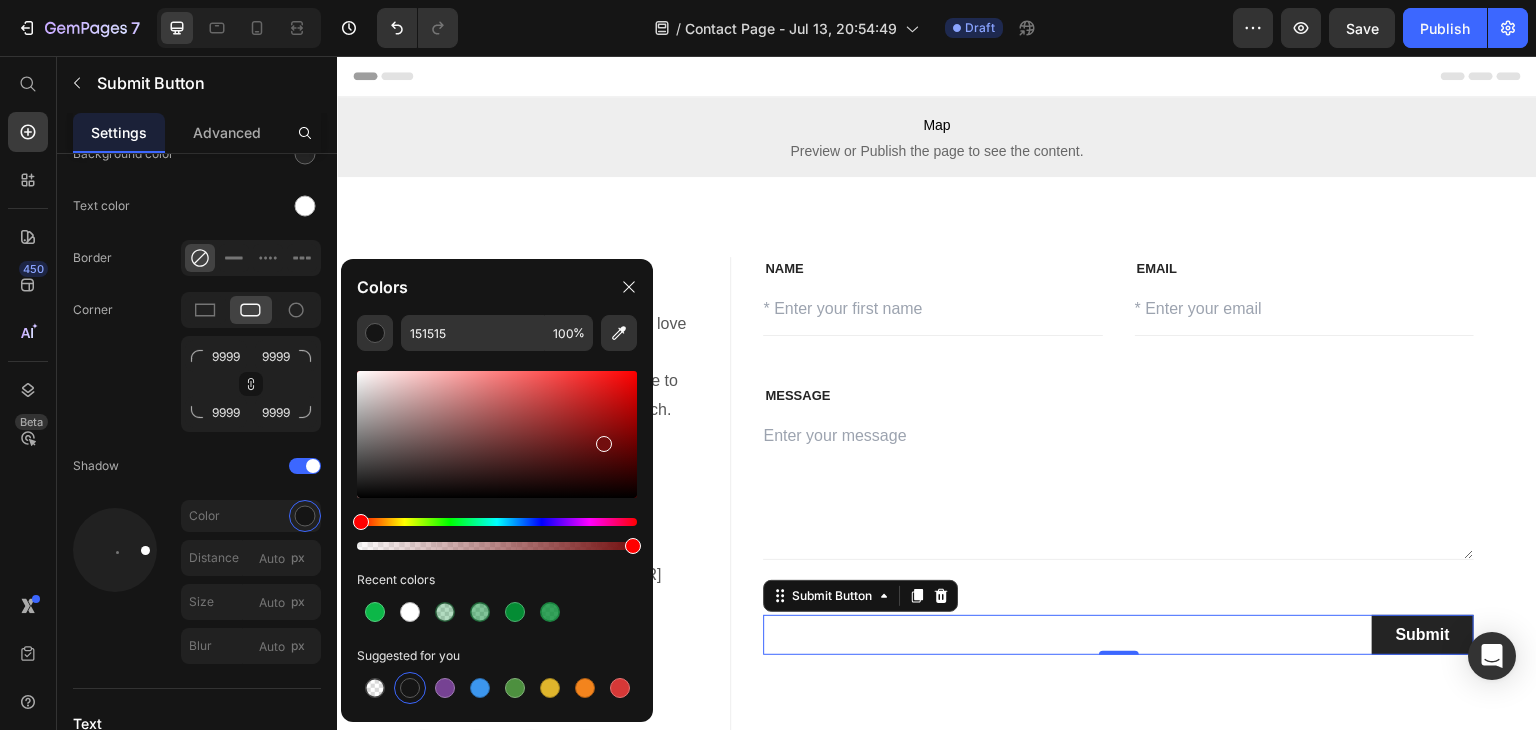 click at bounding box center [497, 434] 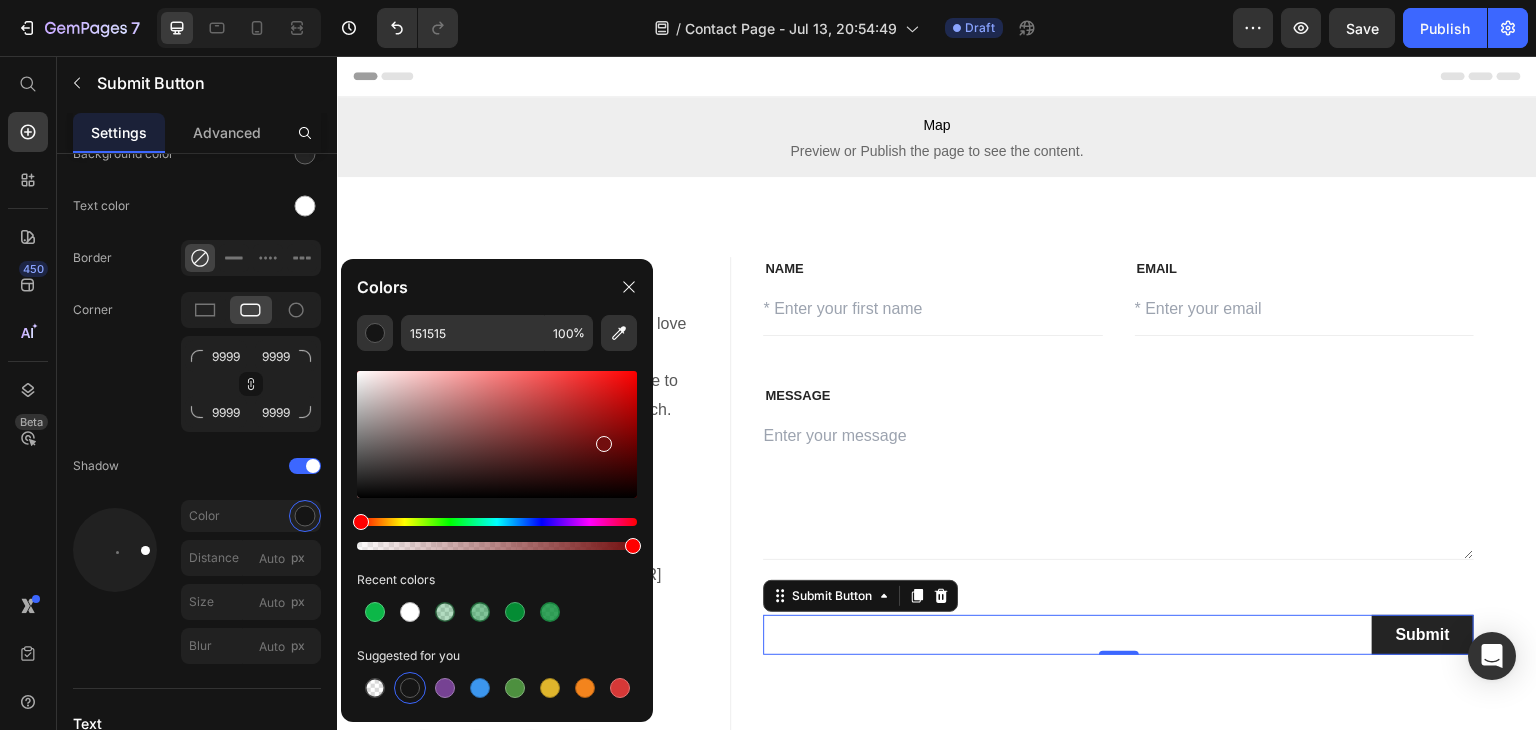 type on "720E0E" 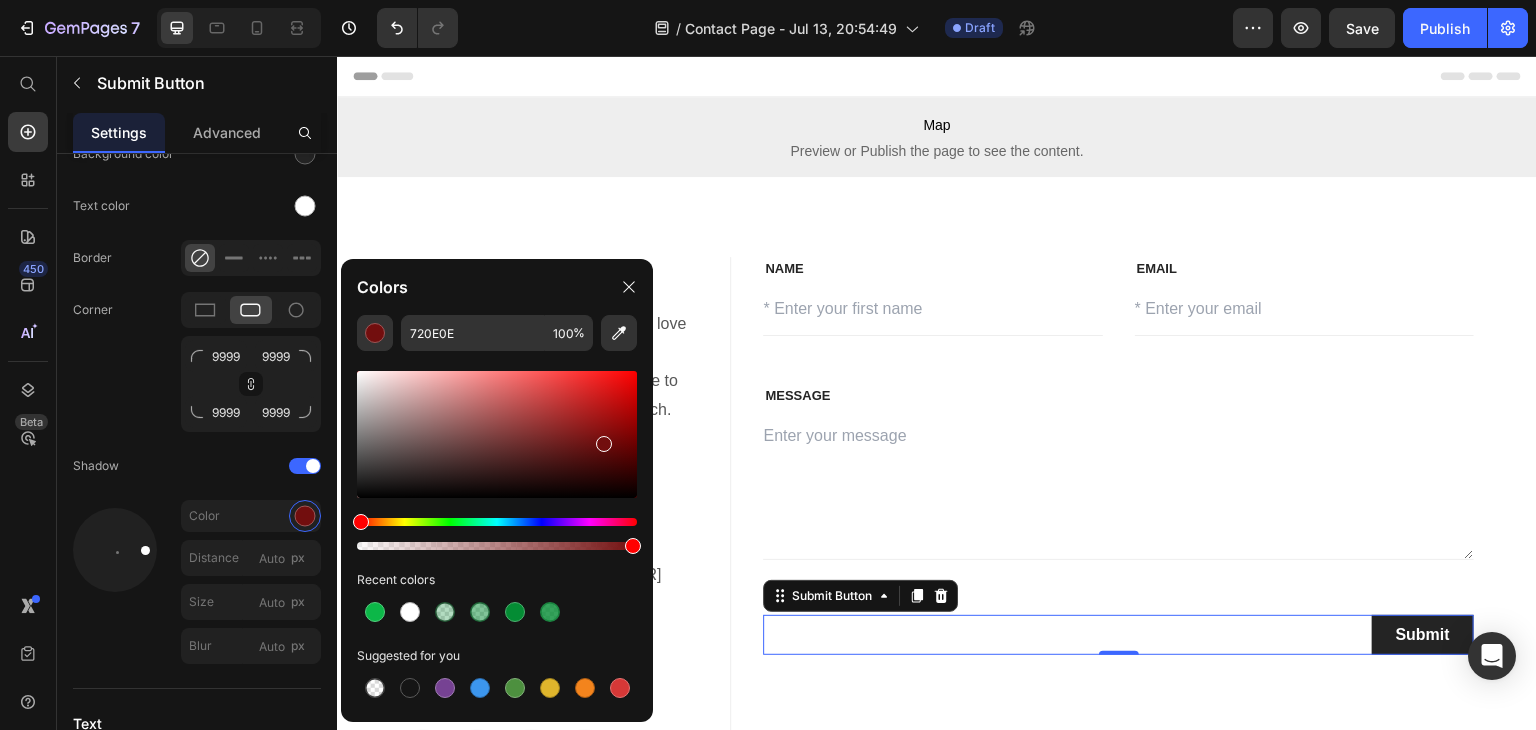 click at bounding box center [497, 612] 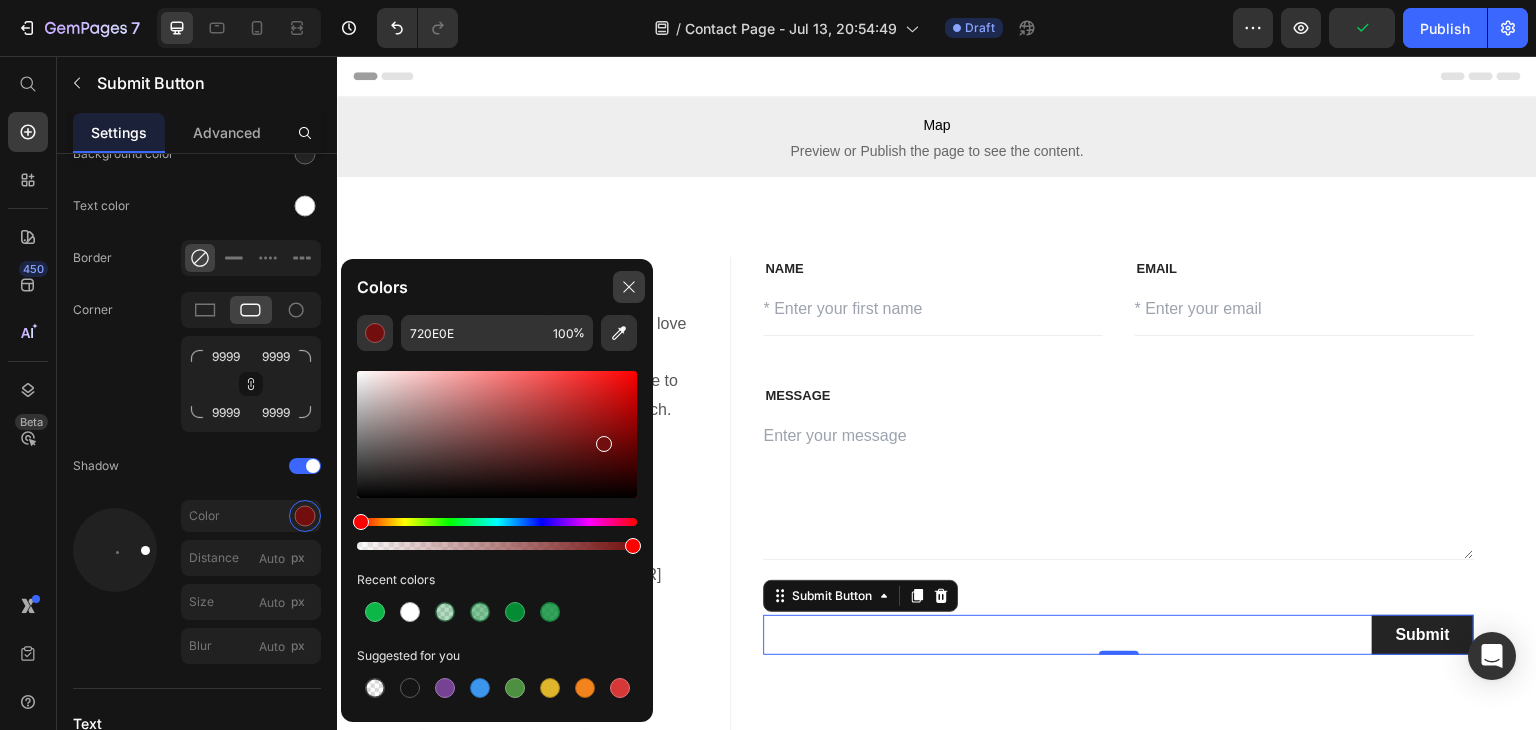 click 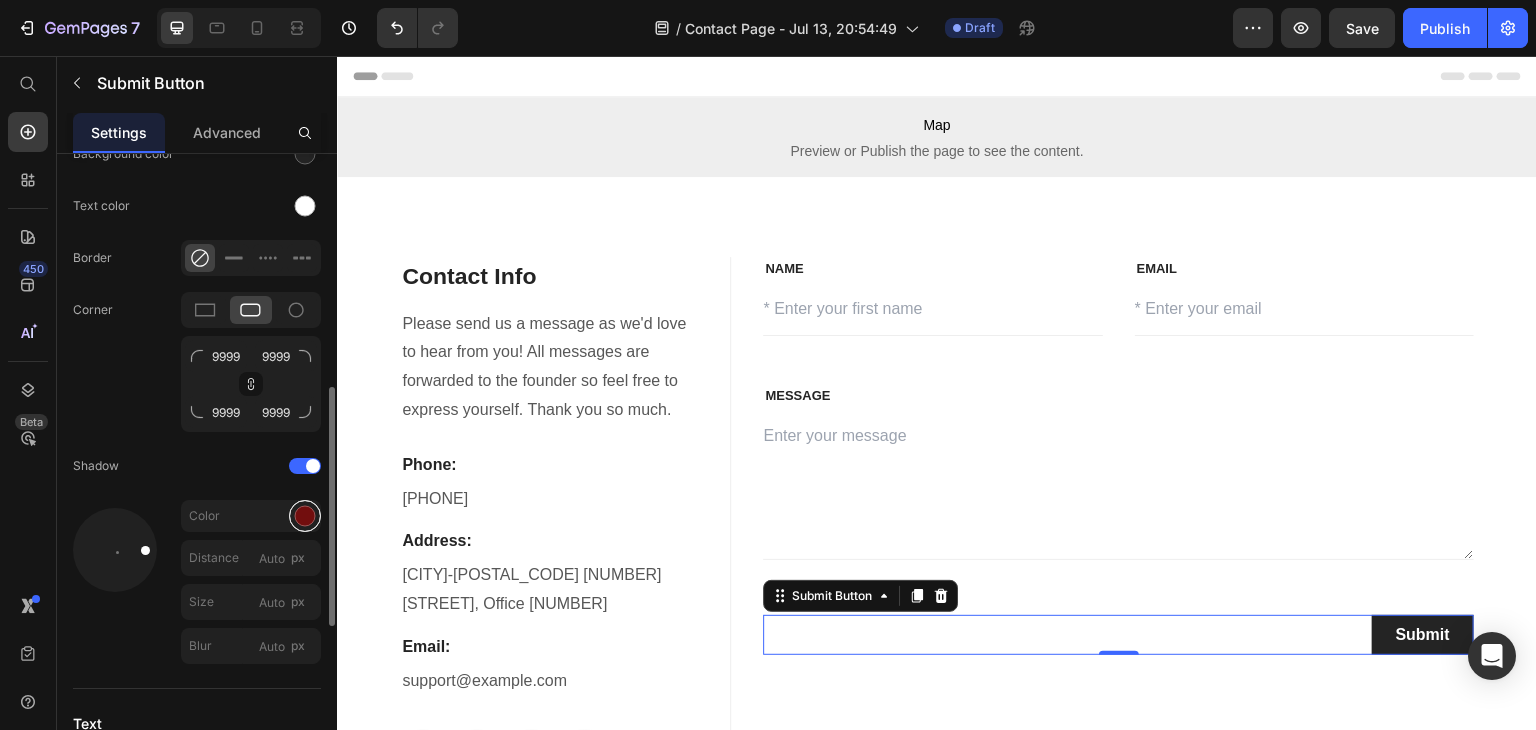 click at bounding box center (305, 516) 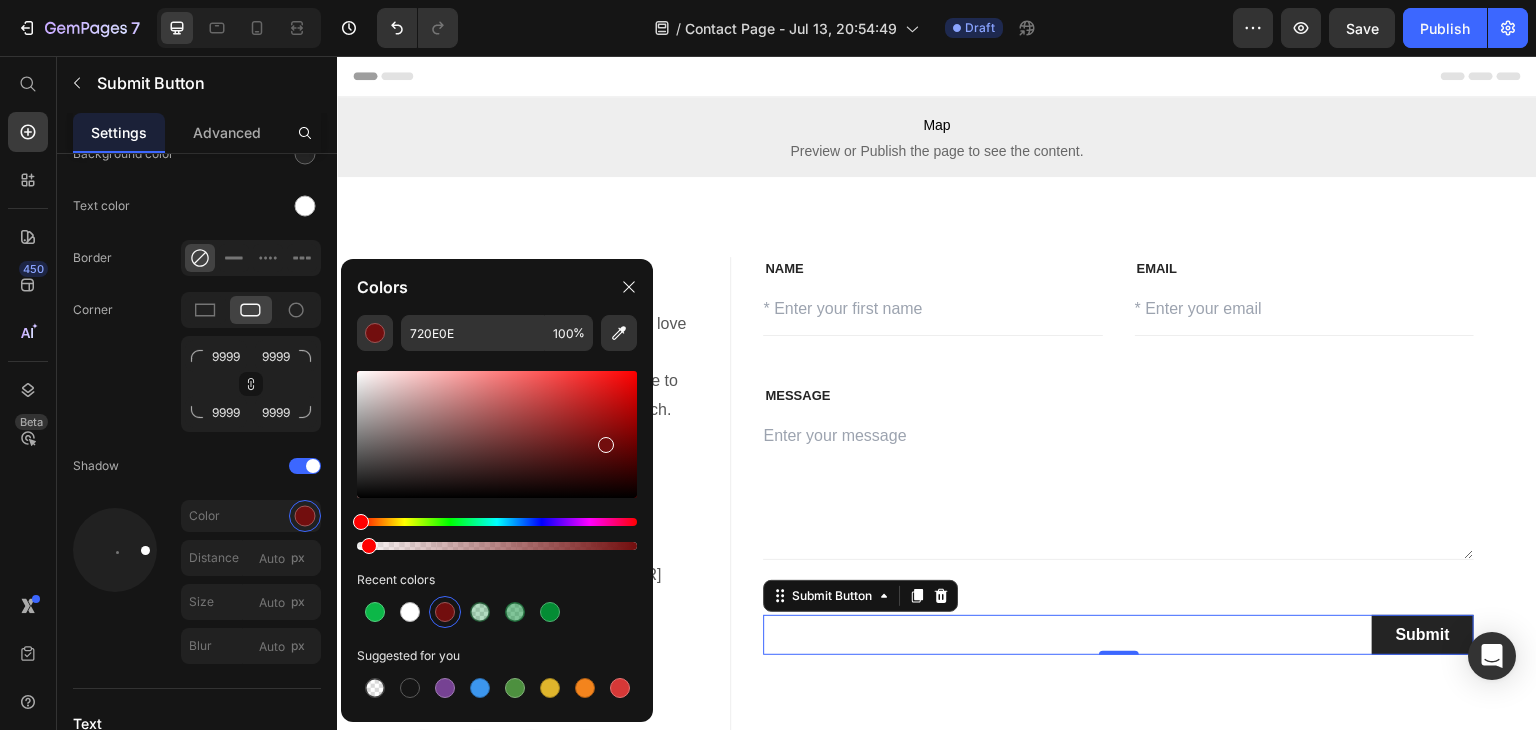 click at bounding box center (497, 546) 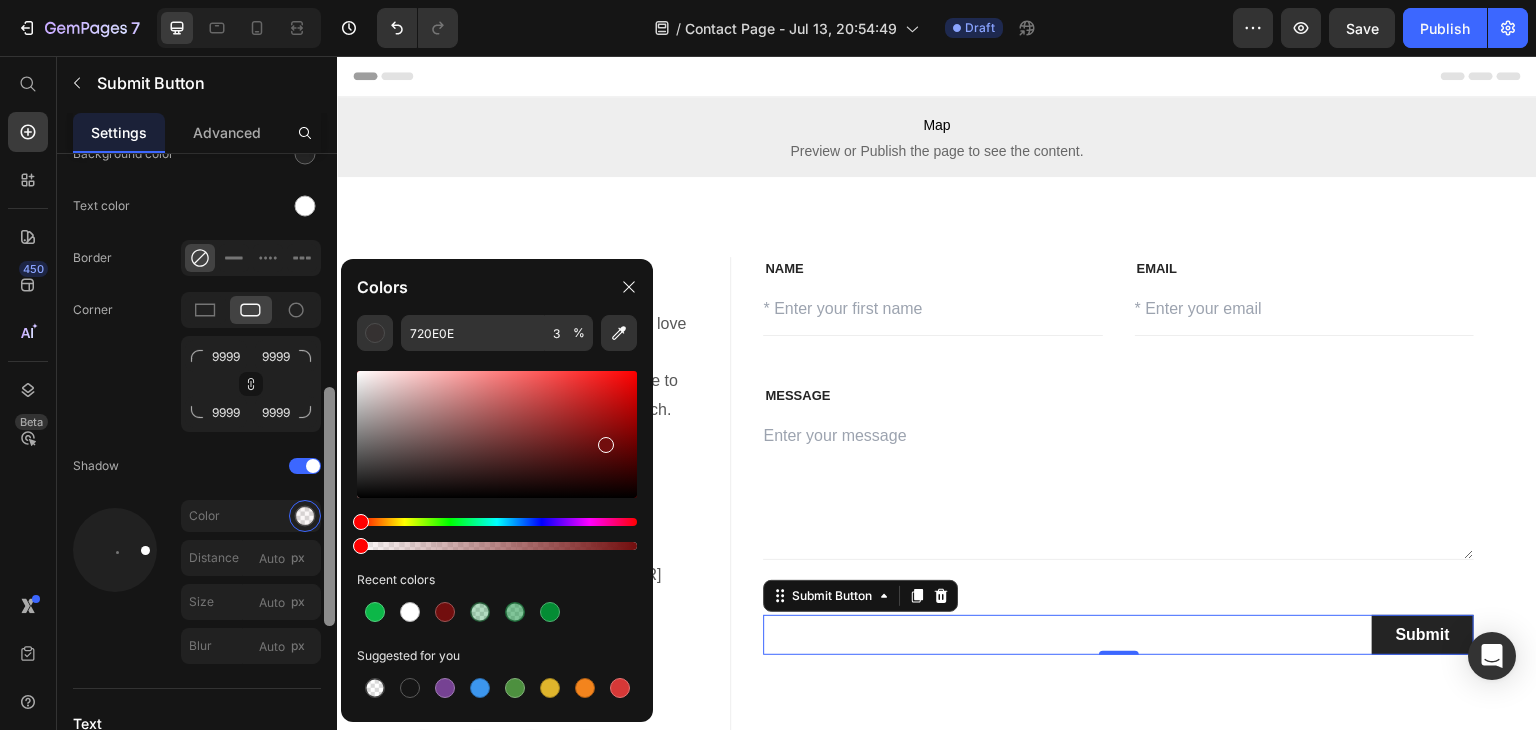 type on "0" 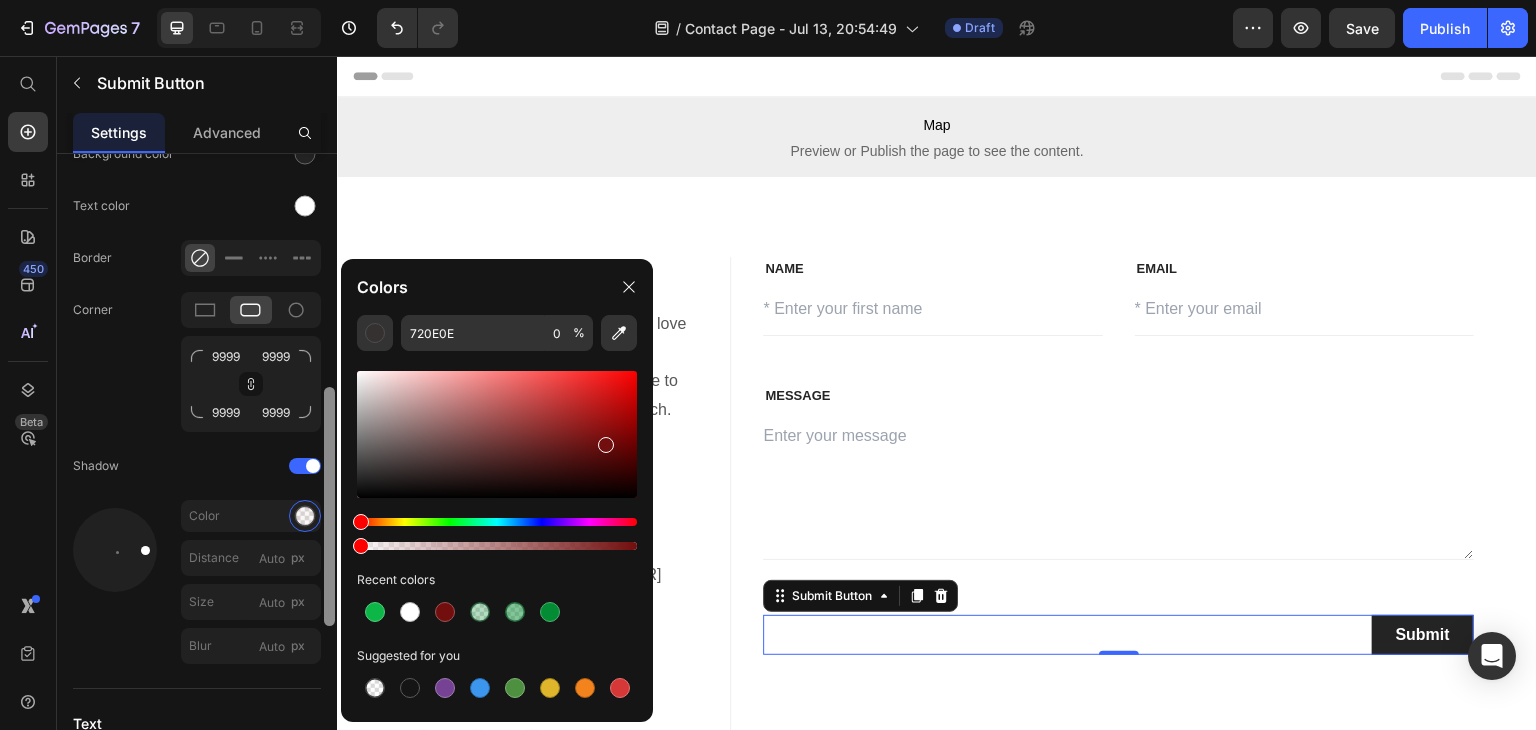 drag, startPoint x: 364, startPoint y: 546, endPoint x: 334, endPoint y: 548, distance: 30.066593 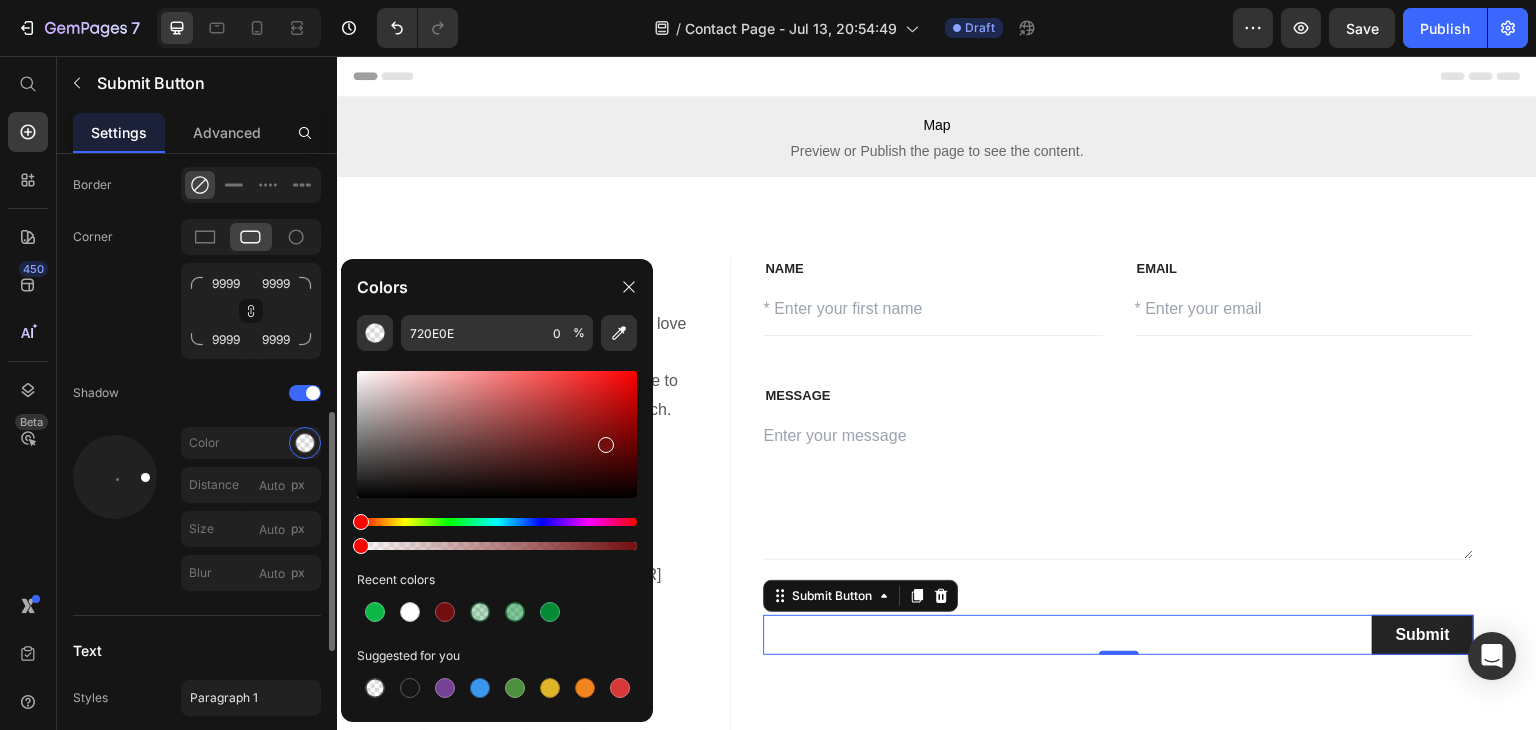 scroll, scrollTop: 685, scrollLeft: 0, axis: vertical 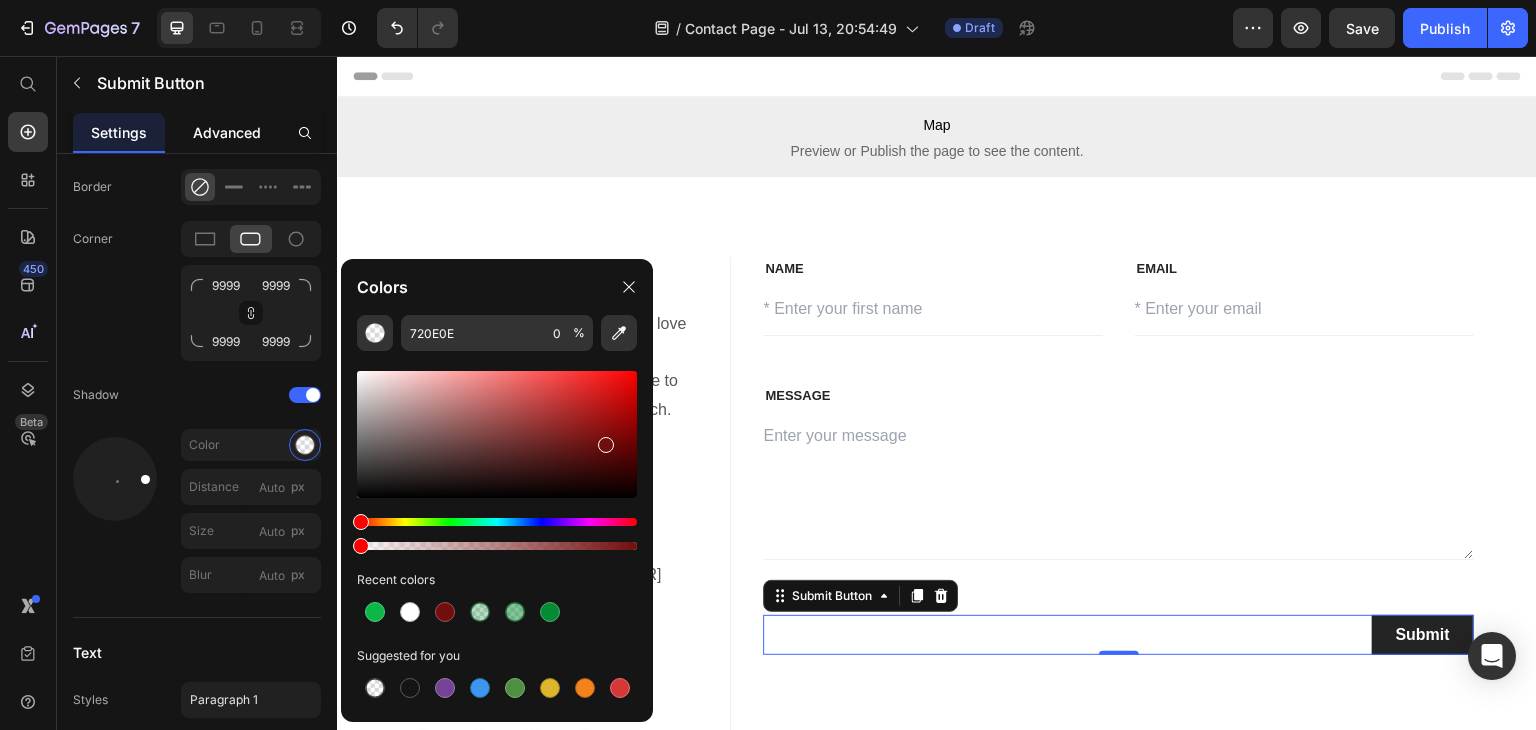click on "Advanced" at bounding box center [227, 132] 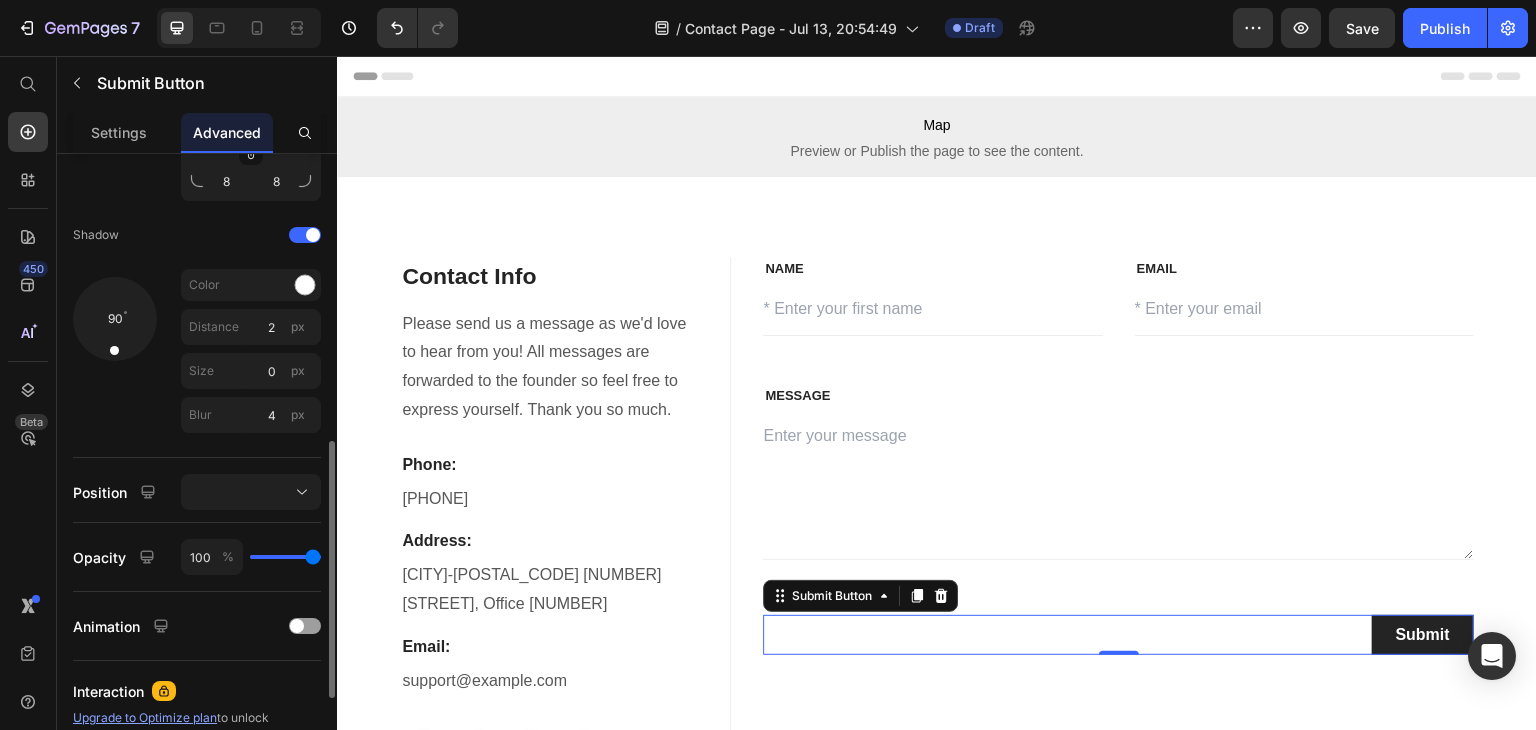 scroll, scrollTop: 696, scrollLeft: 0, axis: vertical 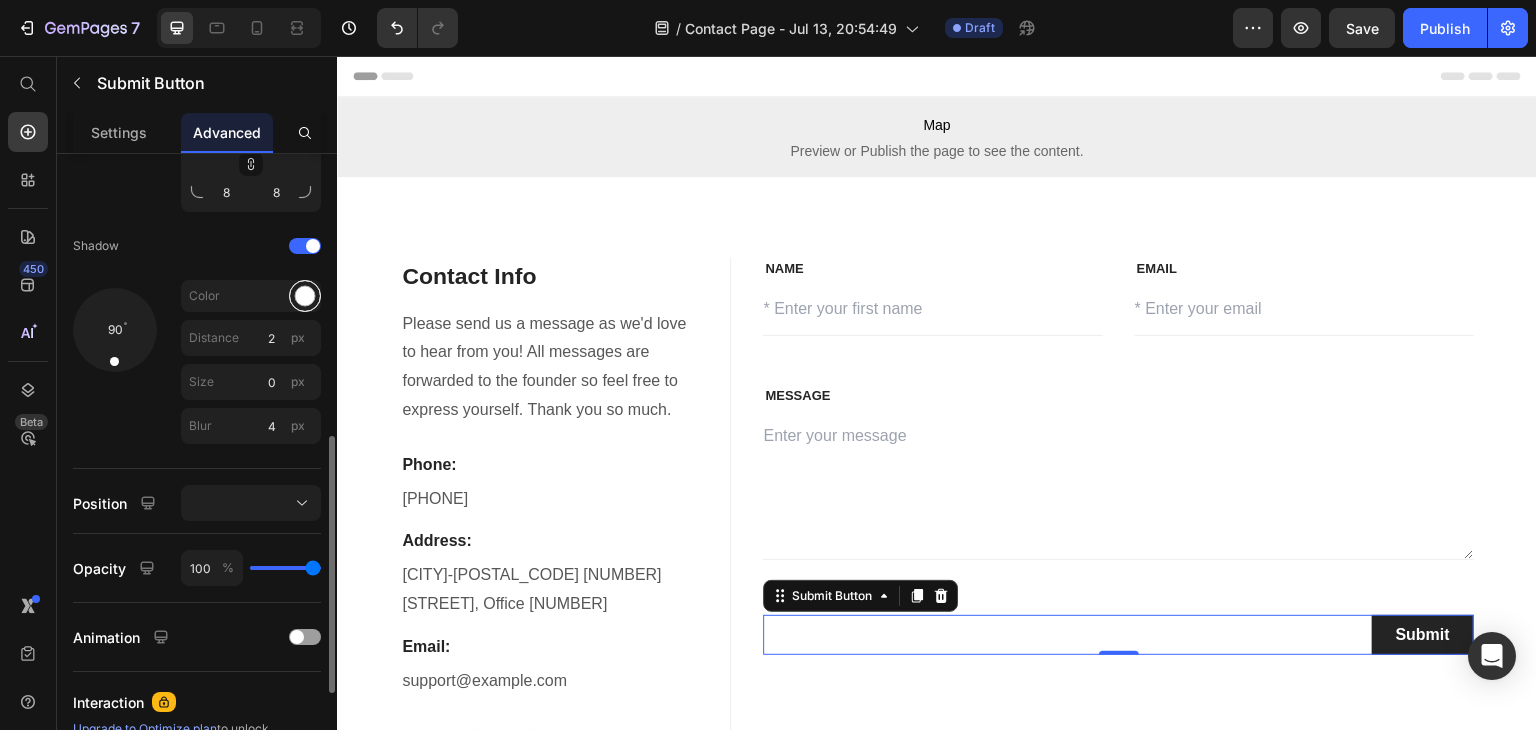 click at bounding box center (305, 296) 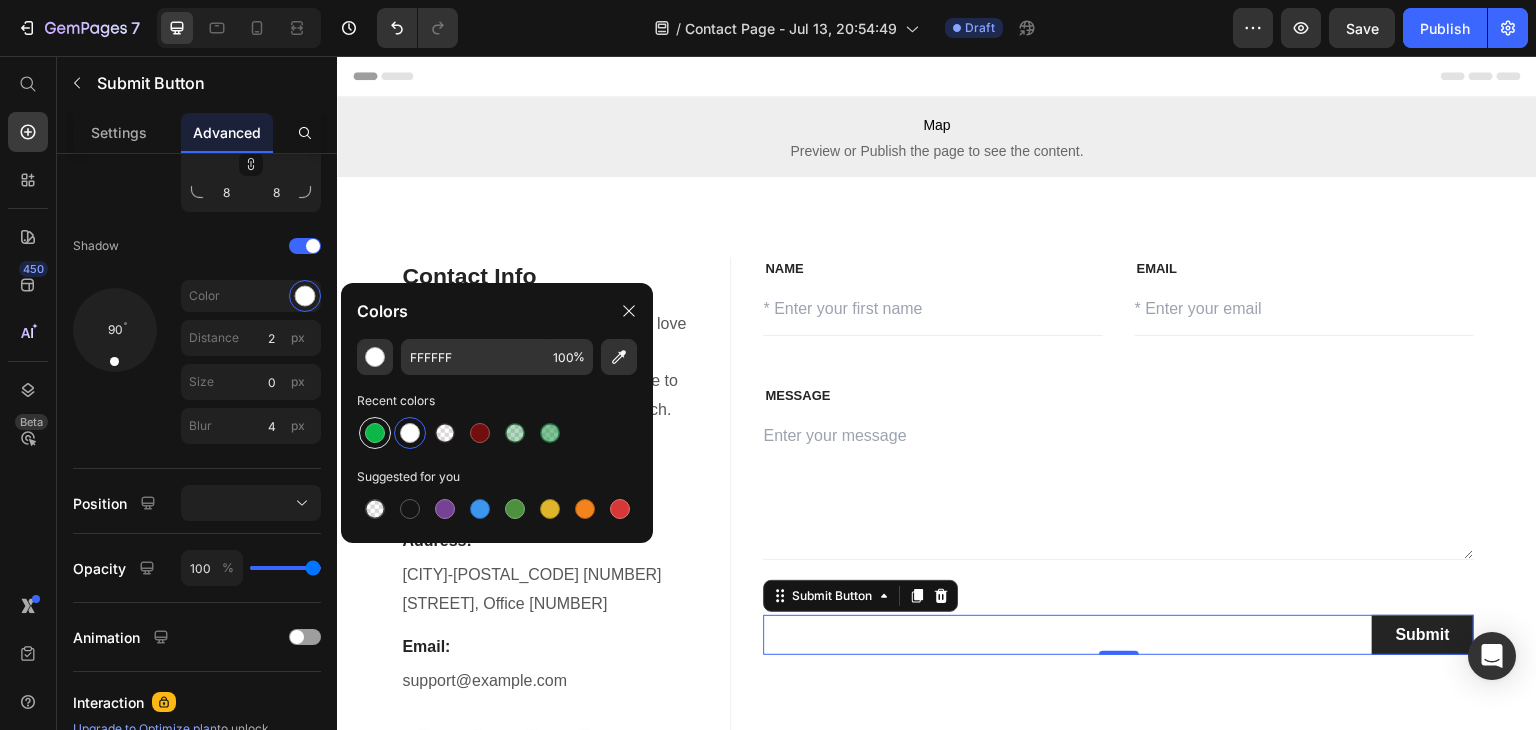 click at bounding box center [375, 433] 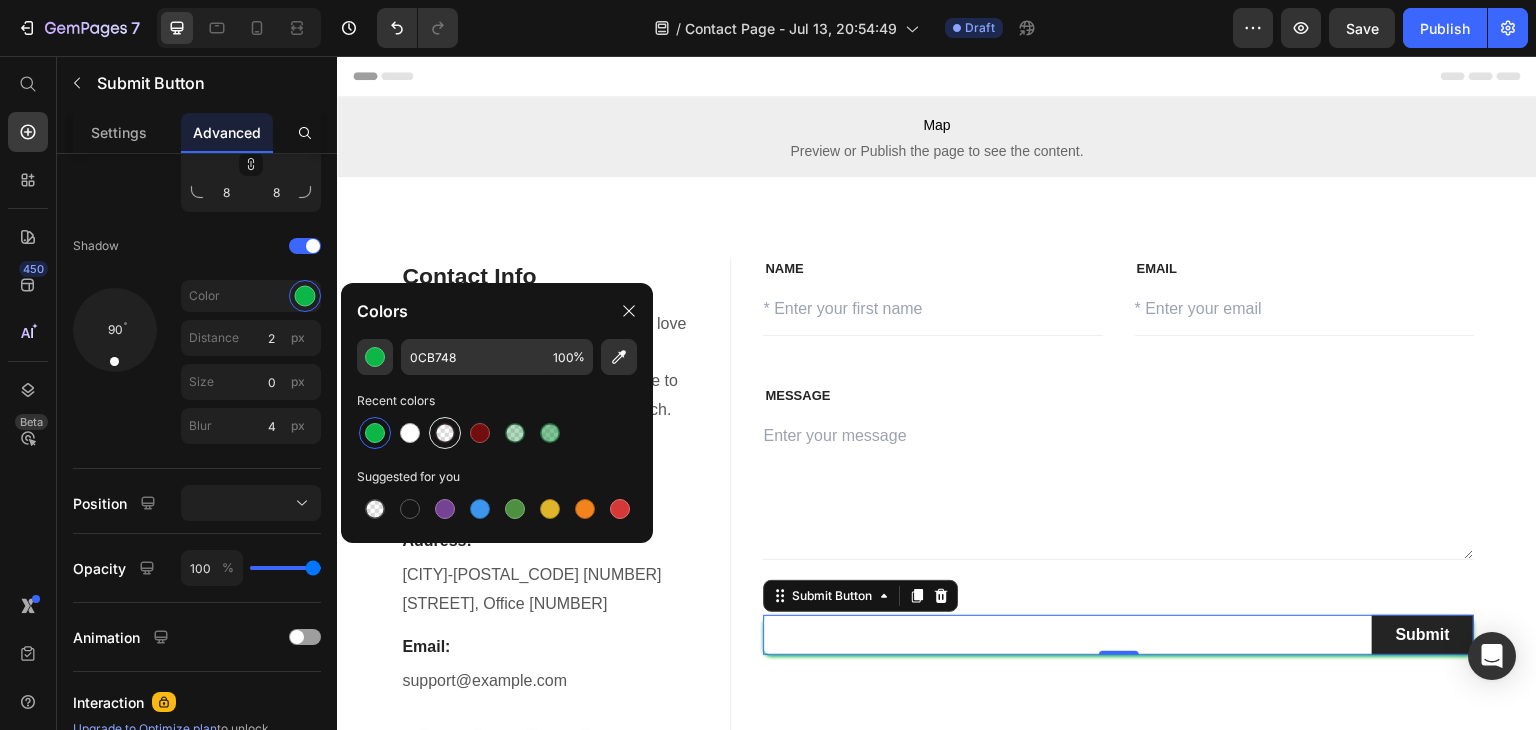 click at bounding box center (445, 433) 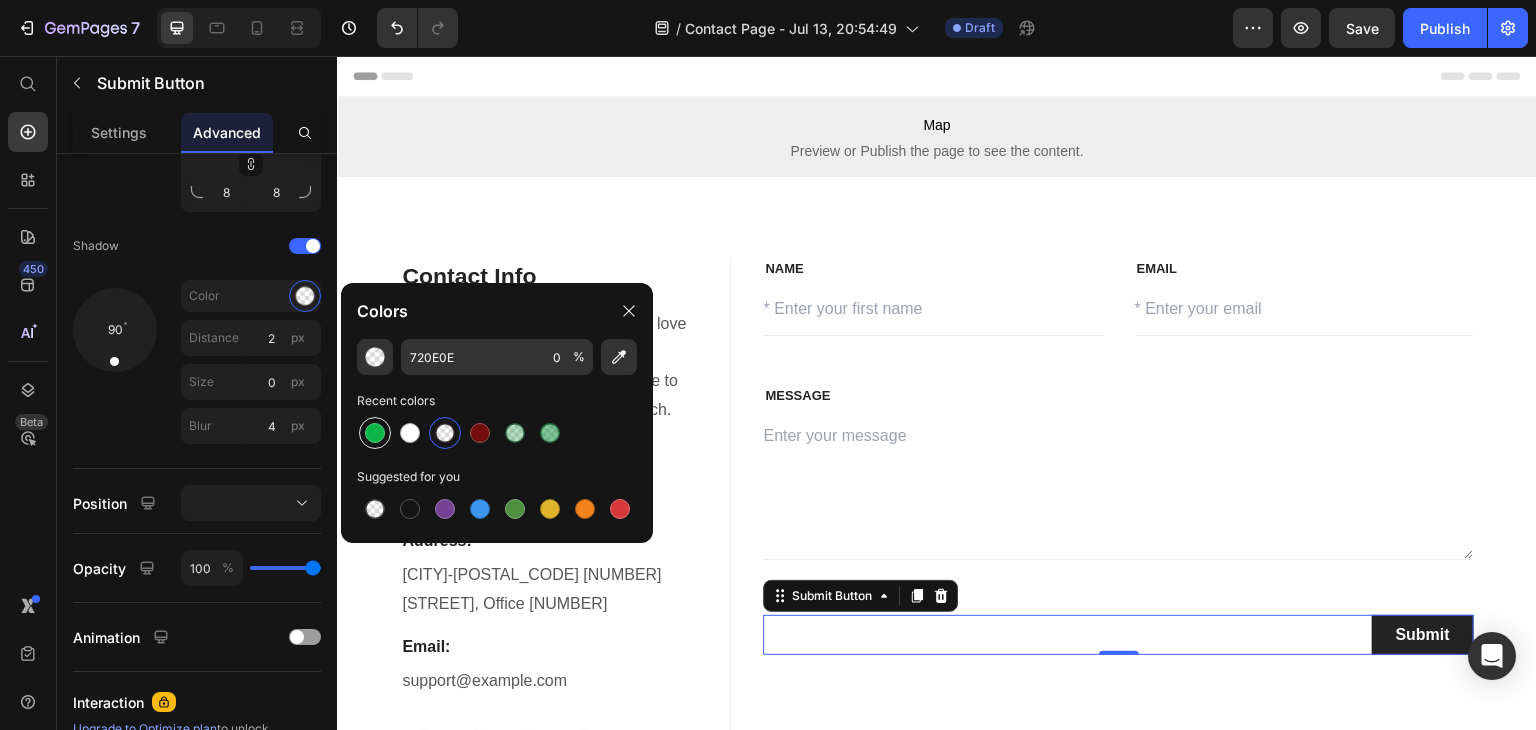 click at bounding box center (375, 433) 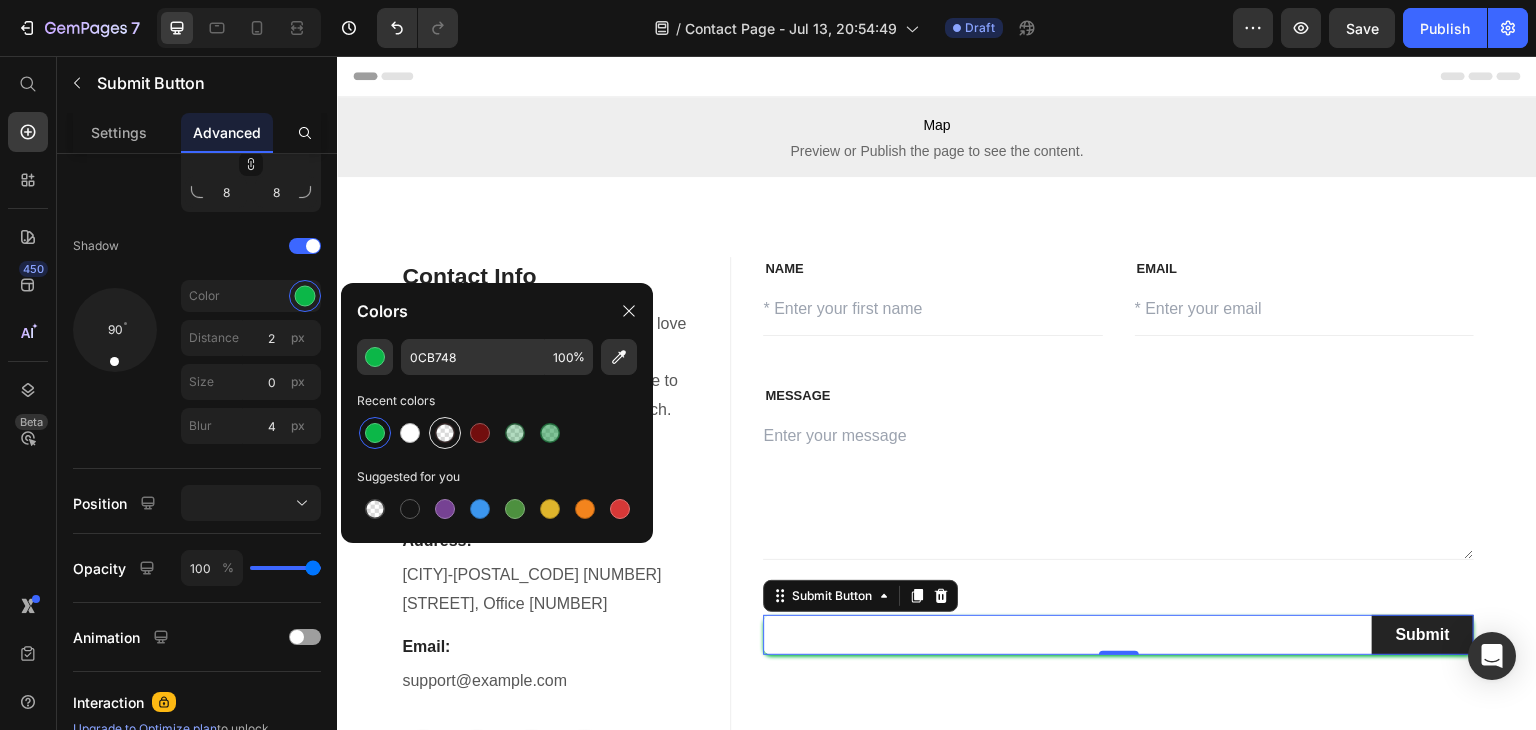click at bounding box center [445, 433] 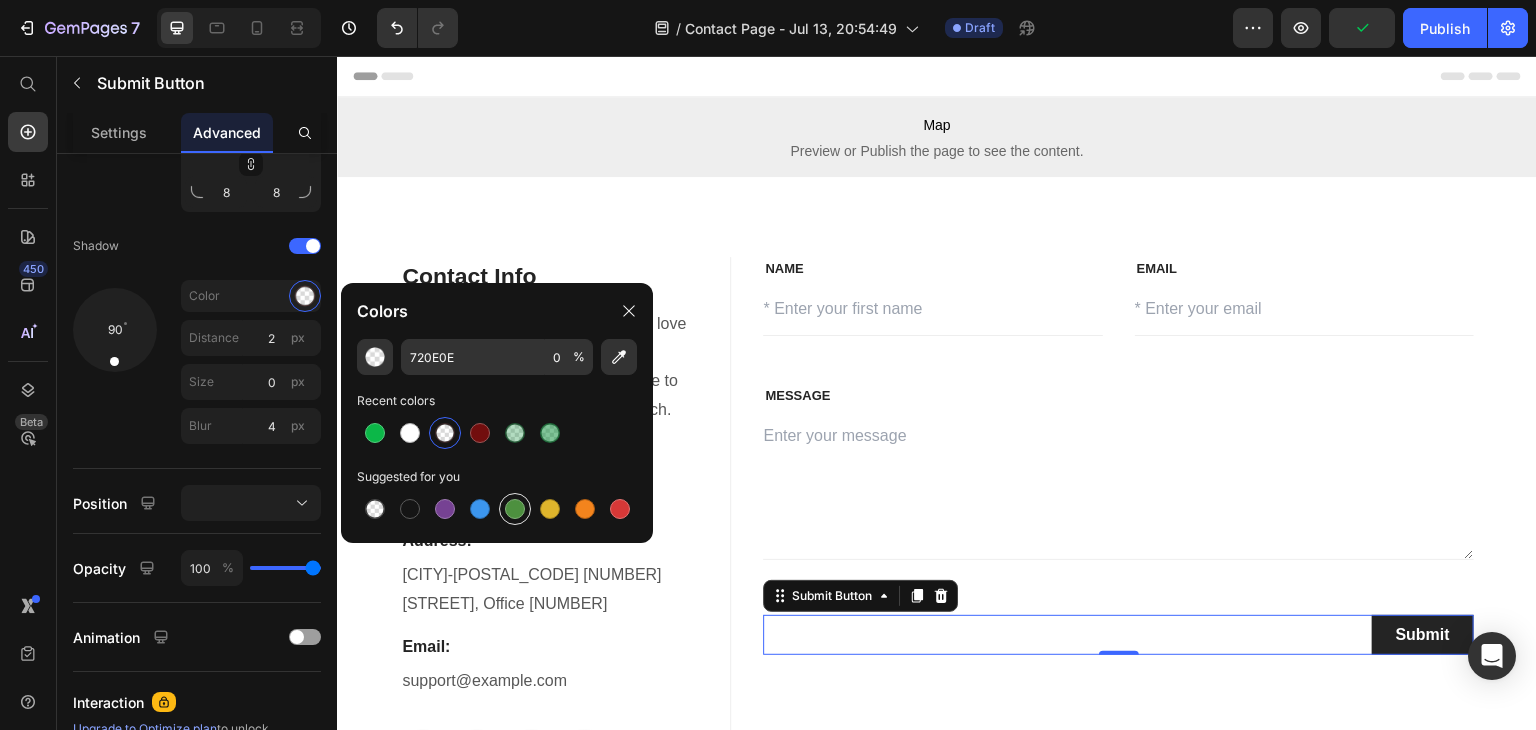 click at bounding box center (515, 509) 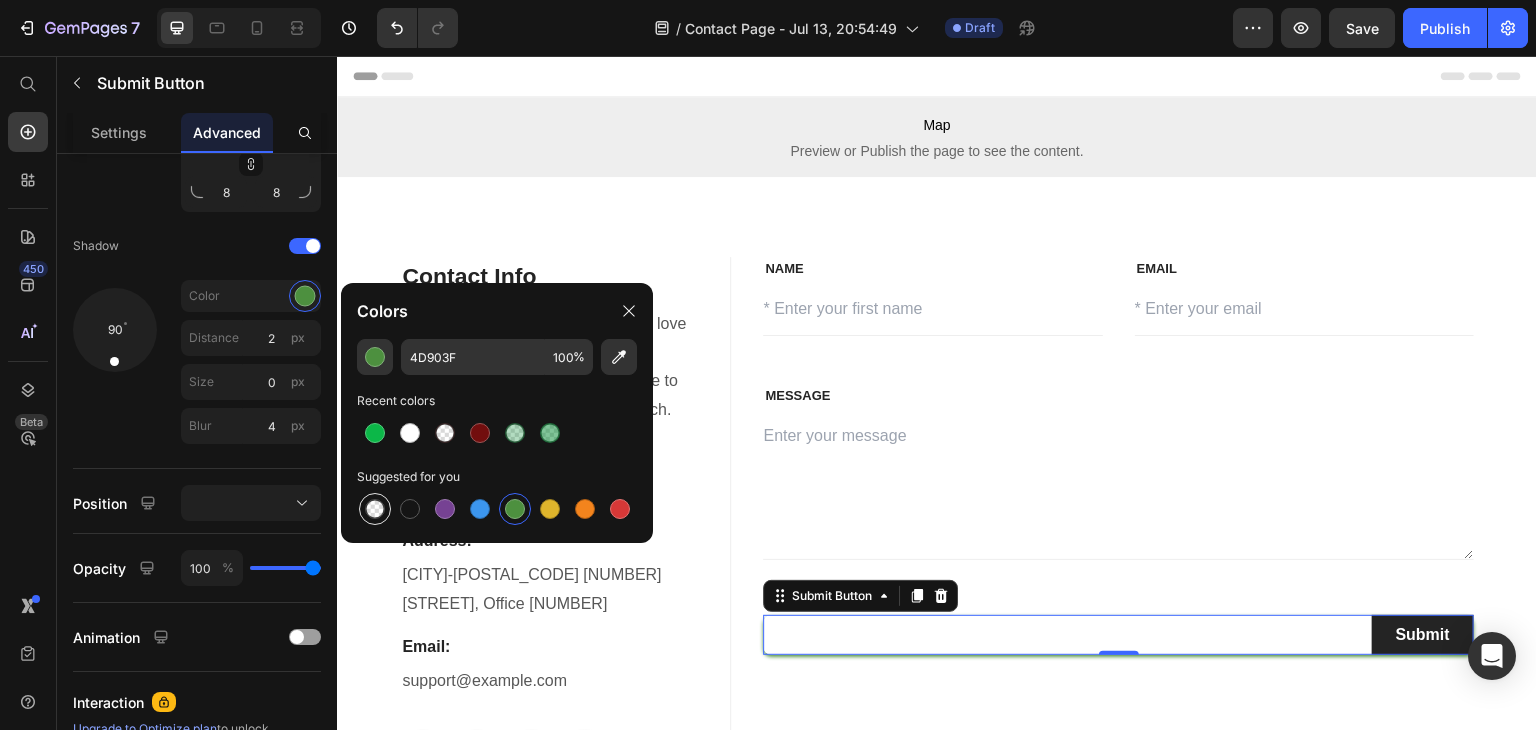 click at bounding box center (375, 509) 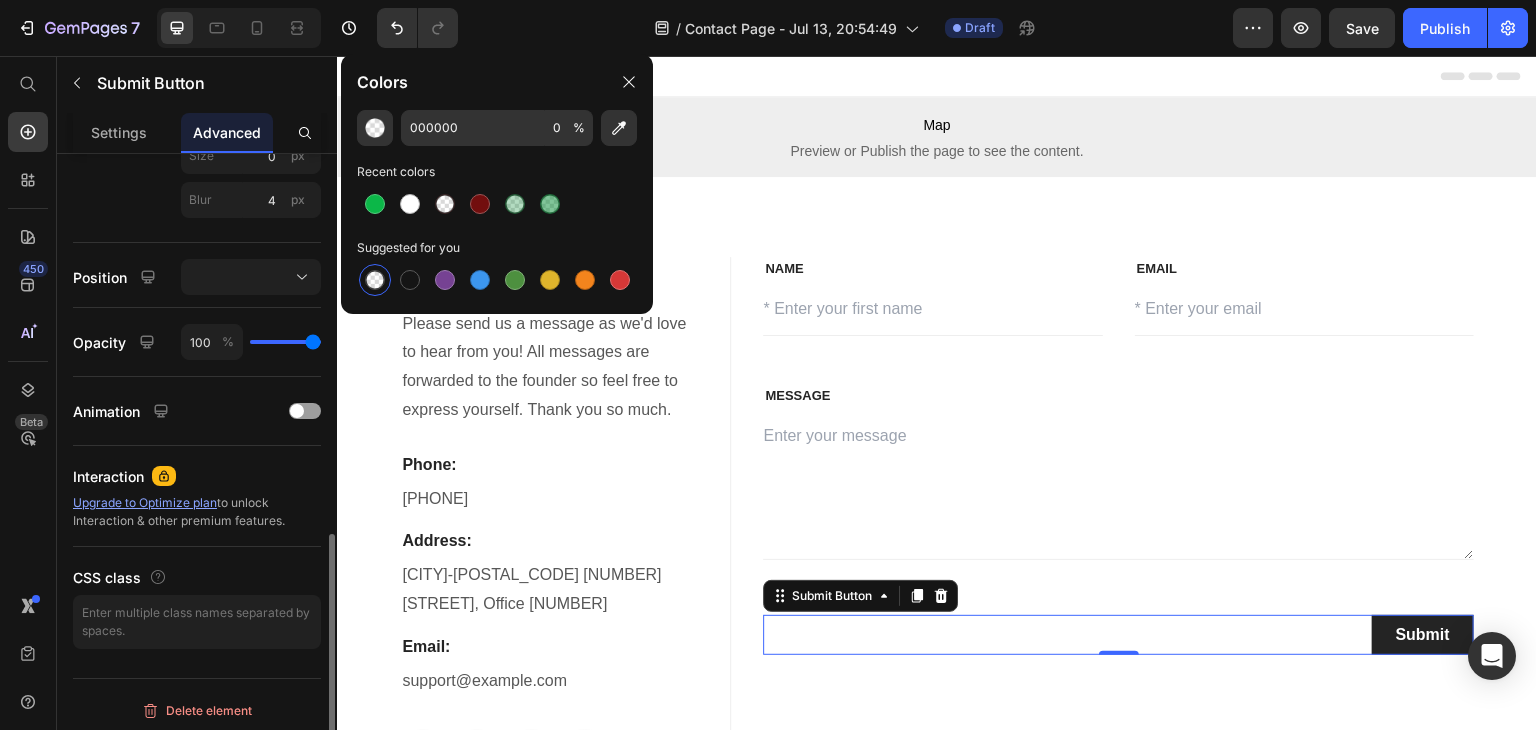 scroll, scrollTop: 926, scrollLeft: 0, axis: vertical 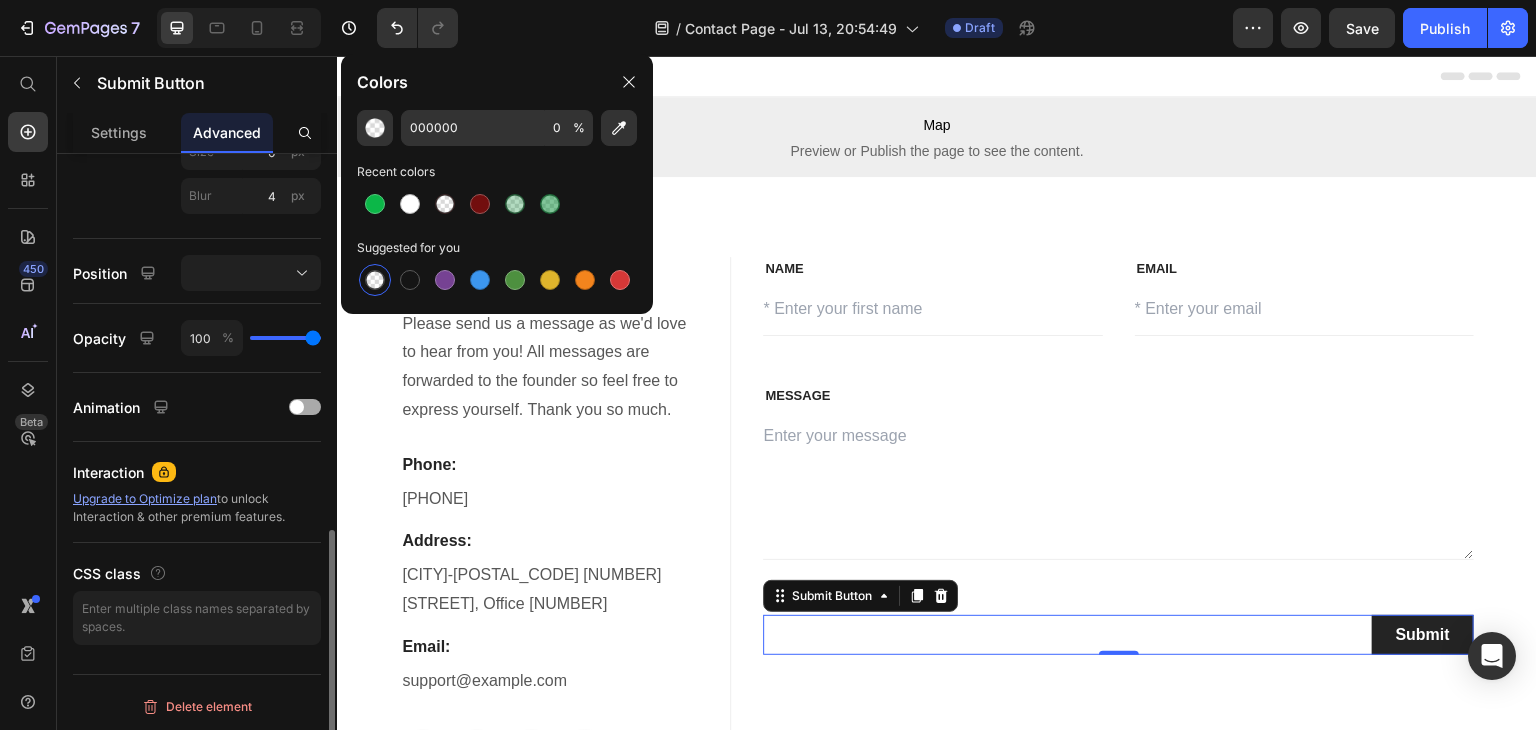 click at bounding box center [297, 407] 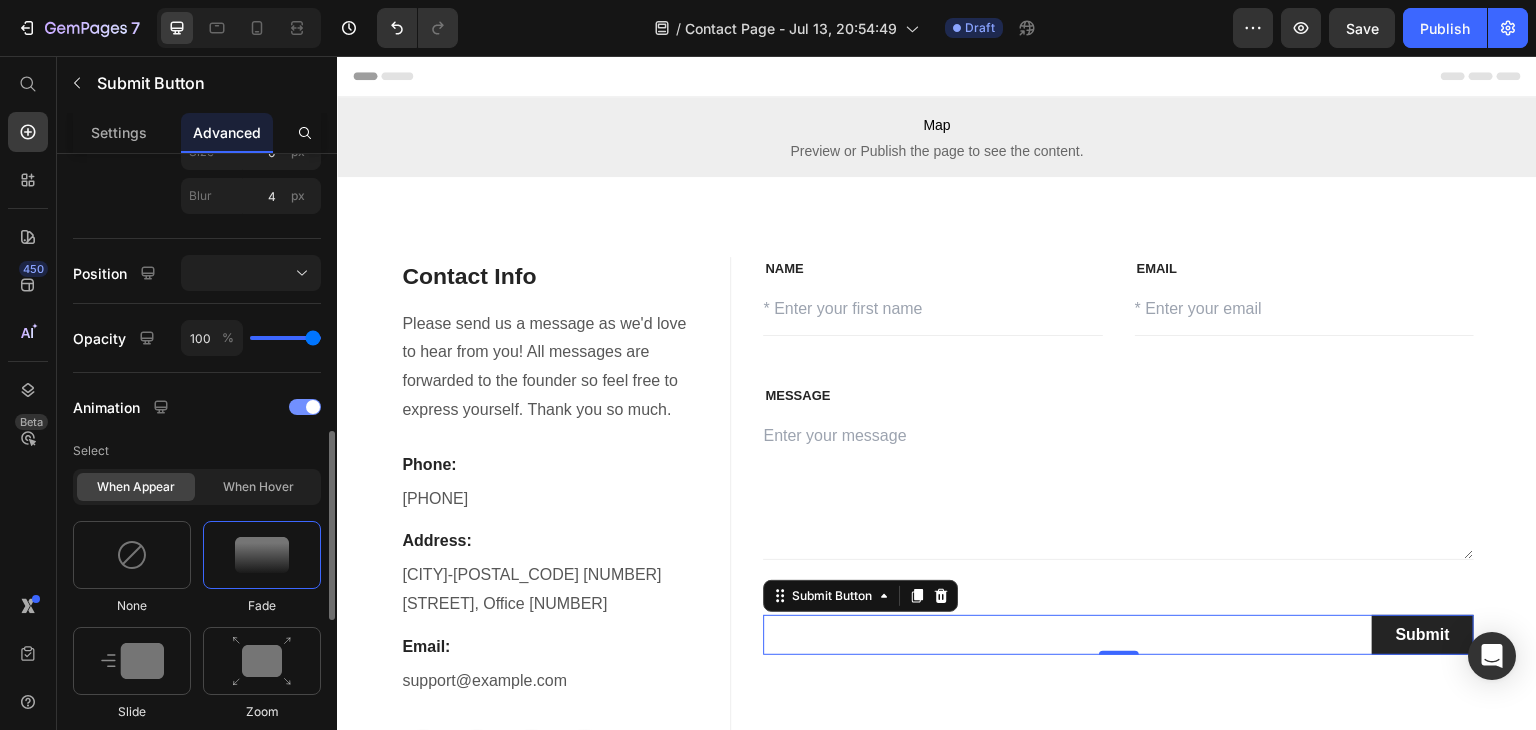 click at bounding box center [305, 407] 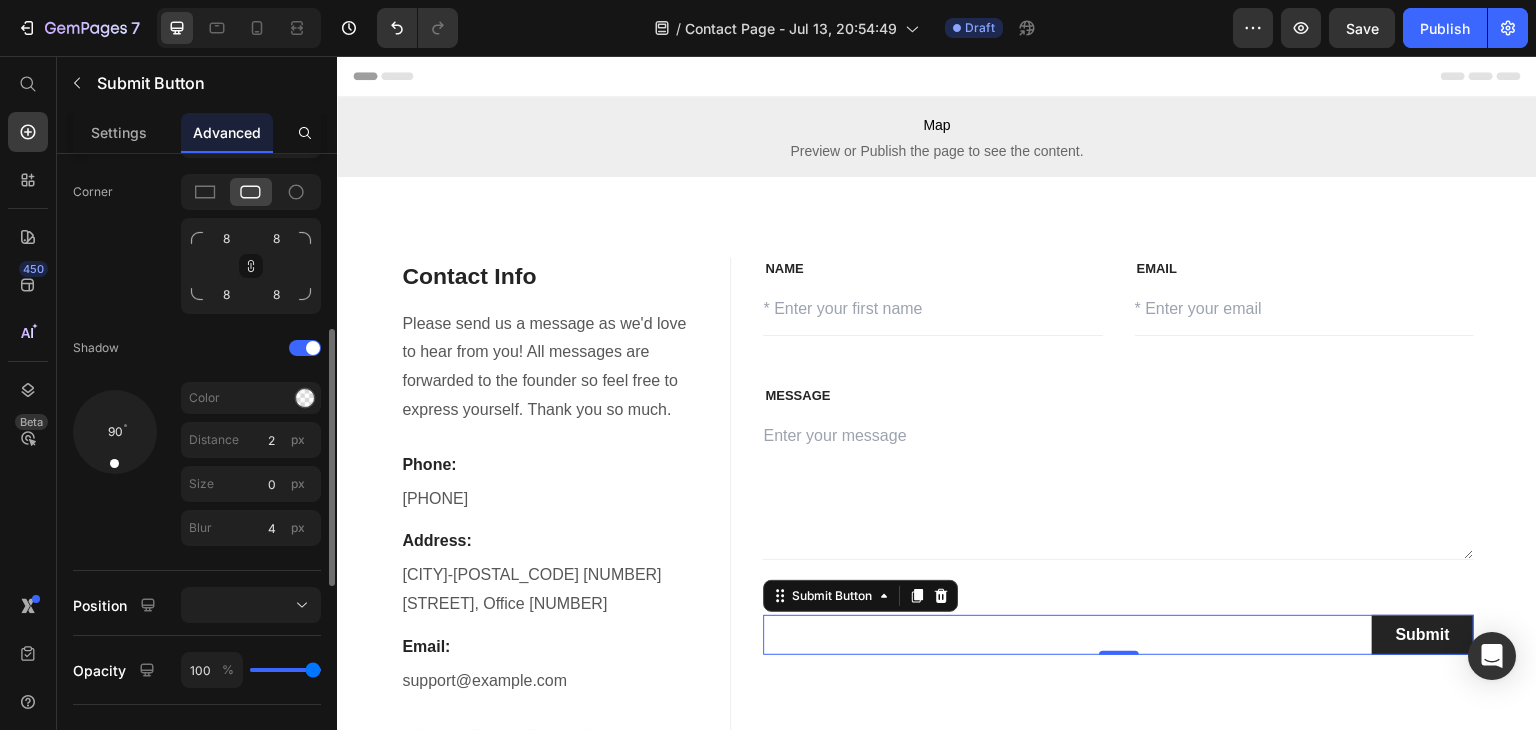 scroll, scrollTop: 486, scrollLeft: 0, axis: vertical 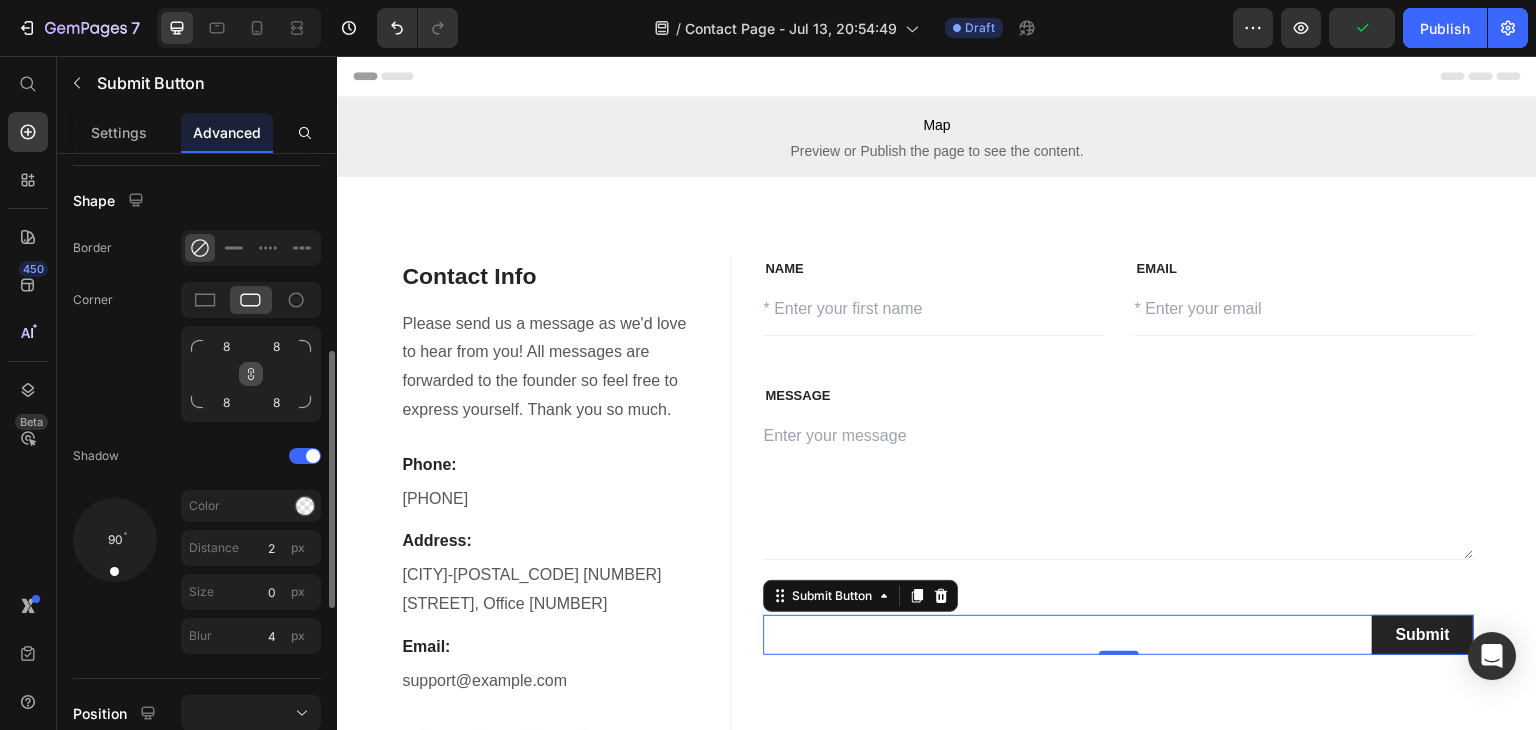 click 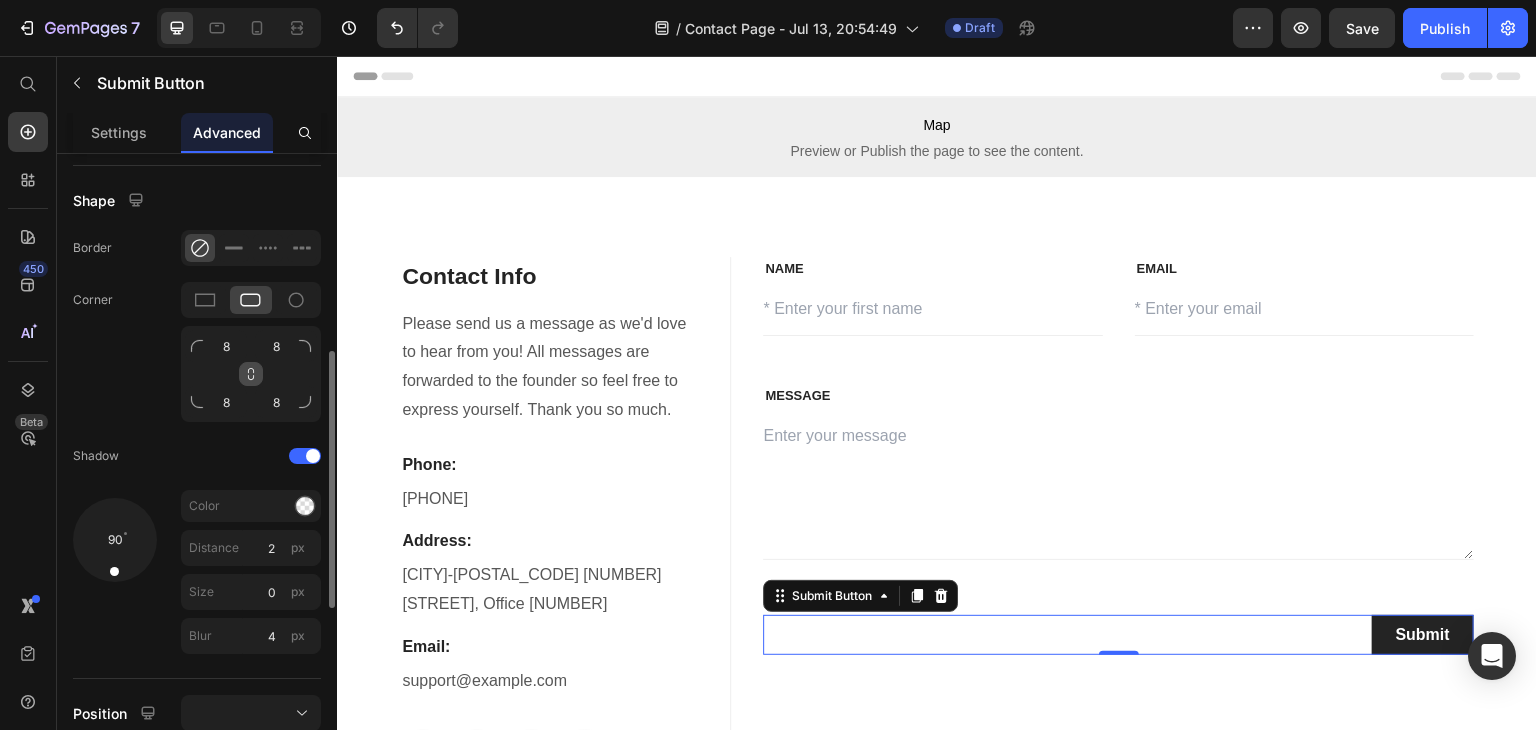 click 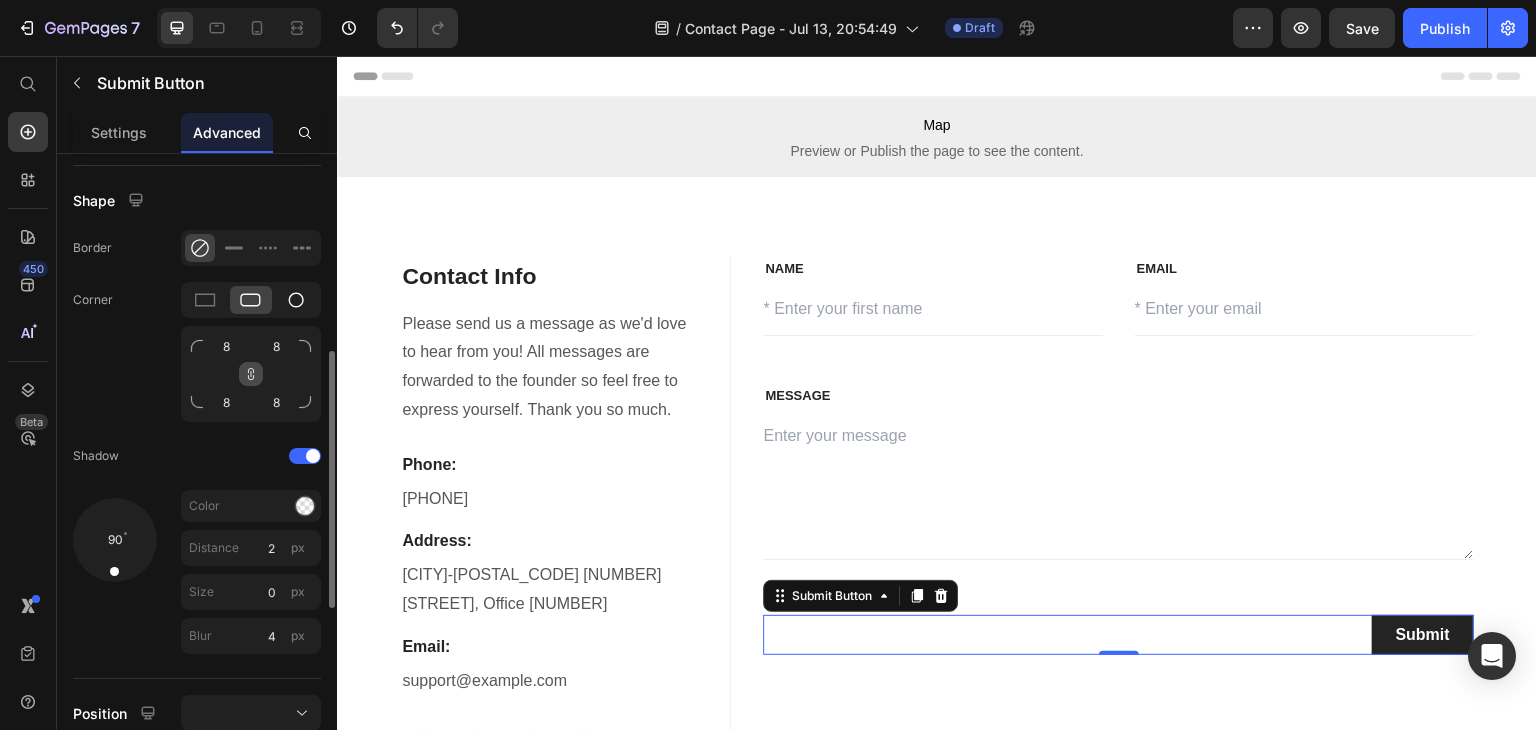 click 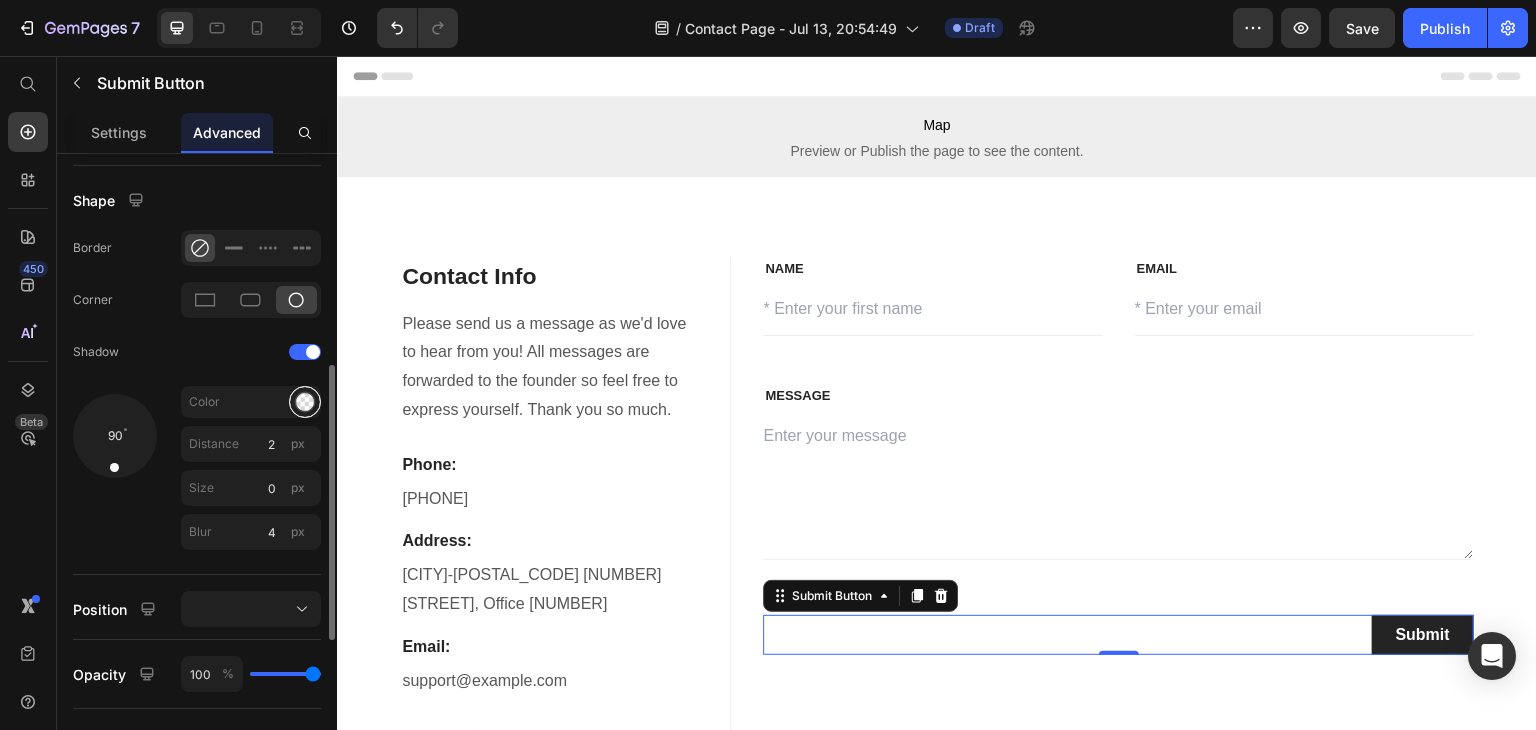 click at bounding box center [305, 402] 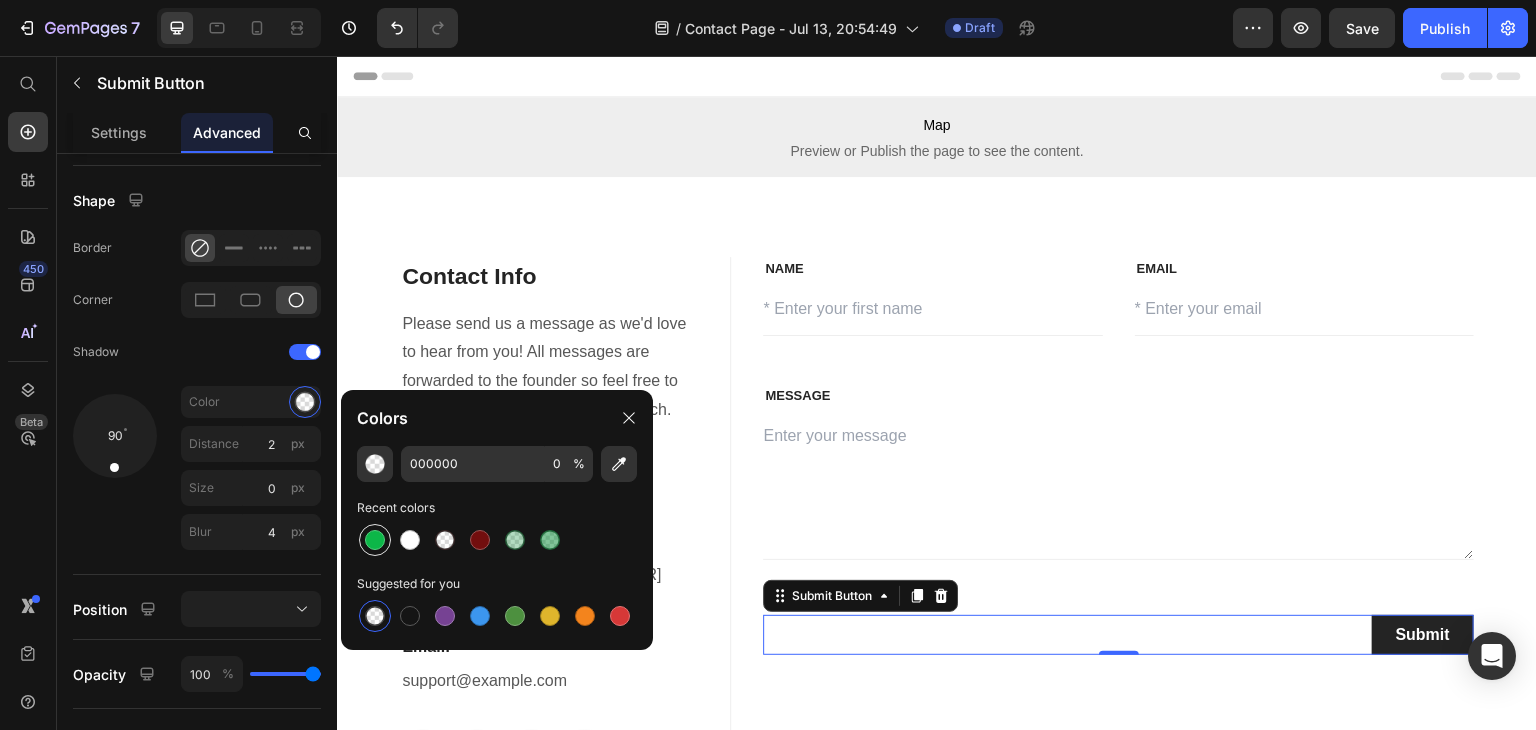 click at bounding box center (375, 540) 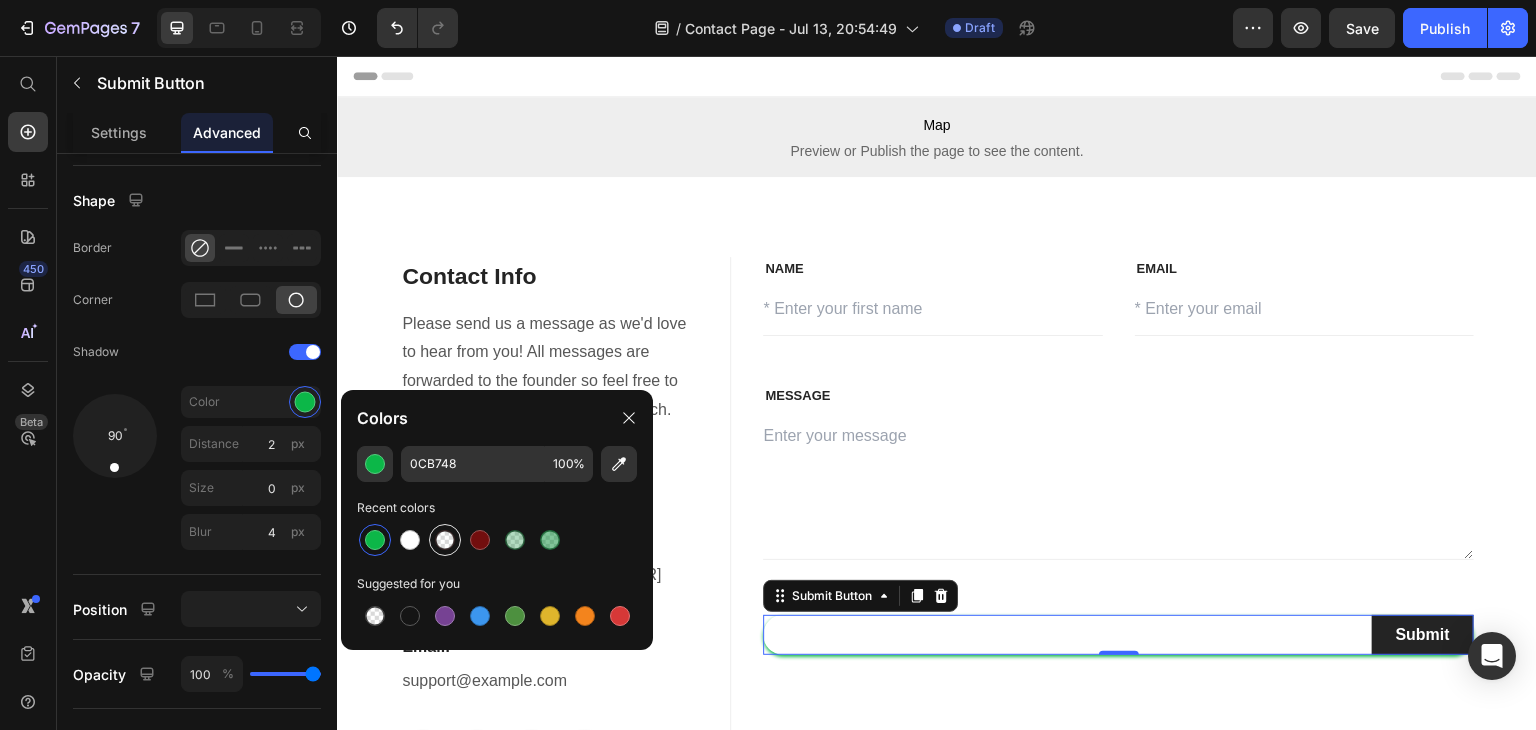 click at bounding box center [445, 540] 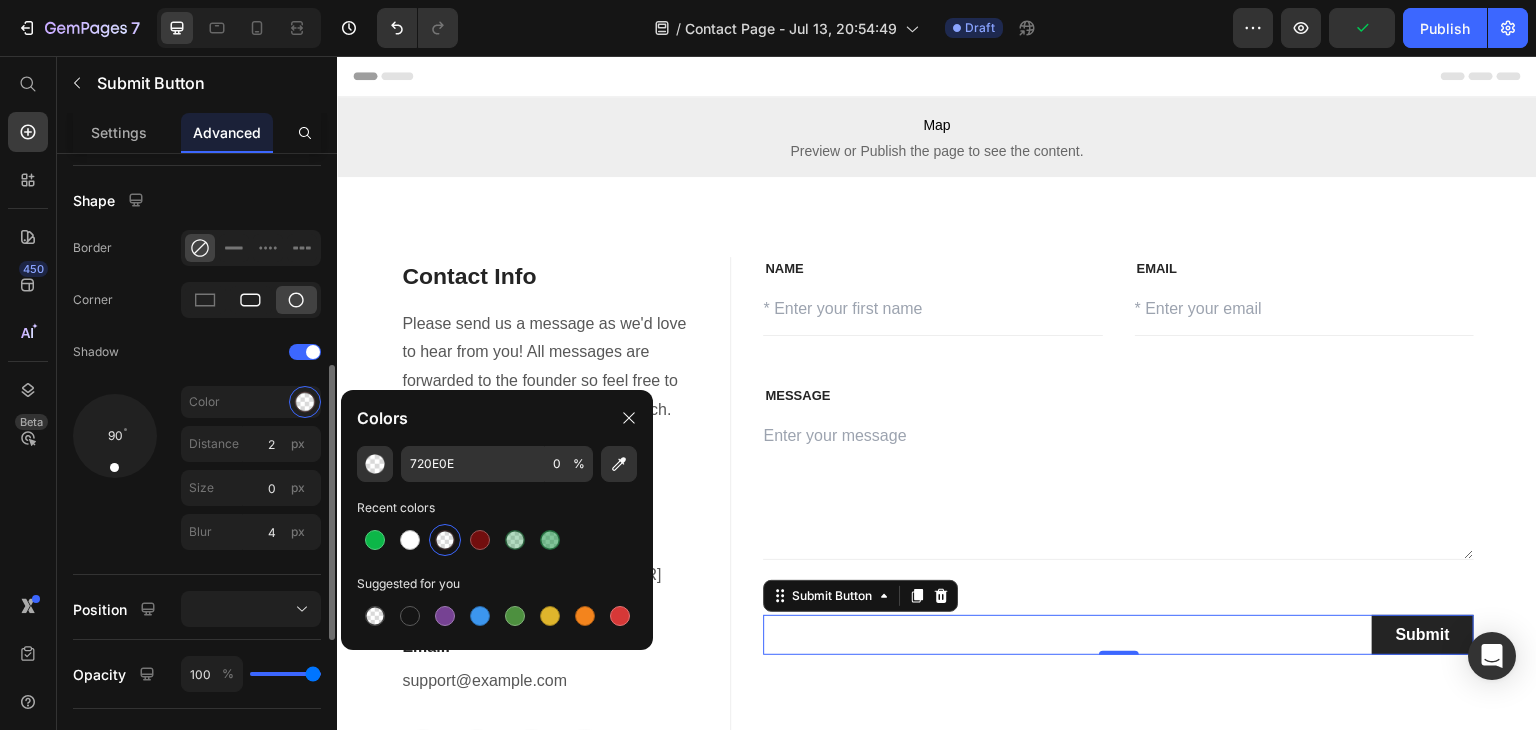click 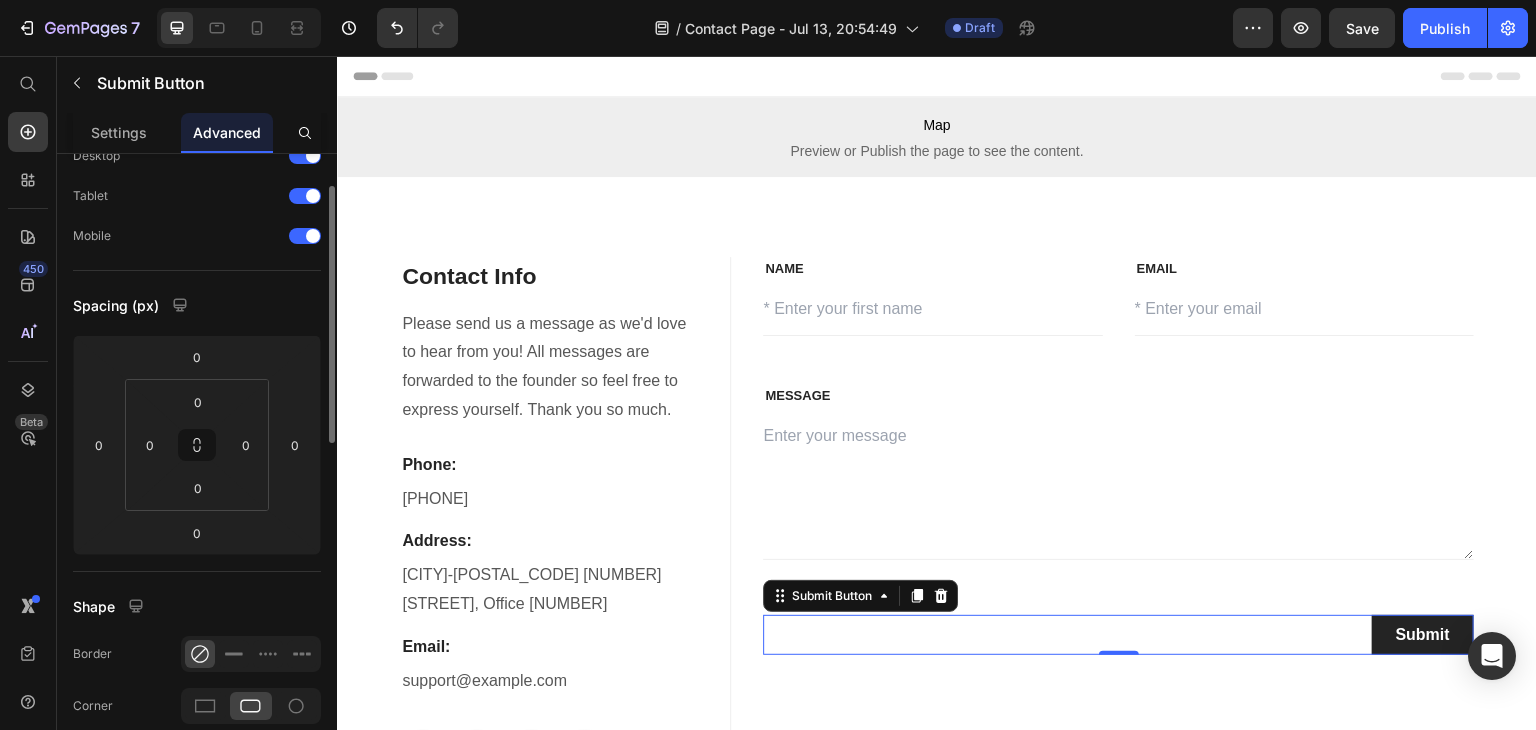 scroll, scrollTop: 0, scrollLeft: 0, axis: both 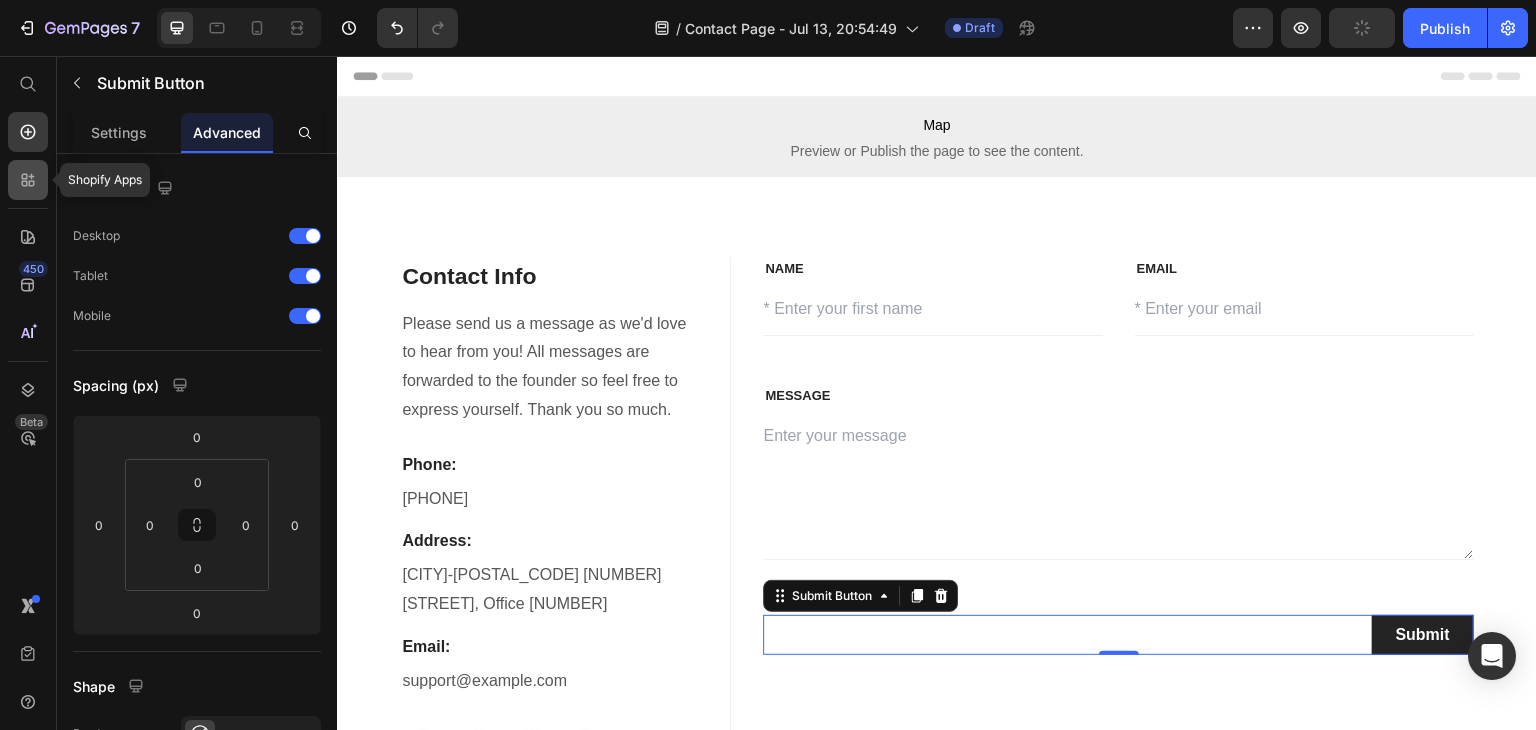 click 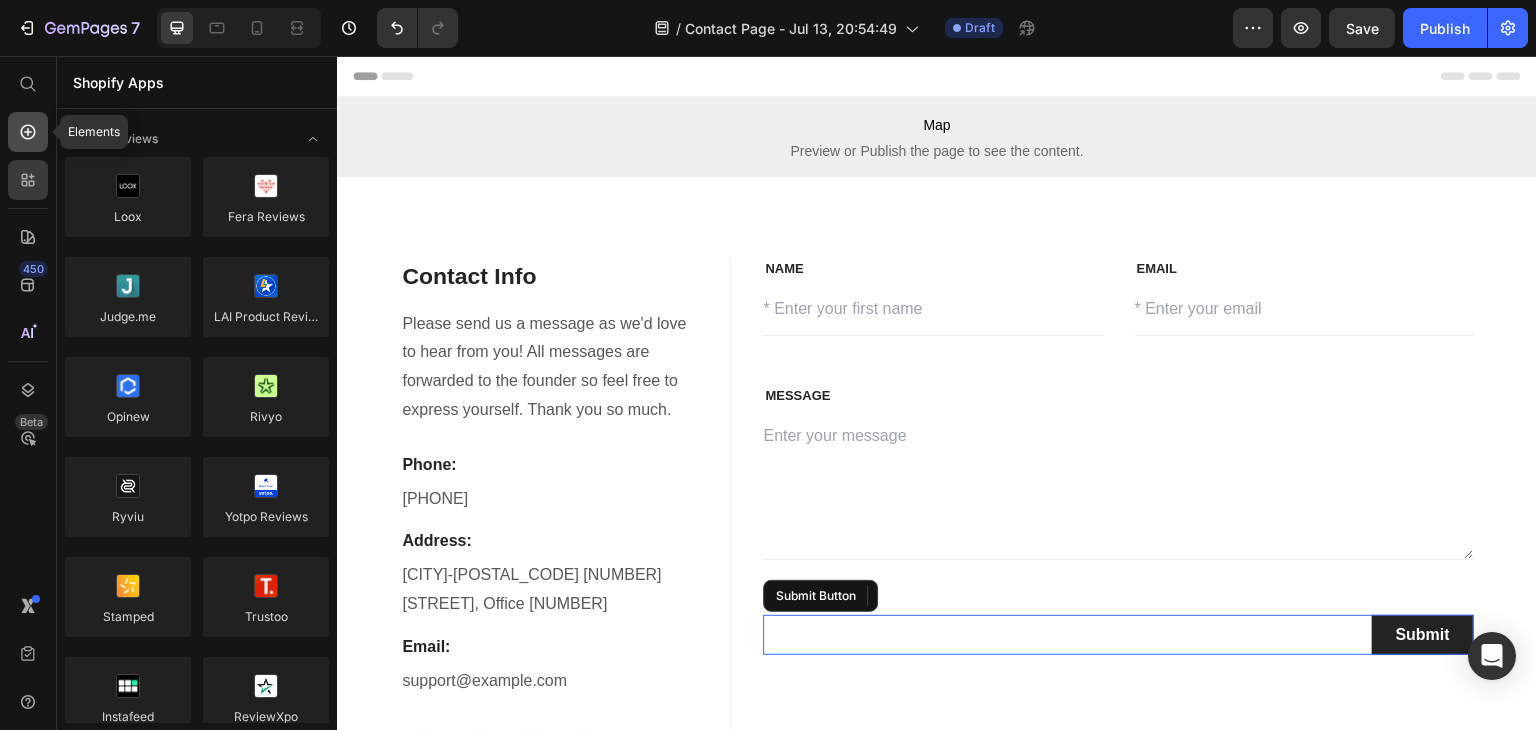 click 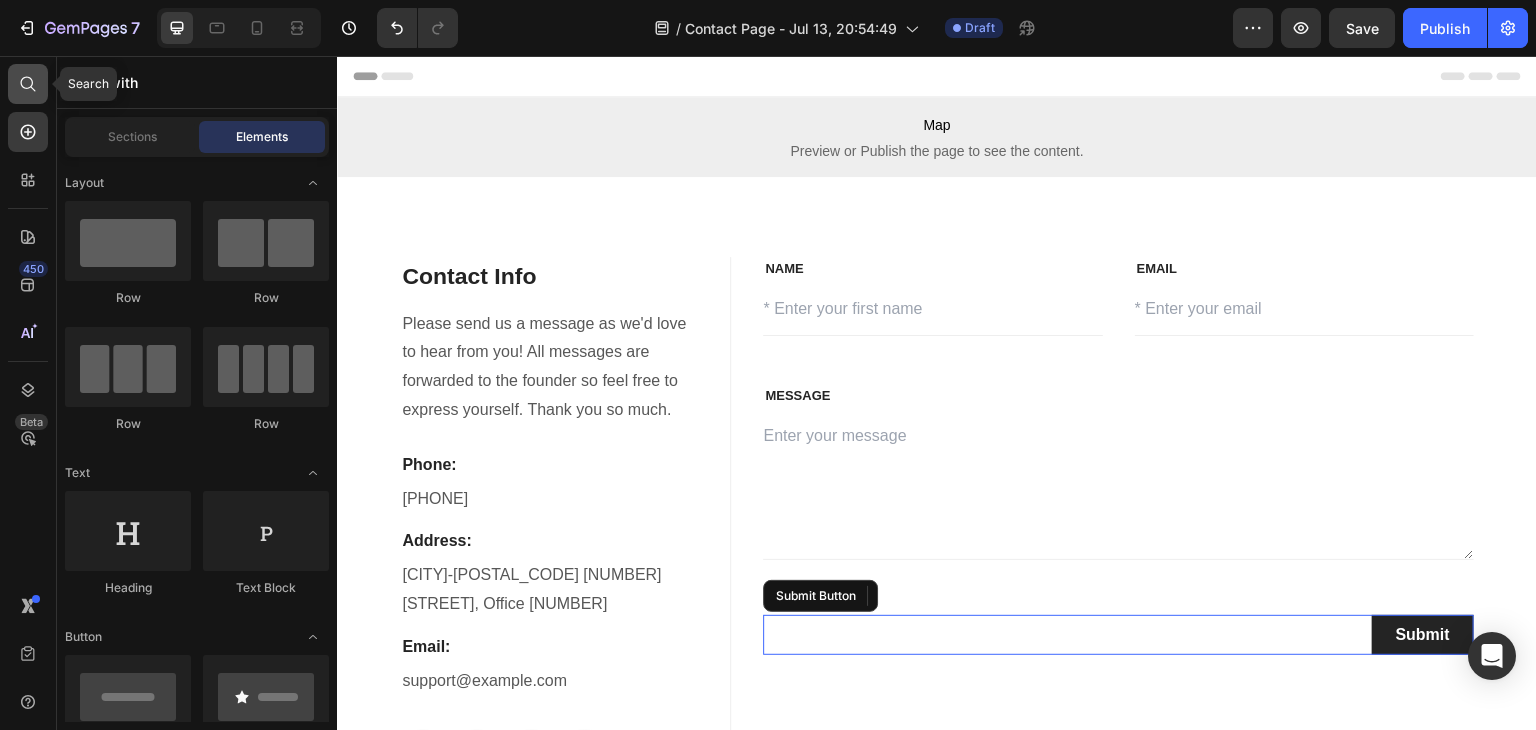 click 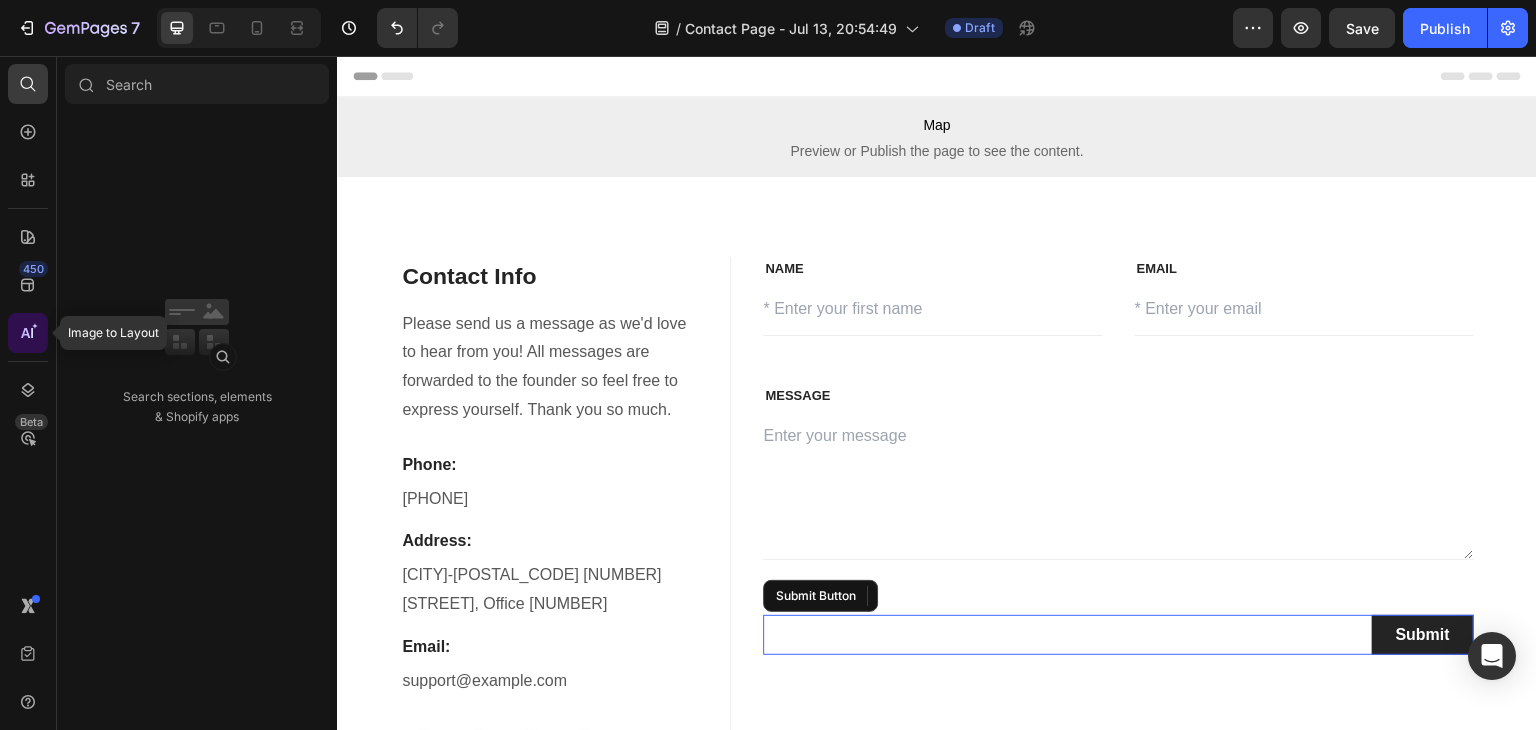 click 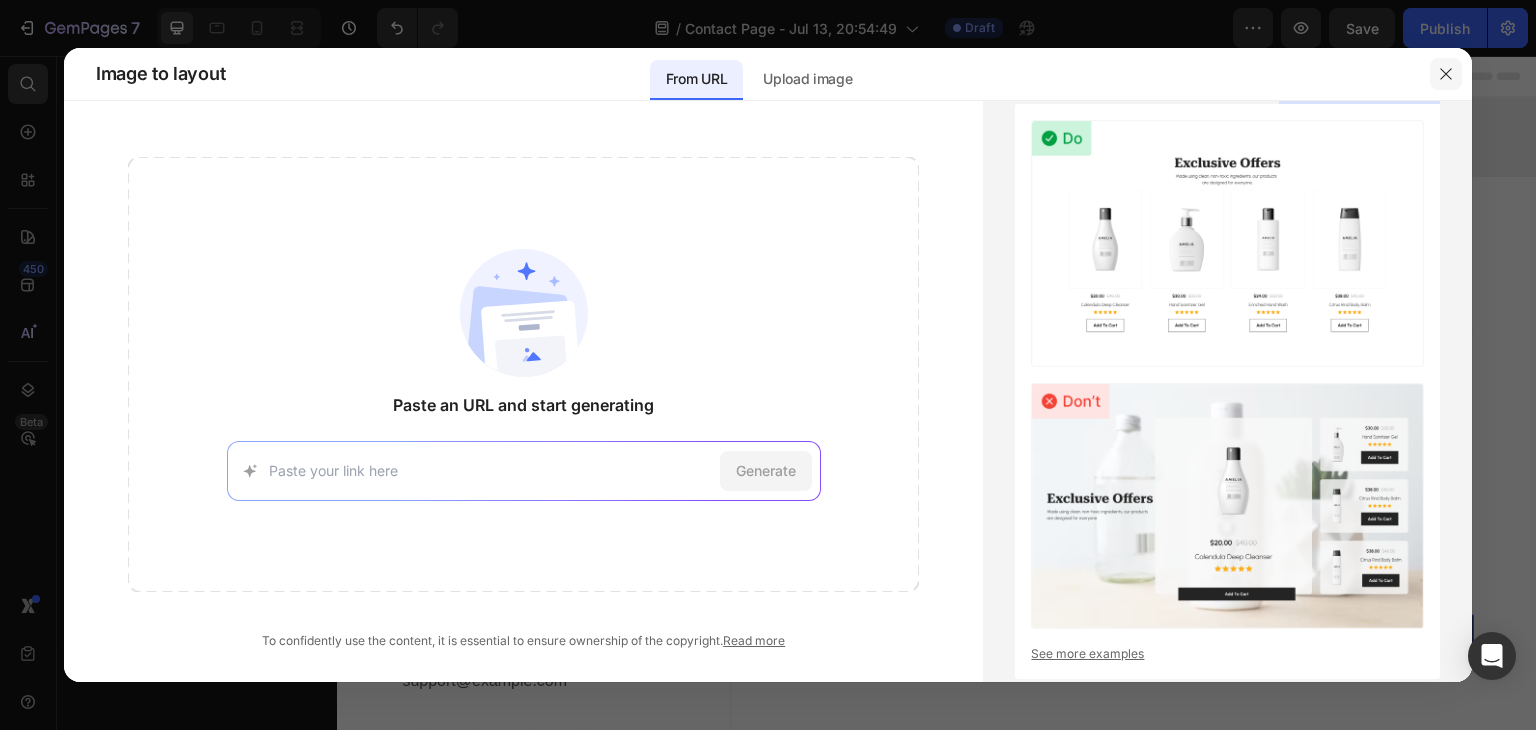 click 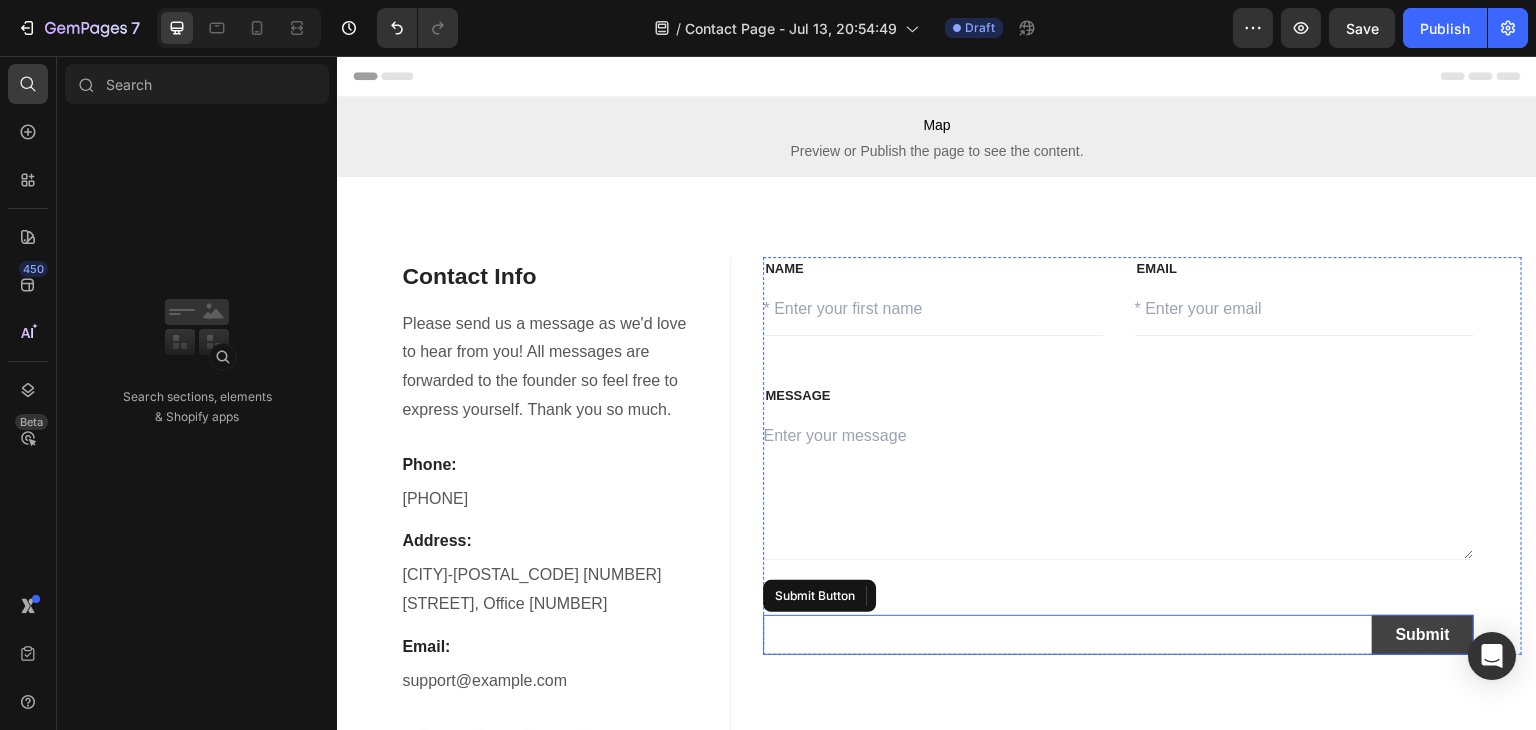 click on "Submit" at bounding box center [1423, 635] 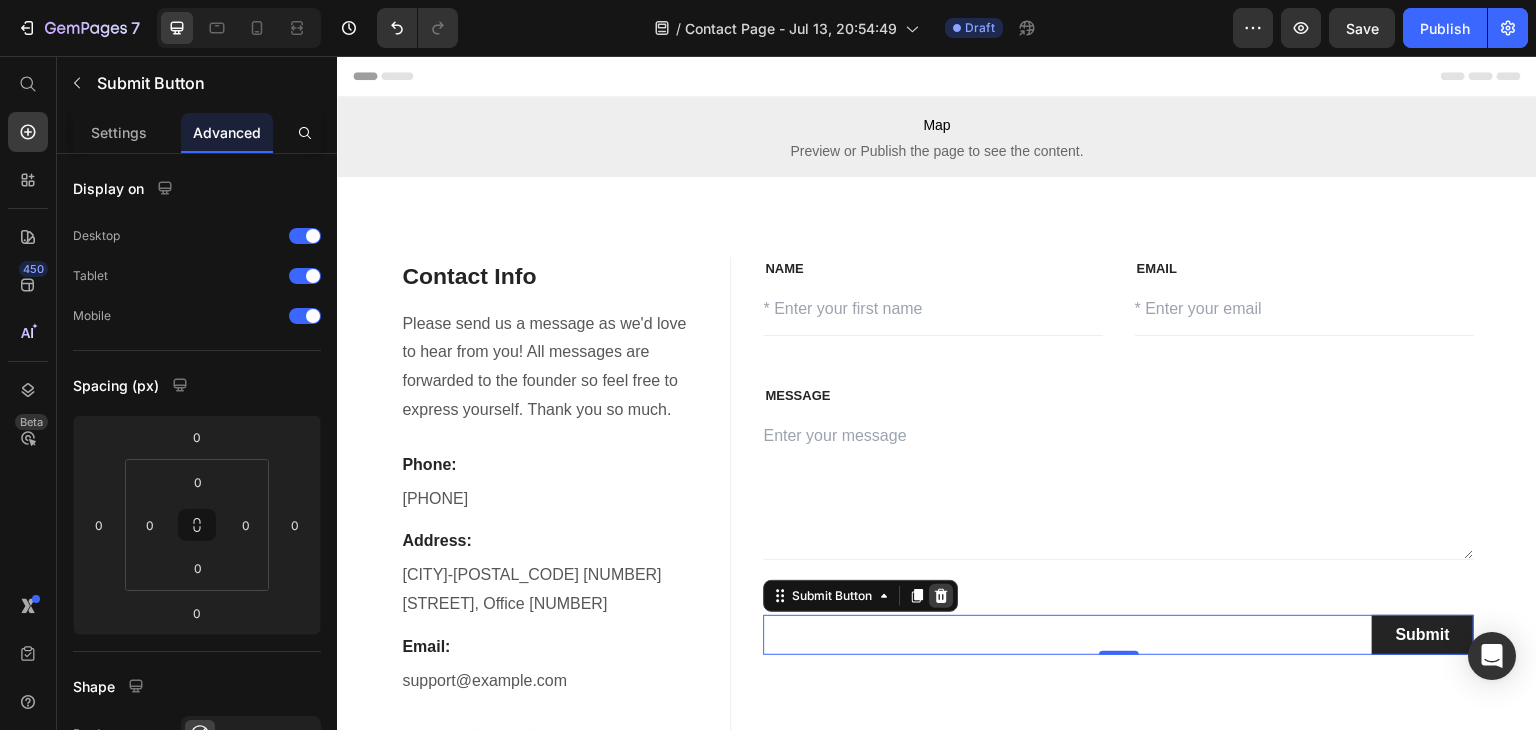 click 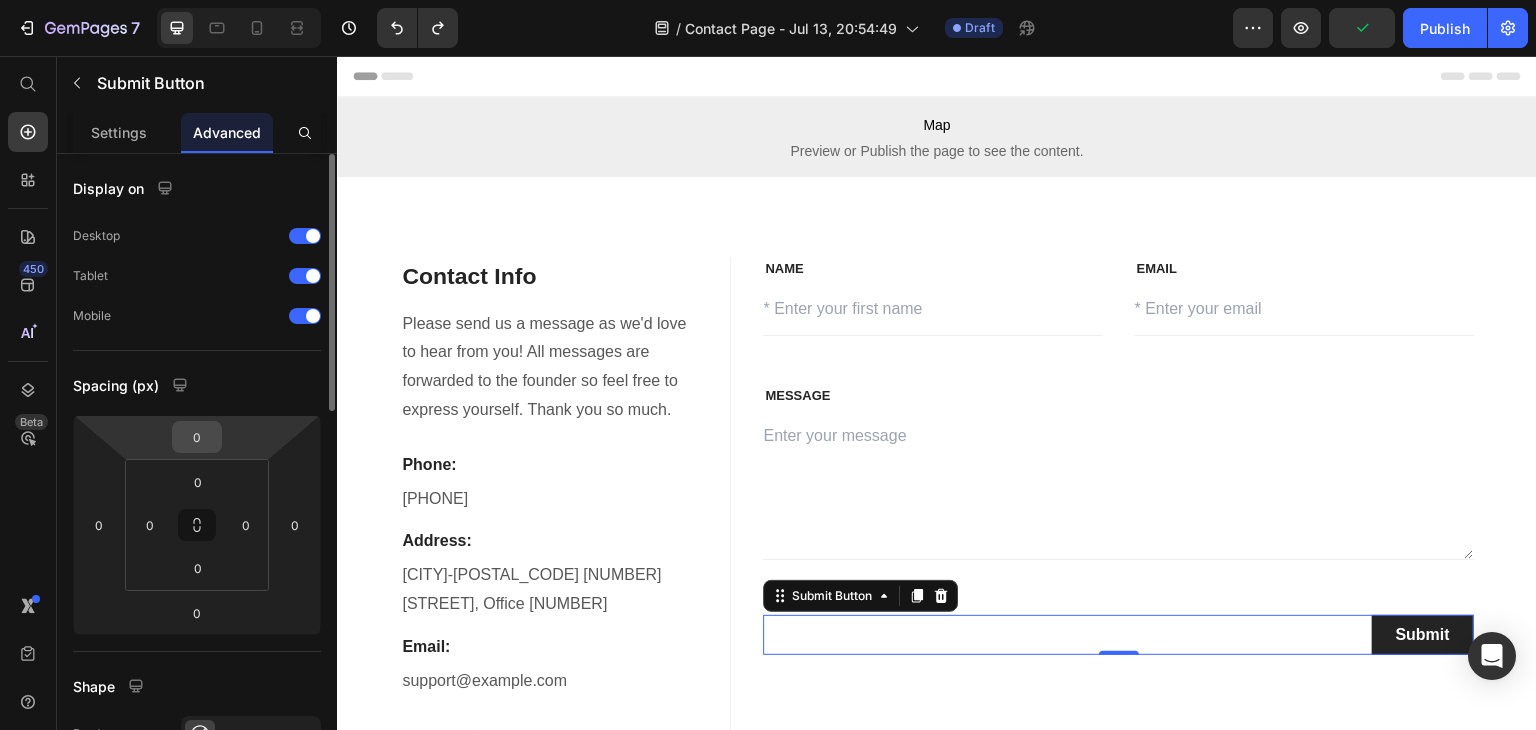 scroll, scrollTop: 0, scrollLeft: 0, axis: both 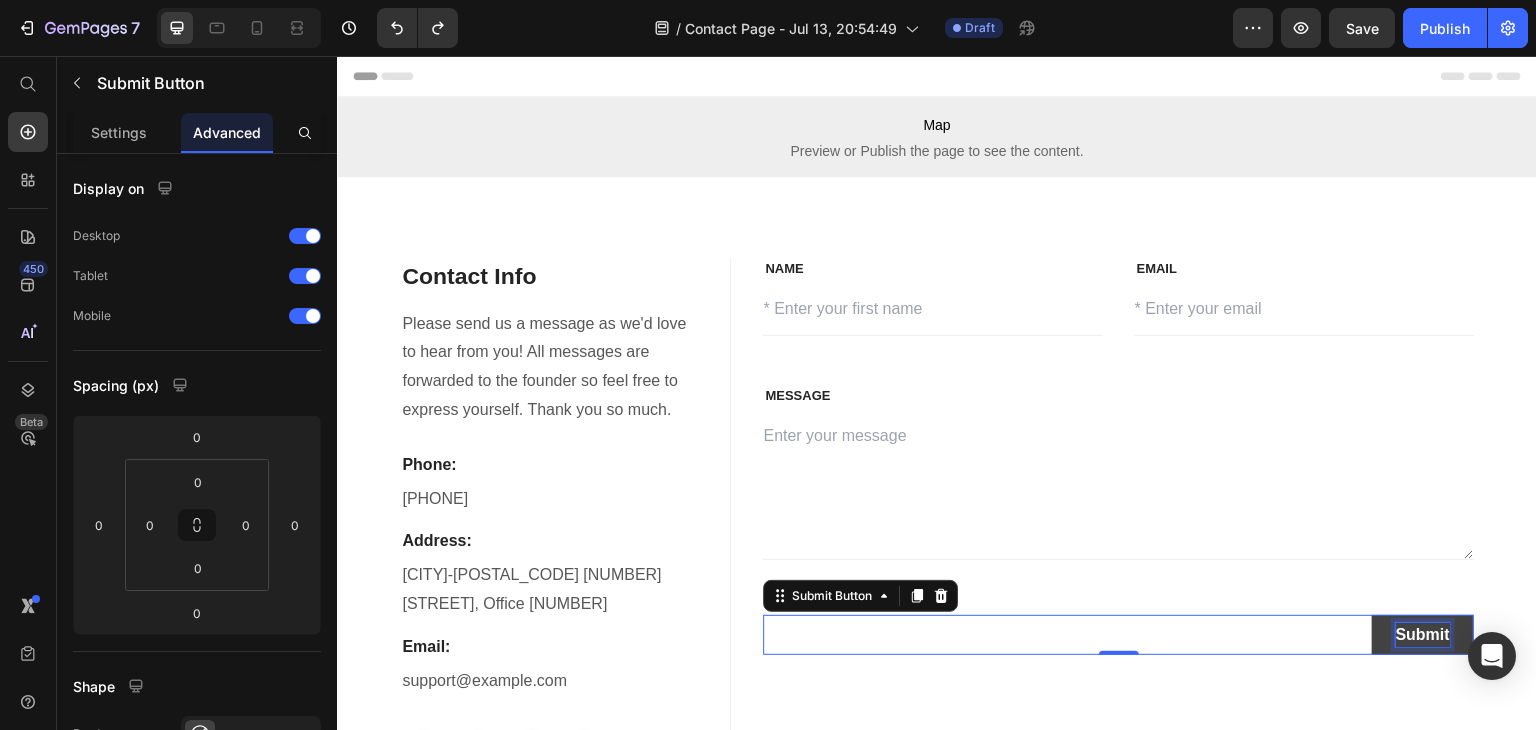 click on "Submit" at bounding box center [1423, 635] 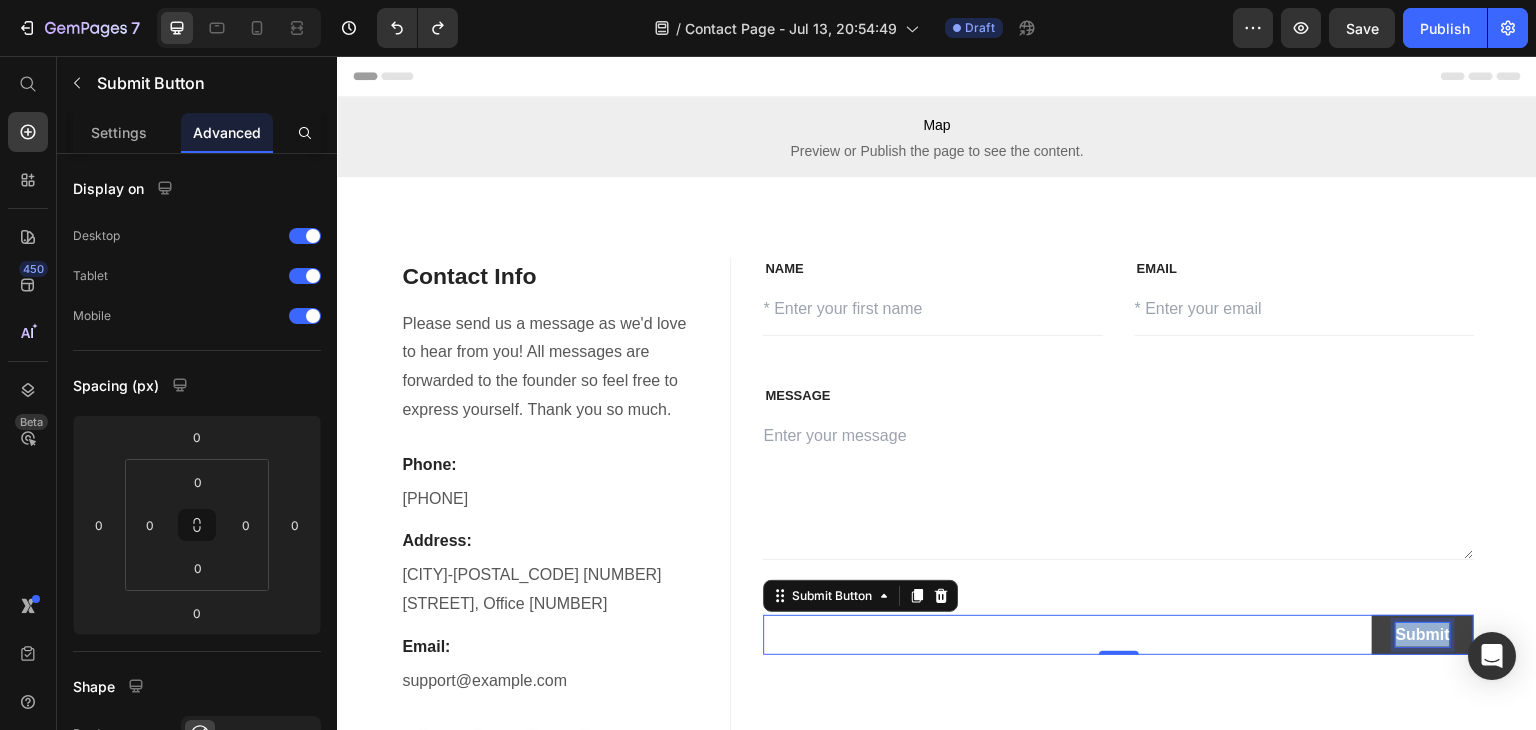 click on "Submit" at bounding box center (1423, 635) 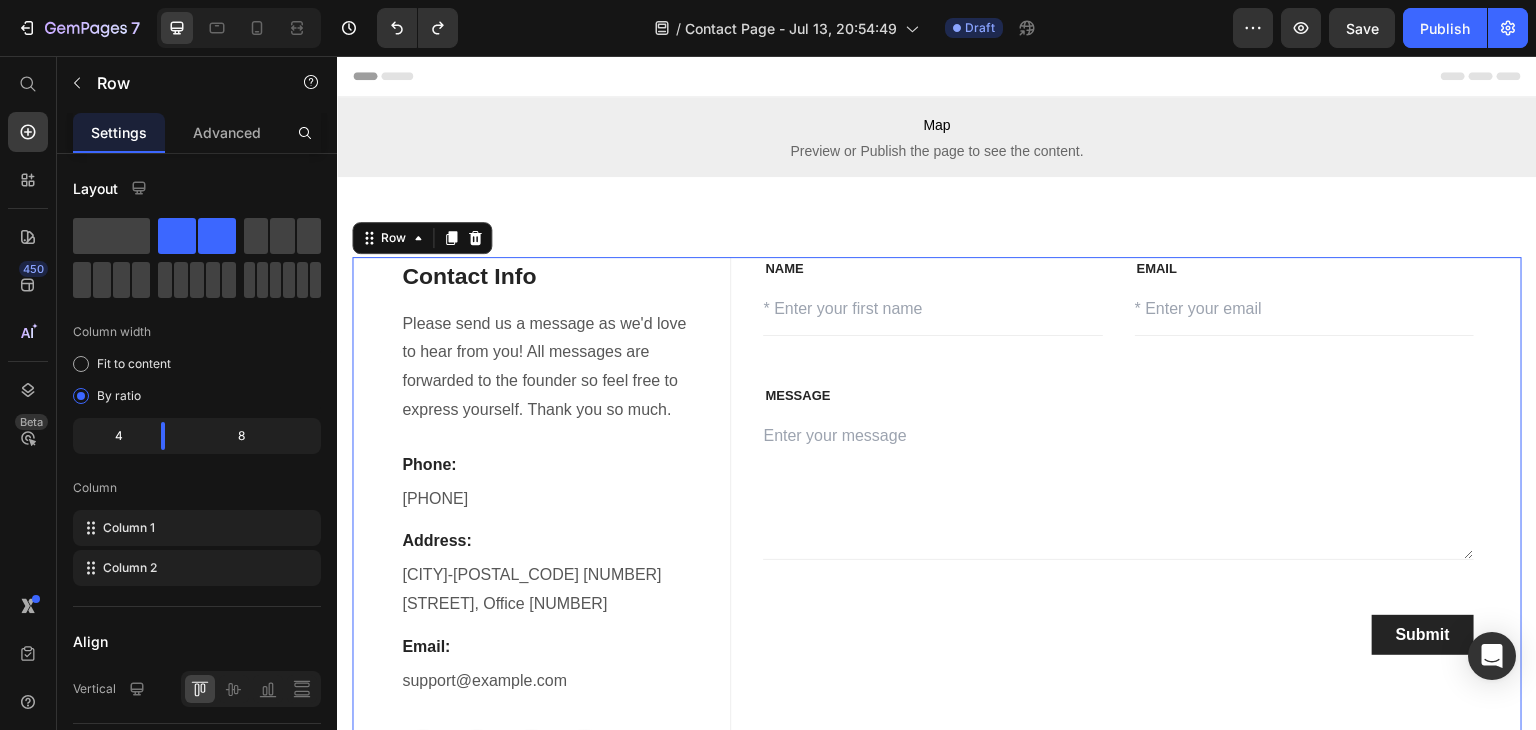 scroll, scrollTop: 0, scrollLeft: 0, axis: both 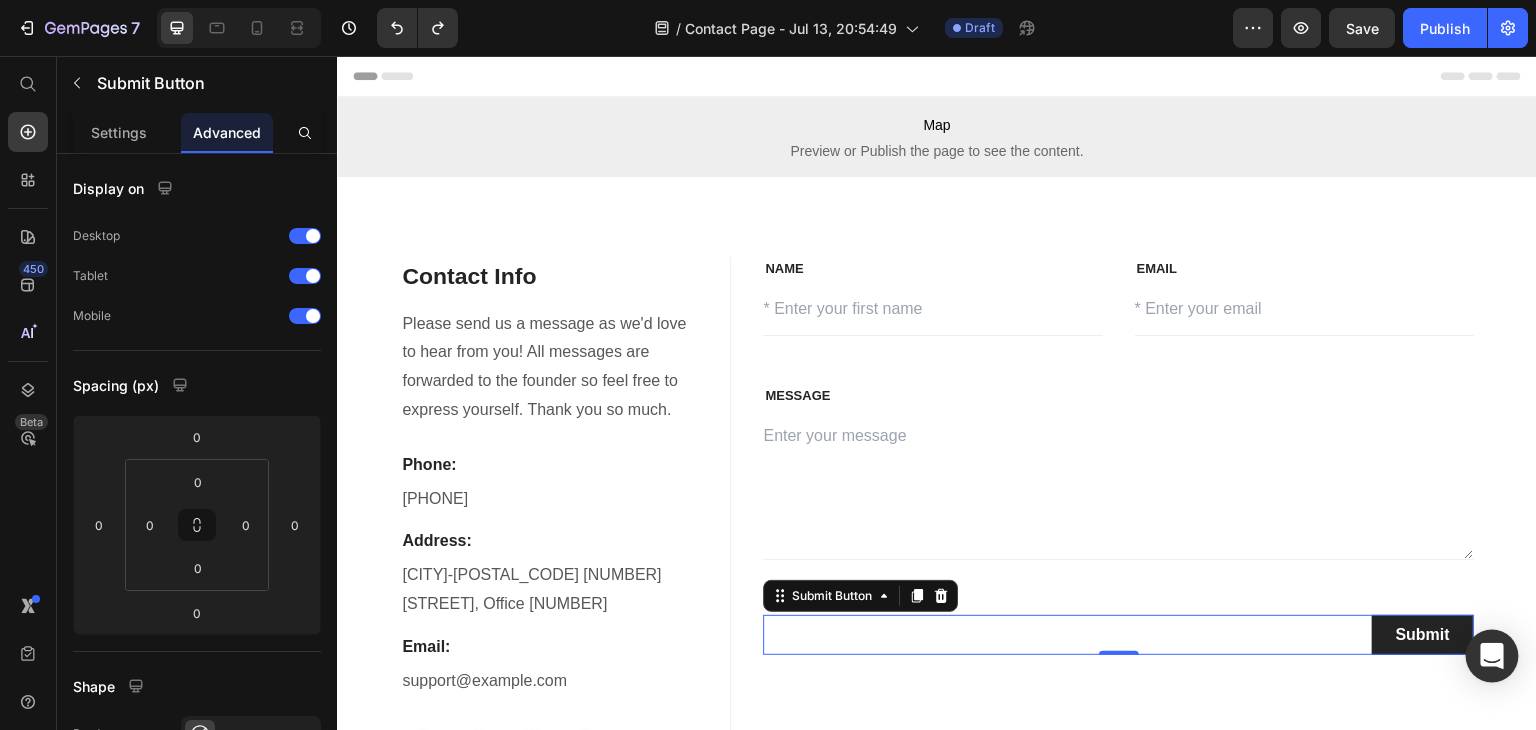 click at bounding box center [1492, 656] 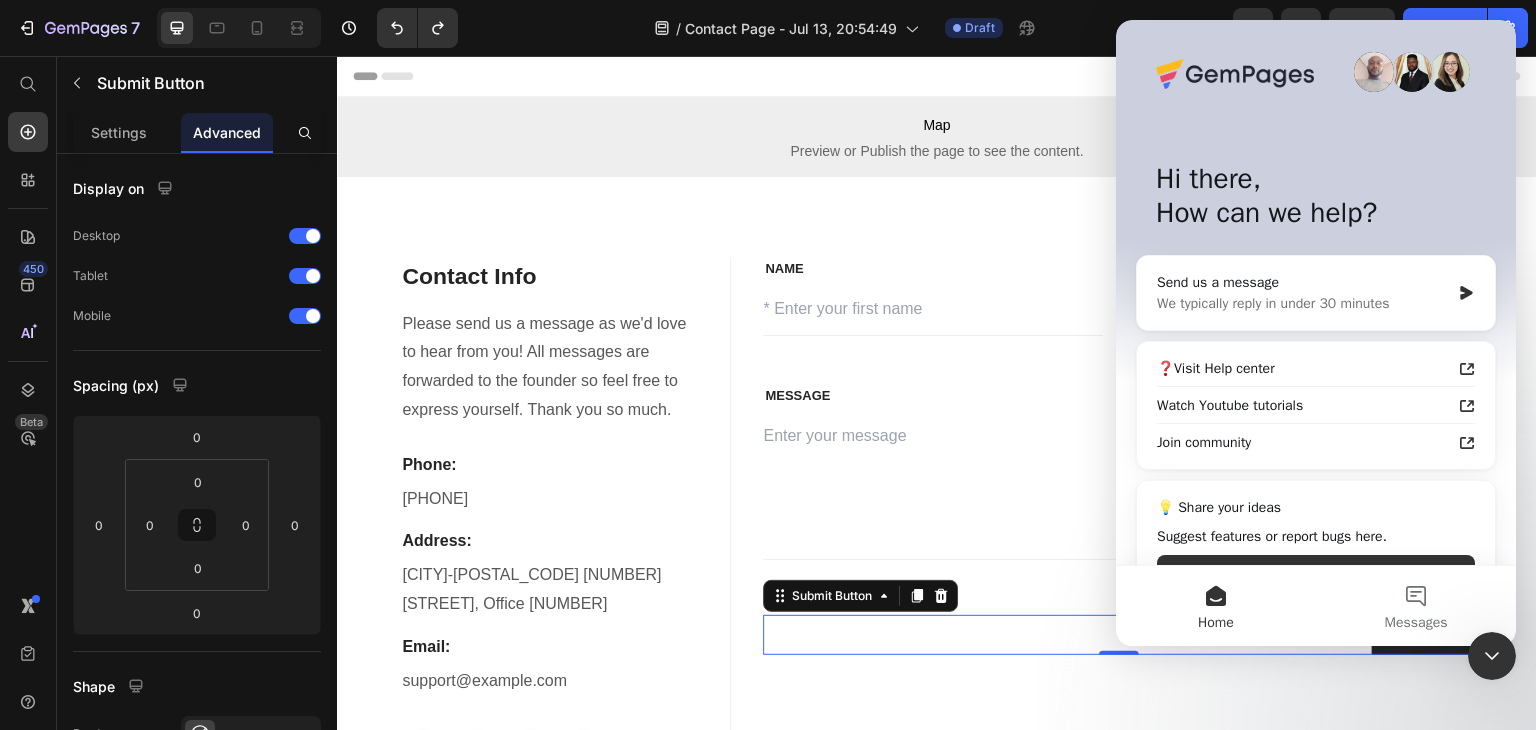 scroll, scrollTop: 0, scrollLeft: 0, axis: both 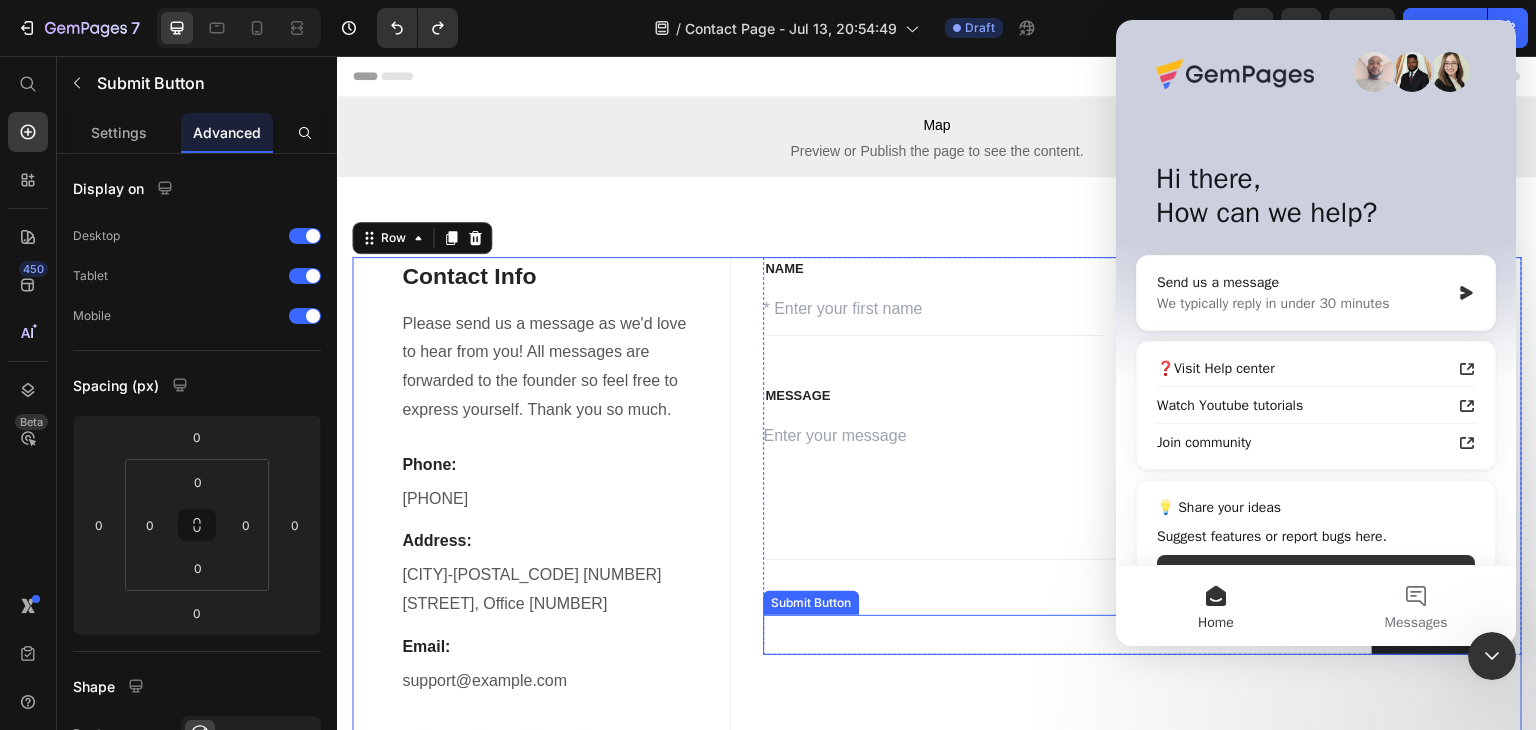 click on "Submit Submit Button" at bounding box center (1118, 635) 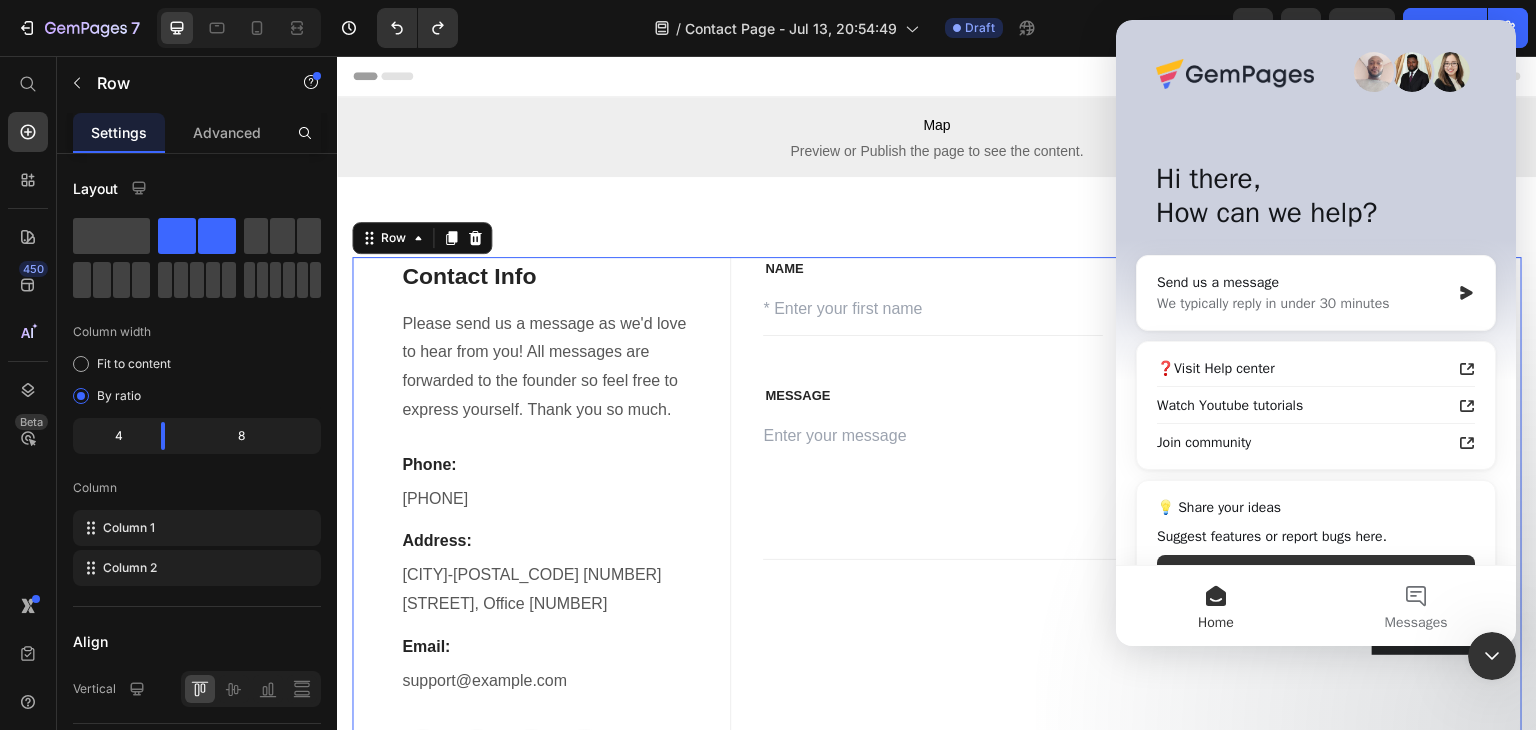 click at bounding box center [1492, 656] 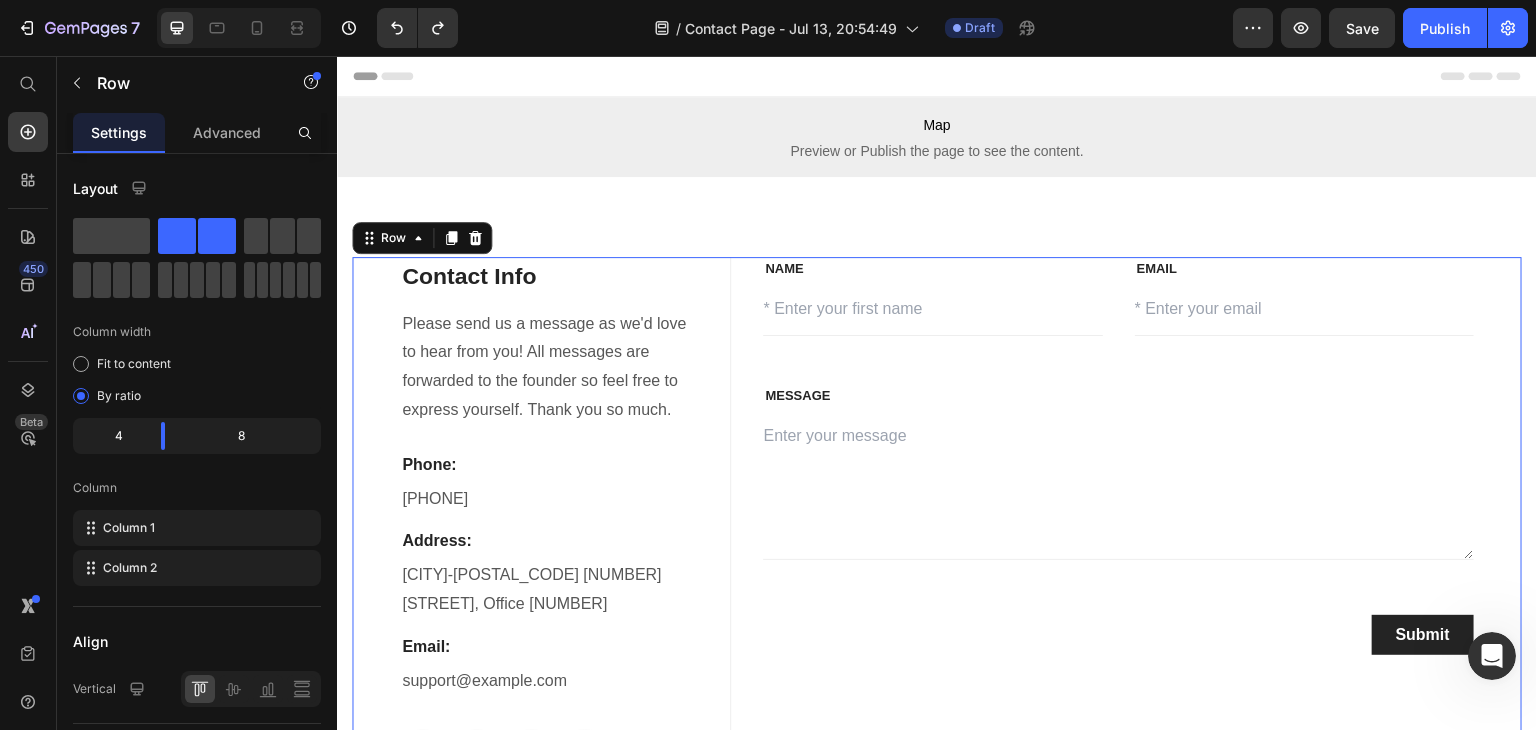 scroll, scrollTop: 0, scrollLeft: 0, axis: both 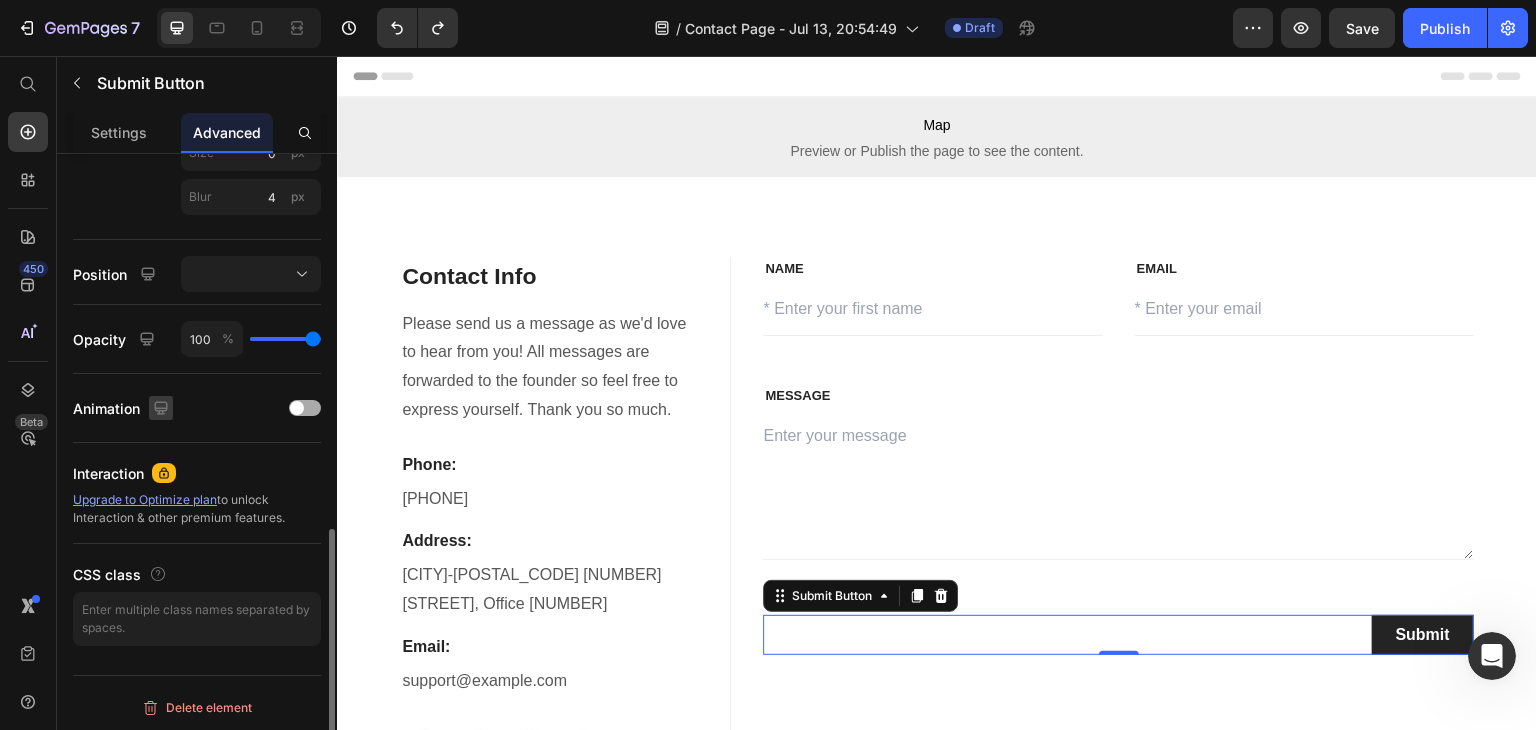 click 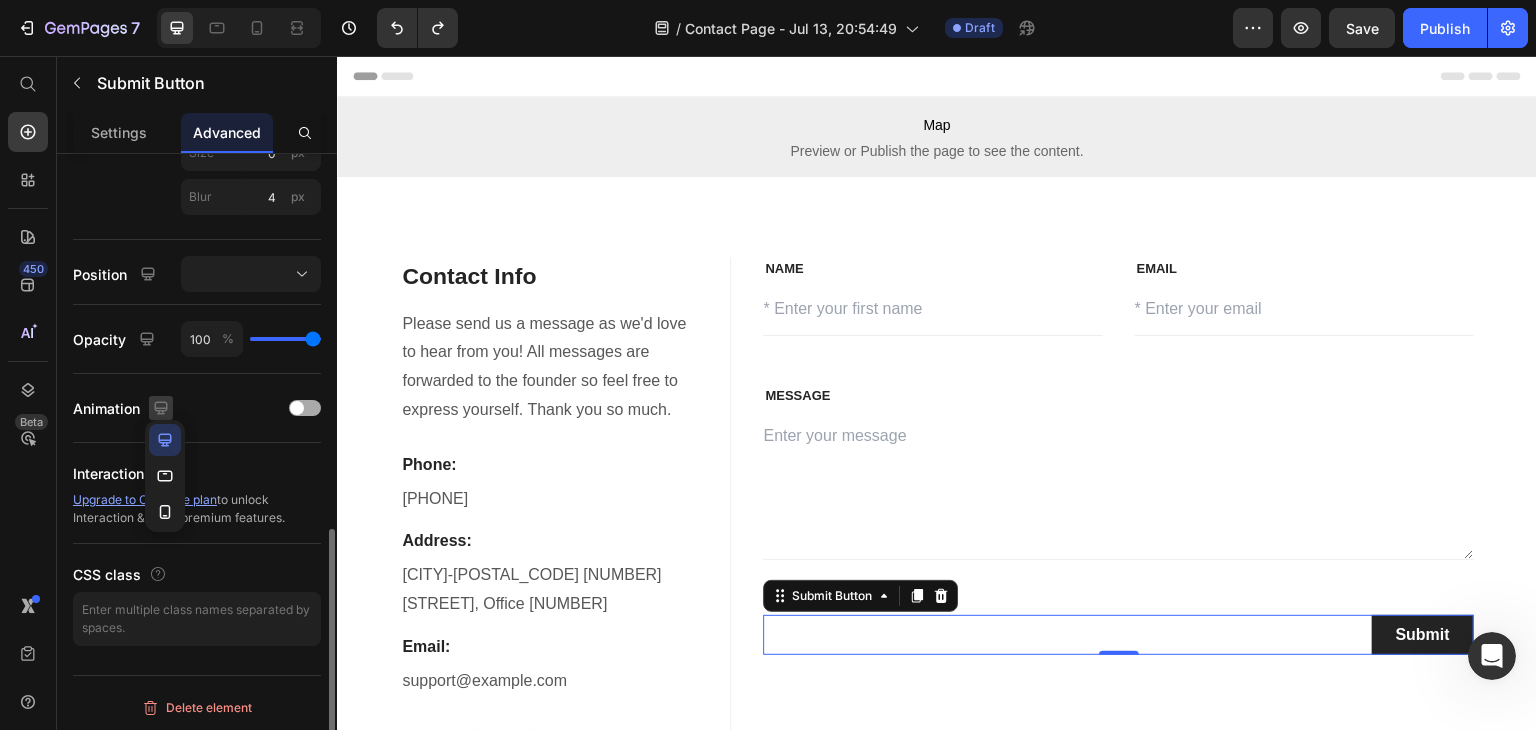click 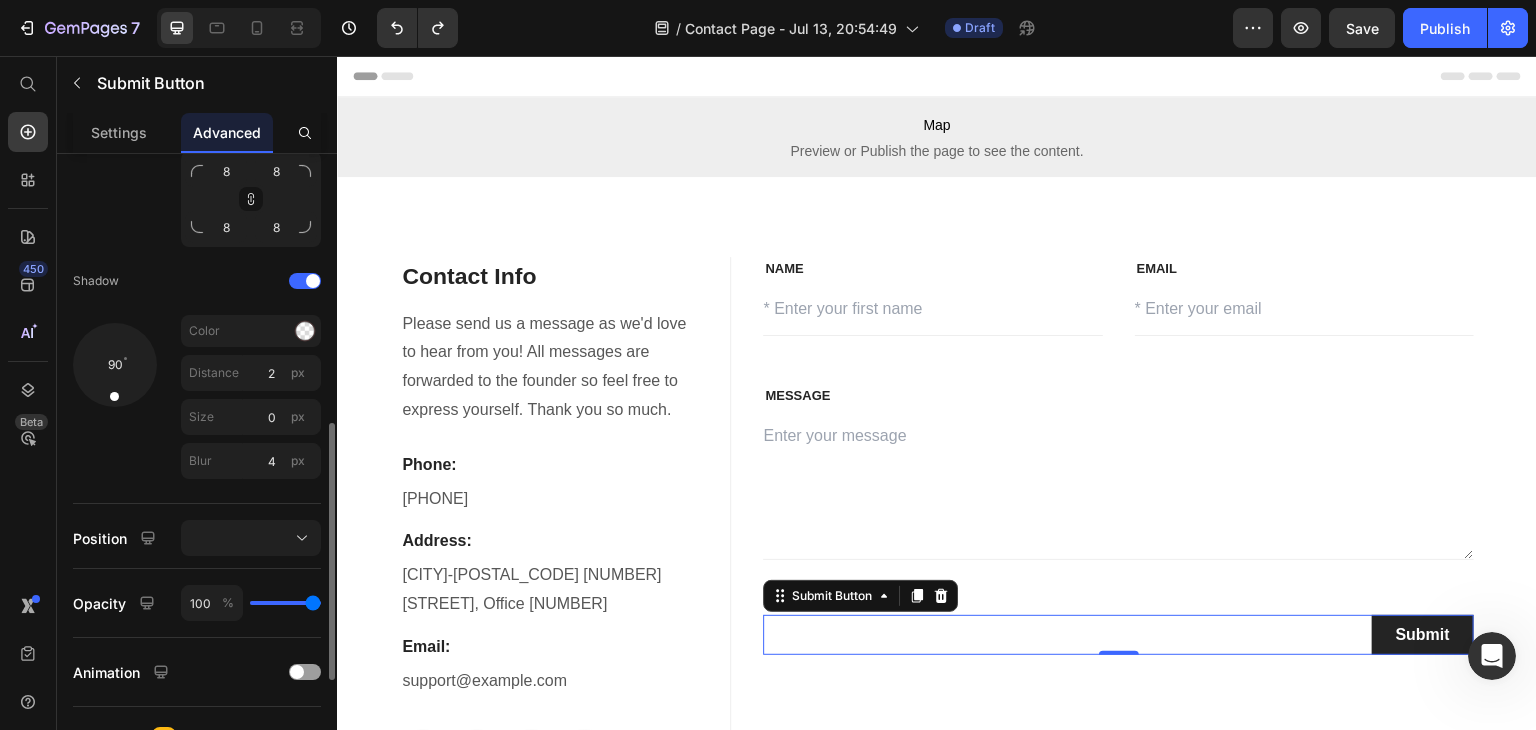 scroll, scrollTop: 656, scrollLeft: 0, axis: vertical 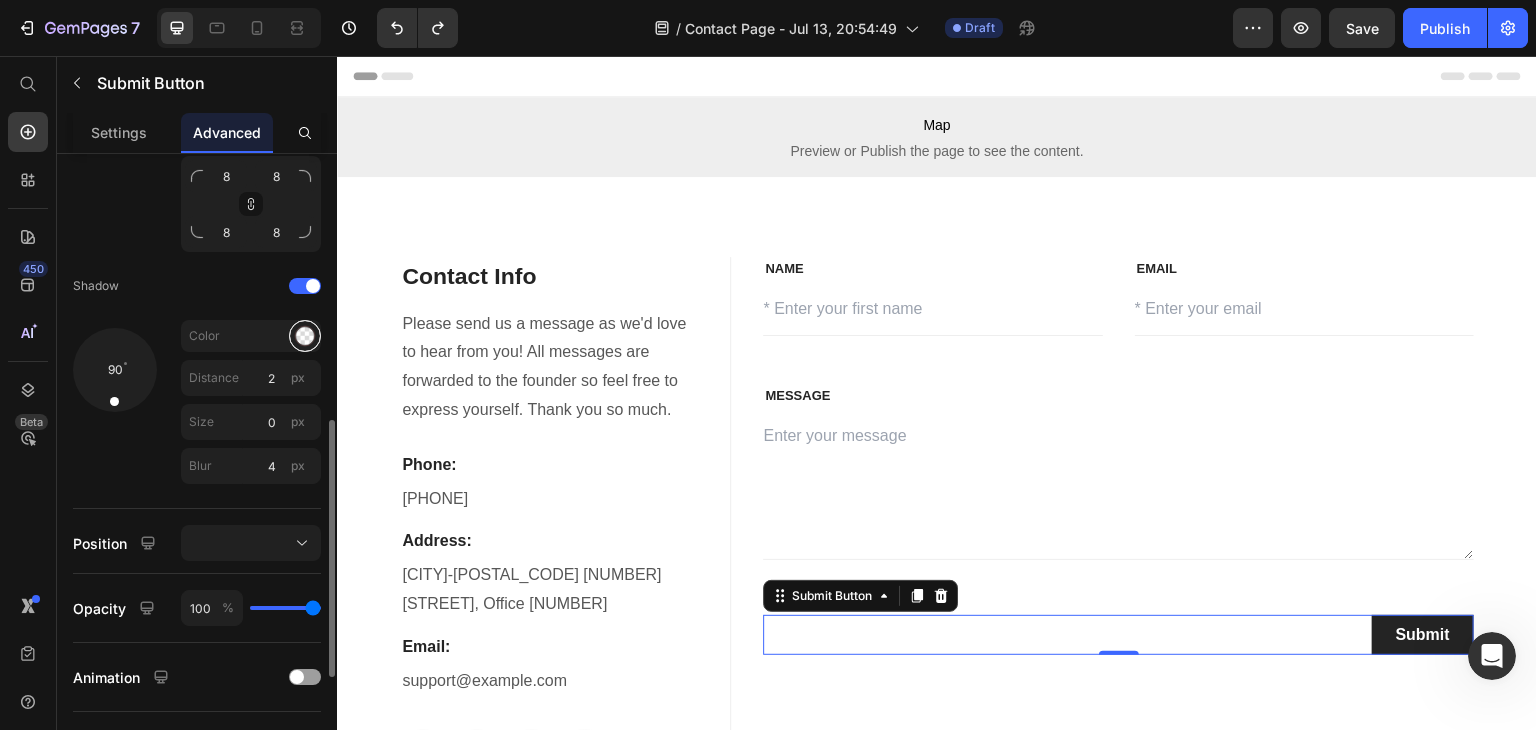click at bounding box center (305, 336) 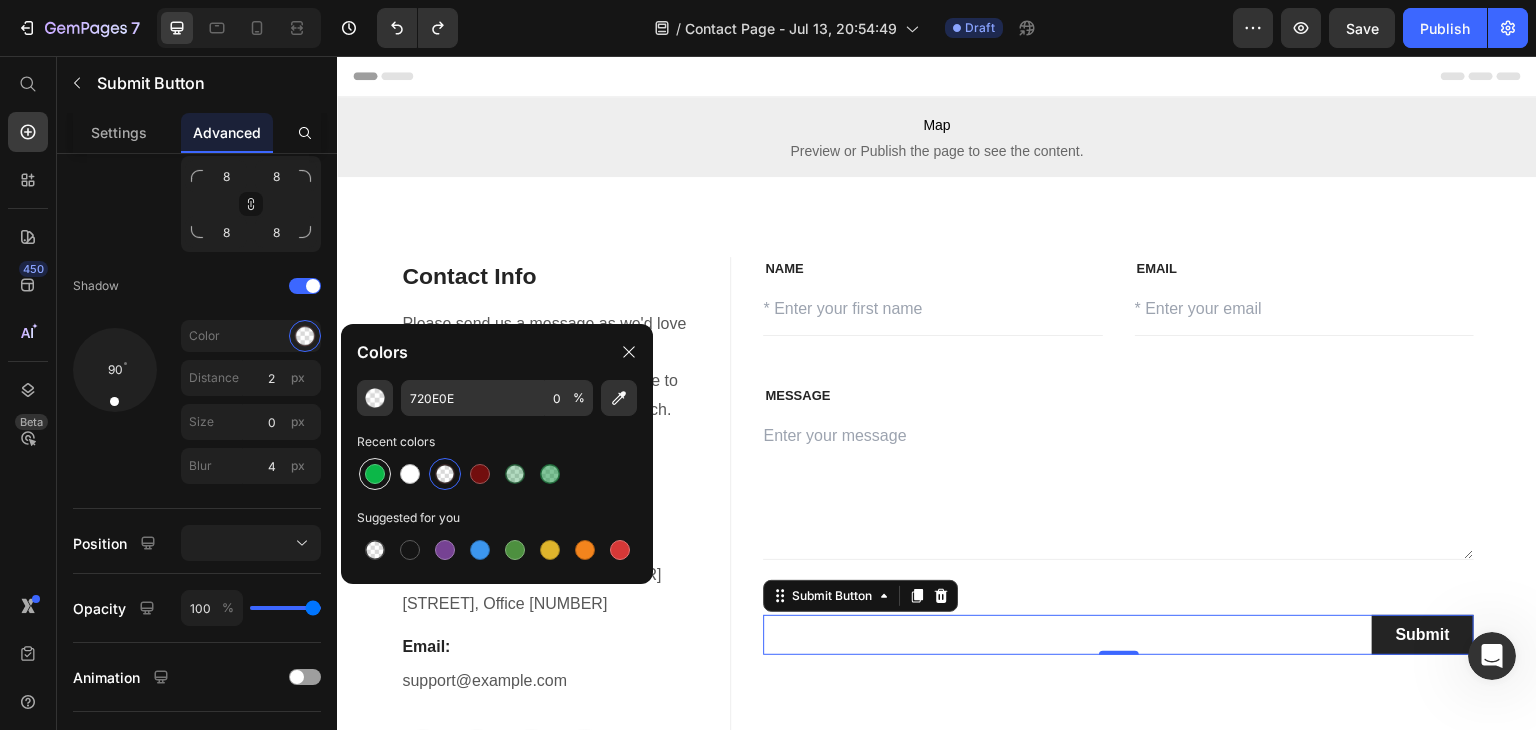 click at bounding box center (375, 474) 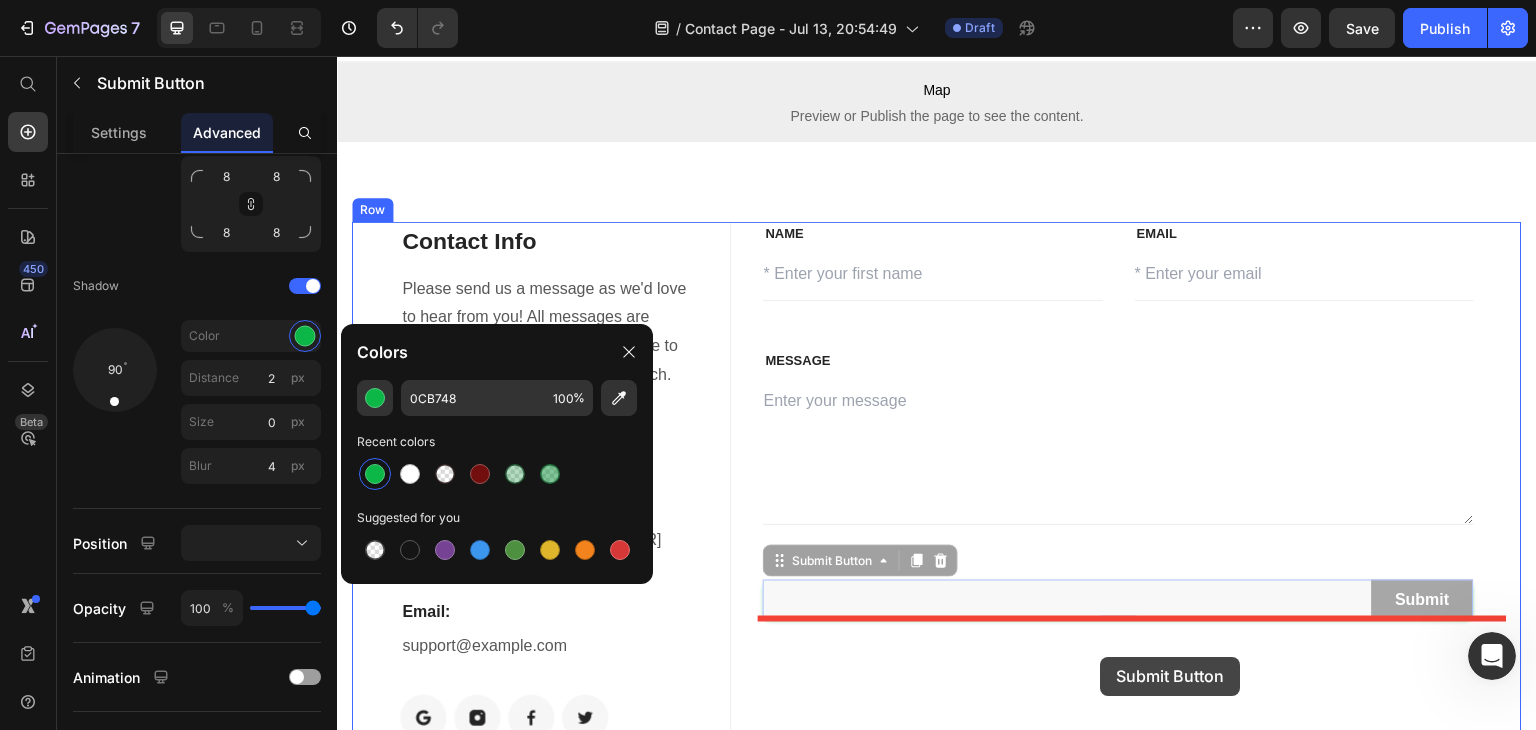scroll, scrollTop: 48, scrollLeft: 0, axis: vertical 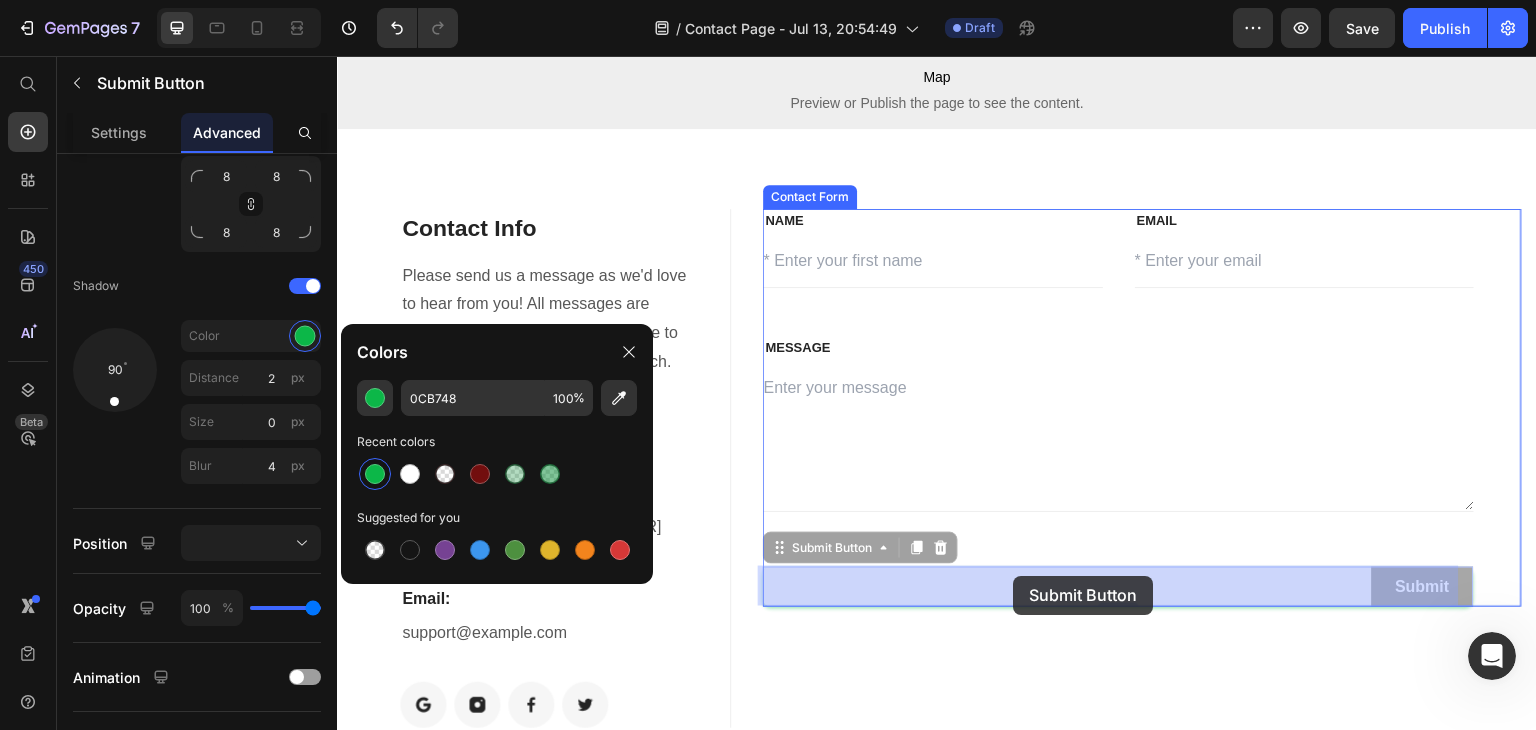 drag, startPoint x: 944, startPoint y: 630, endPoint x: 1014, endPoint y: 577, distance: 87.80091 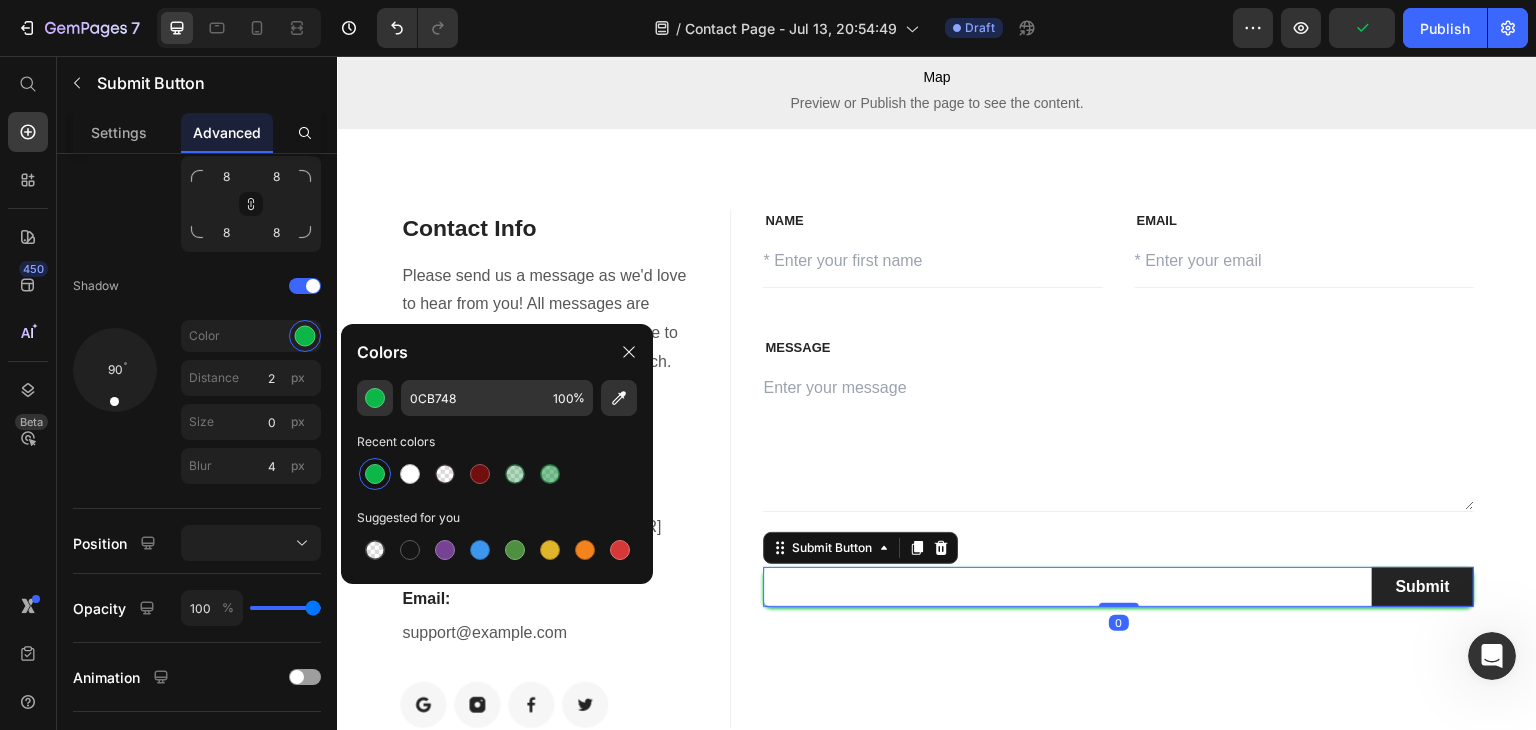 drag, startPoint x: 1106, startPoint y: 602, endPoint x: 1101, endPoint y: 567, distance: 35.35534 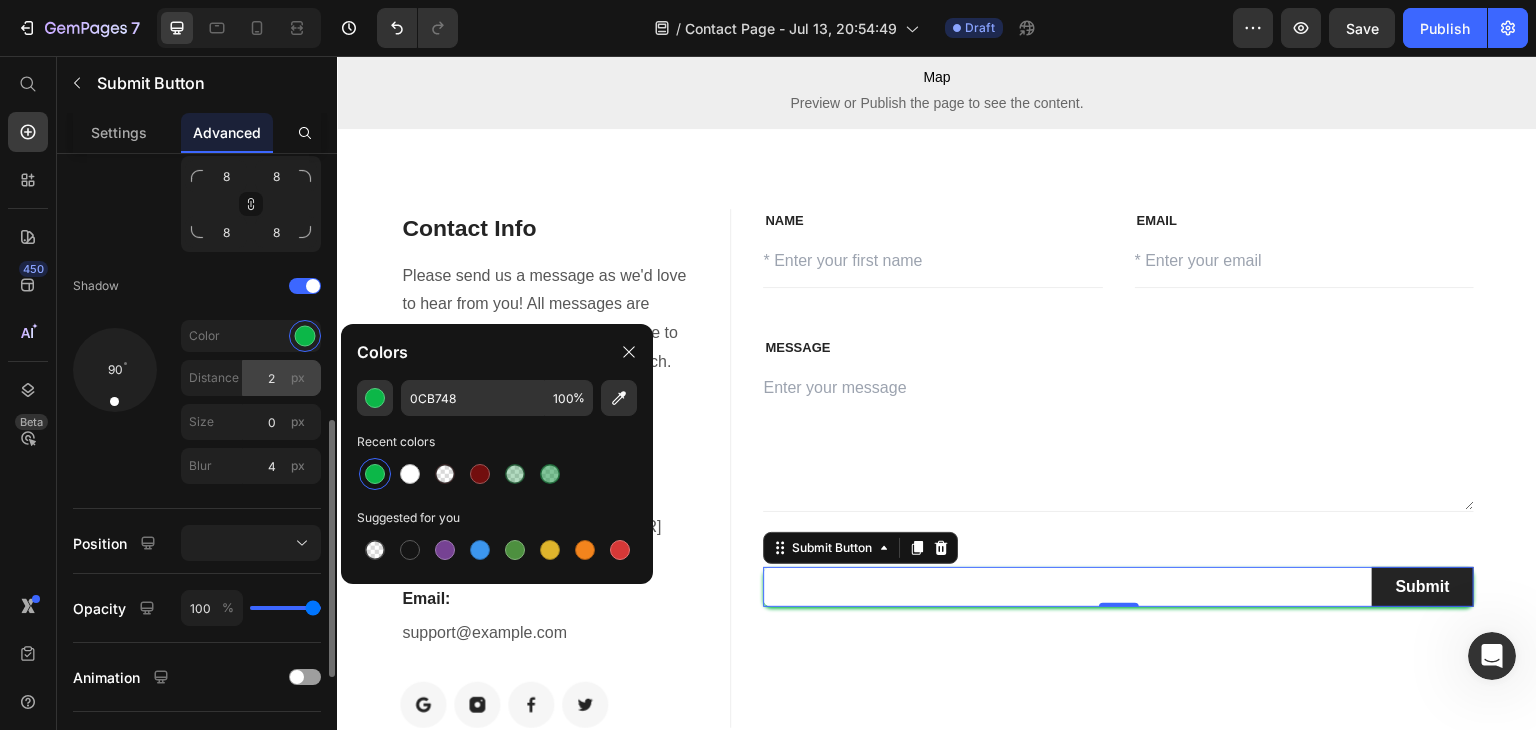 click on "px" at bounding box center [298, 378] 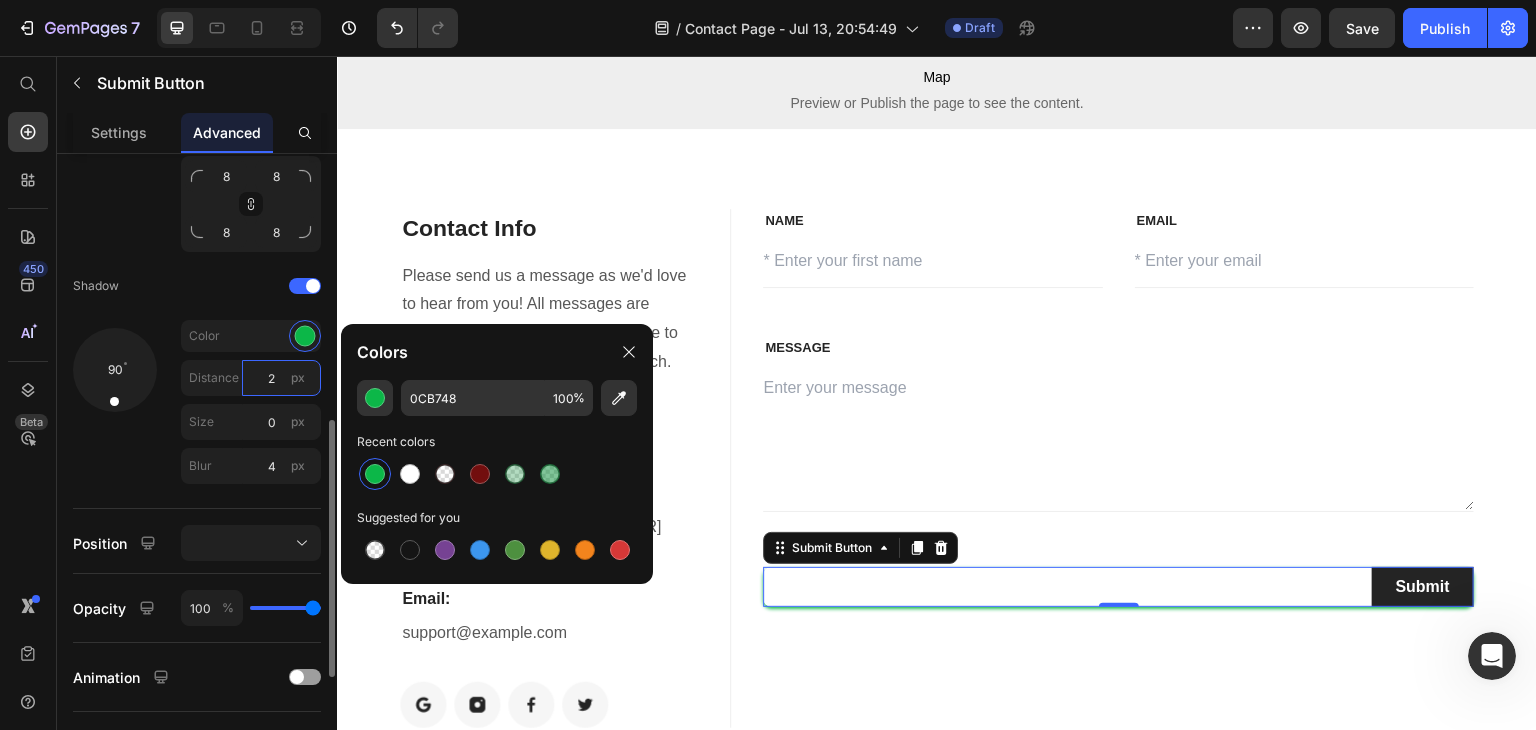 click on "2" at bounding box center [281, 378] 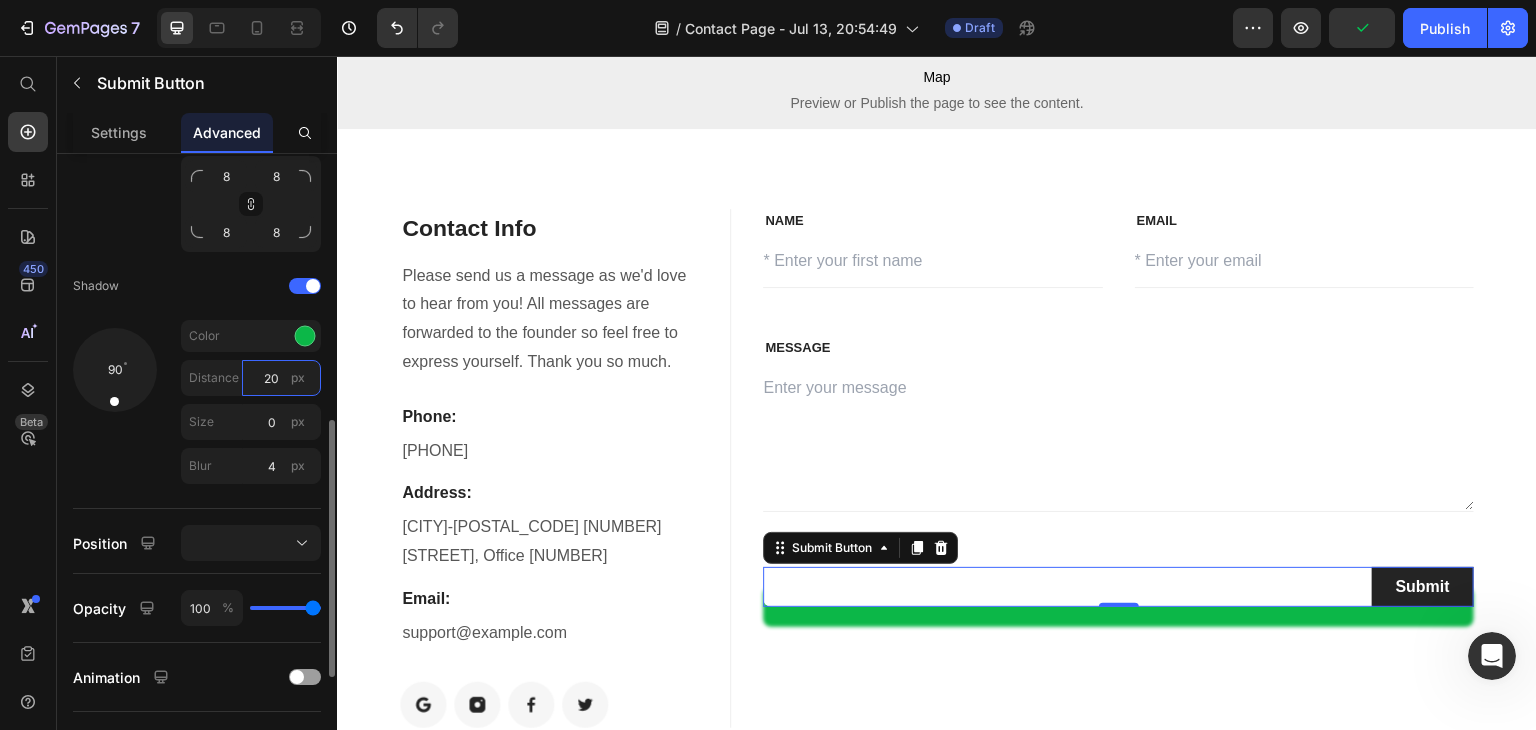 type on "2" 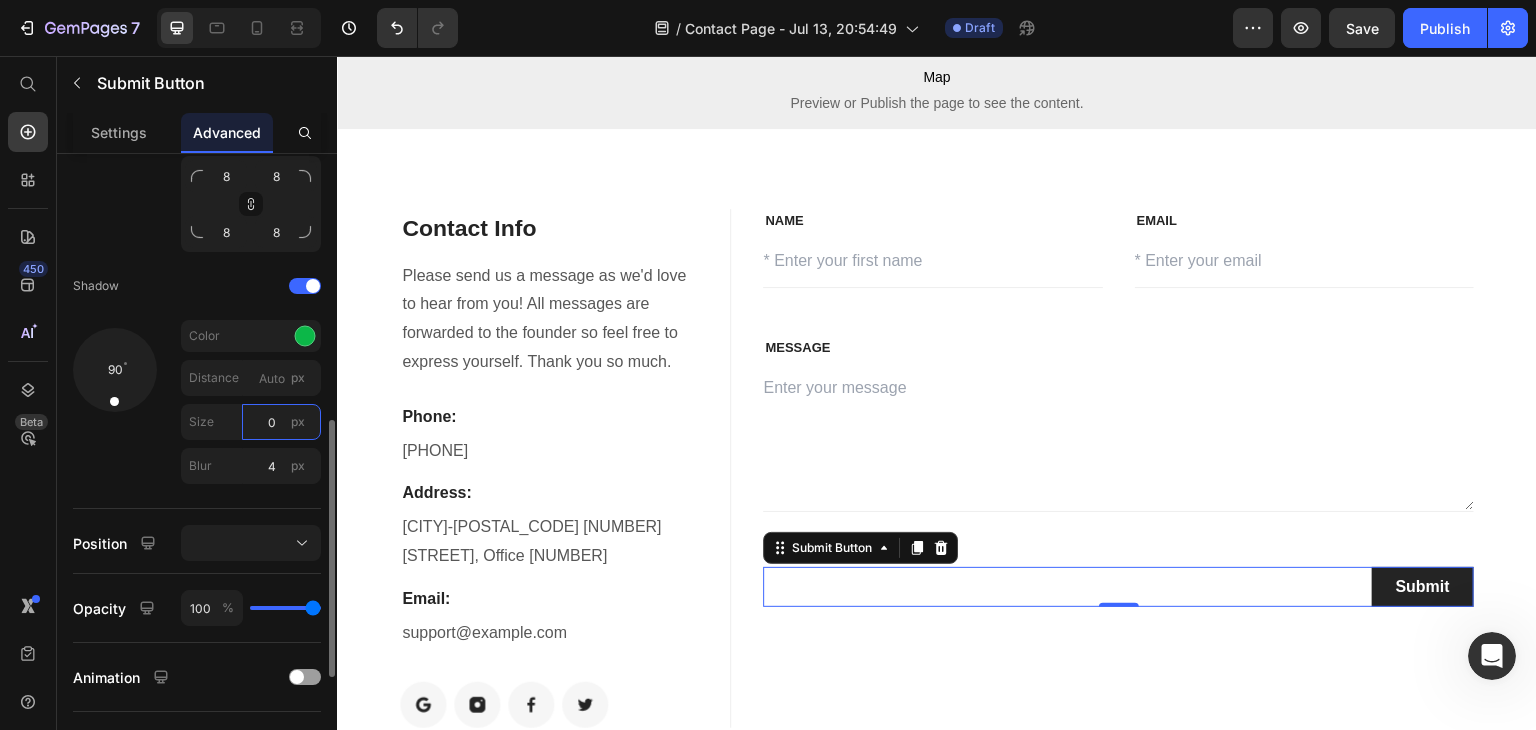 type on "2" 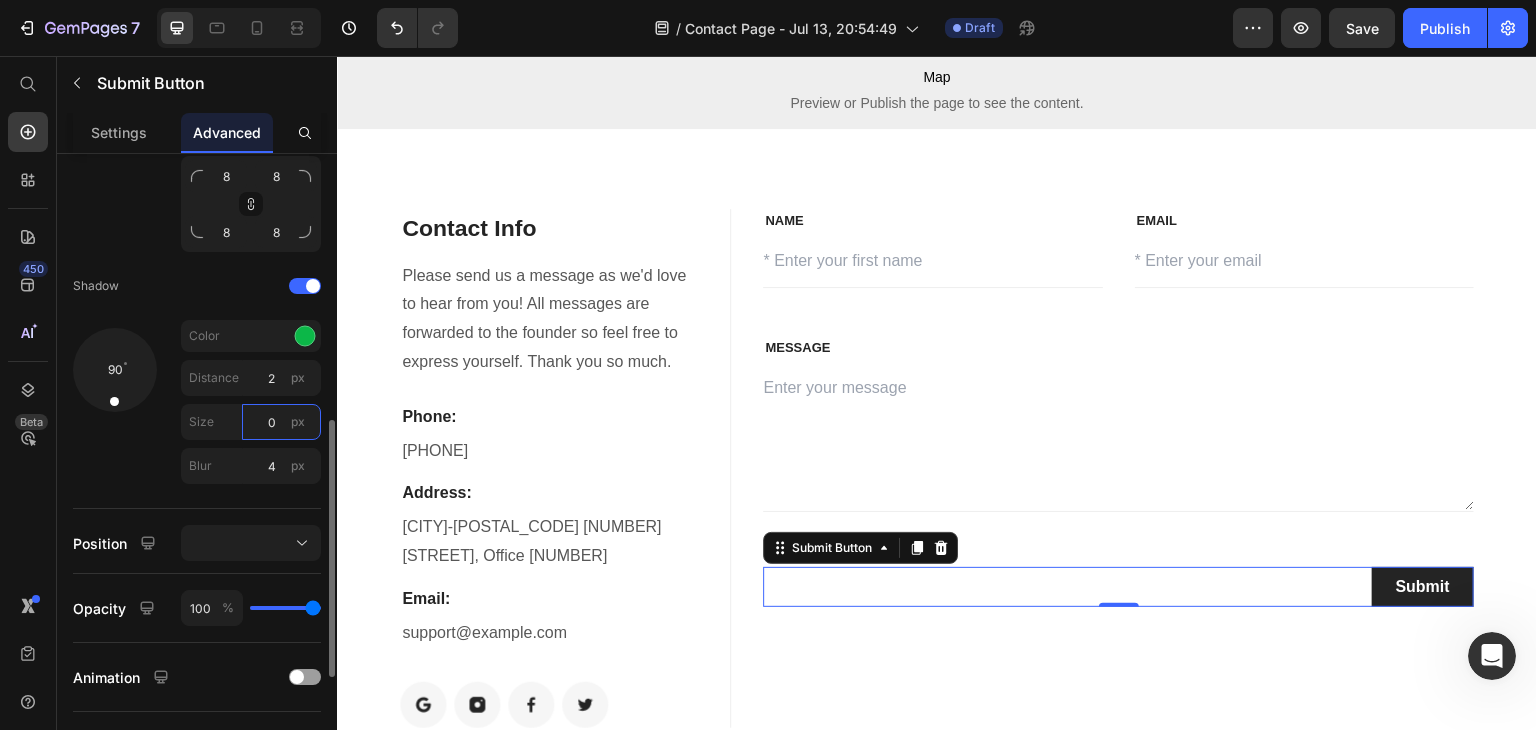 click on "0" at bounding box center [281, 422] 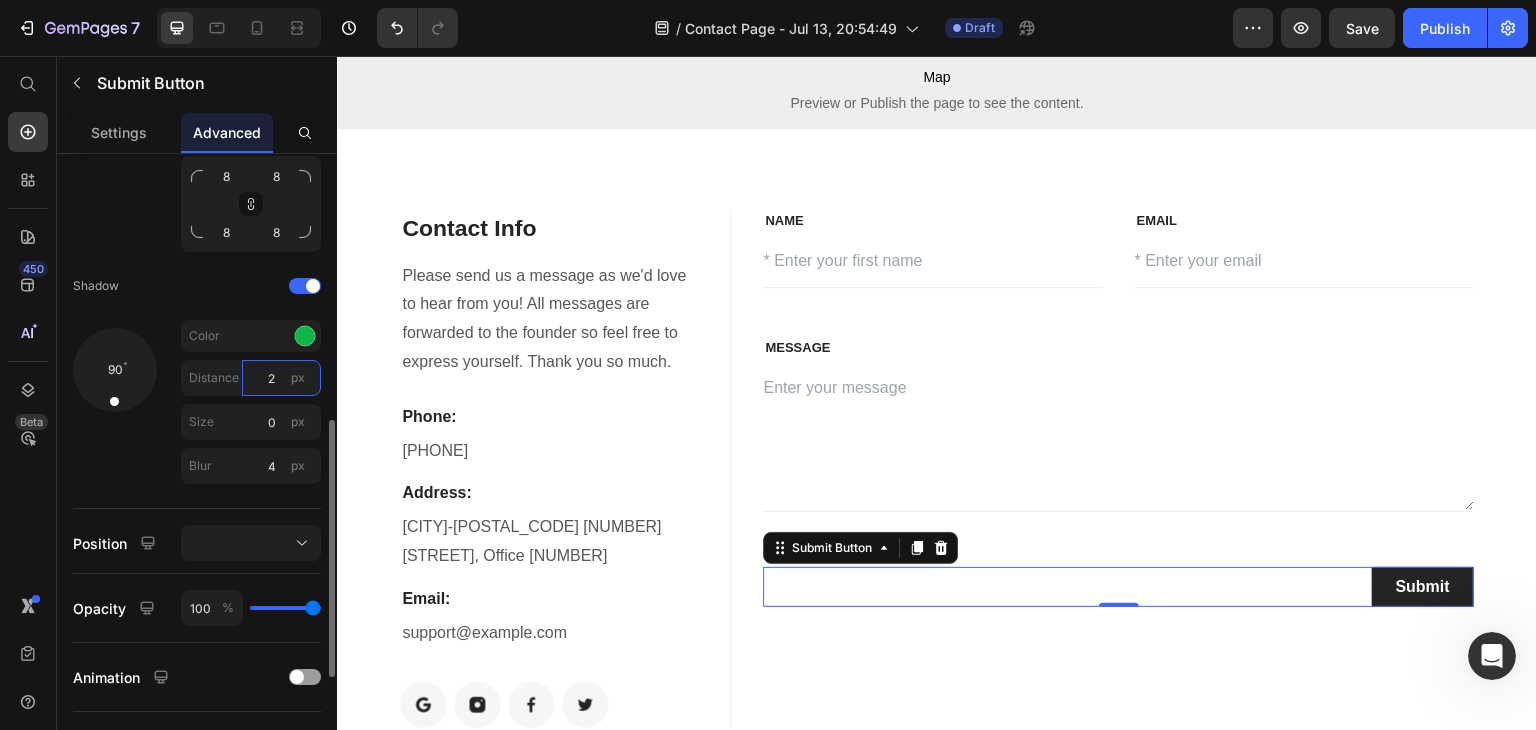 click on "2" at bounding box center [281, 378] 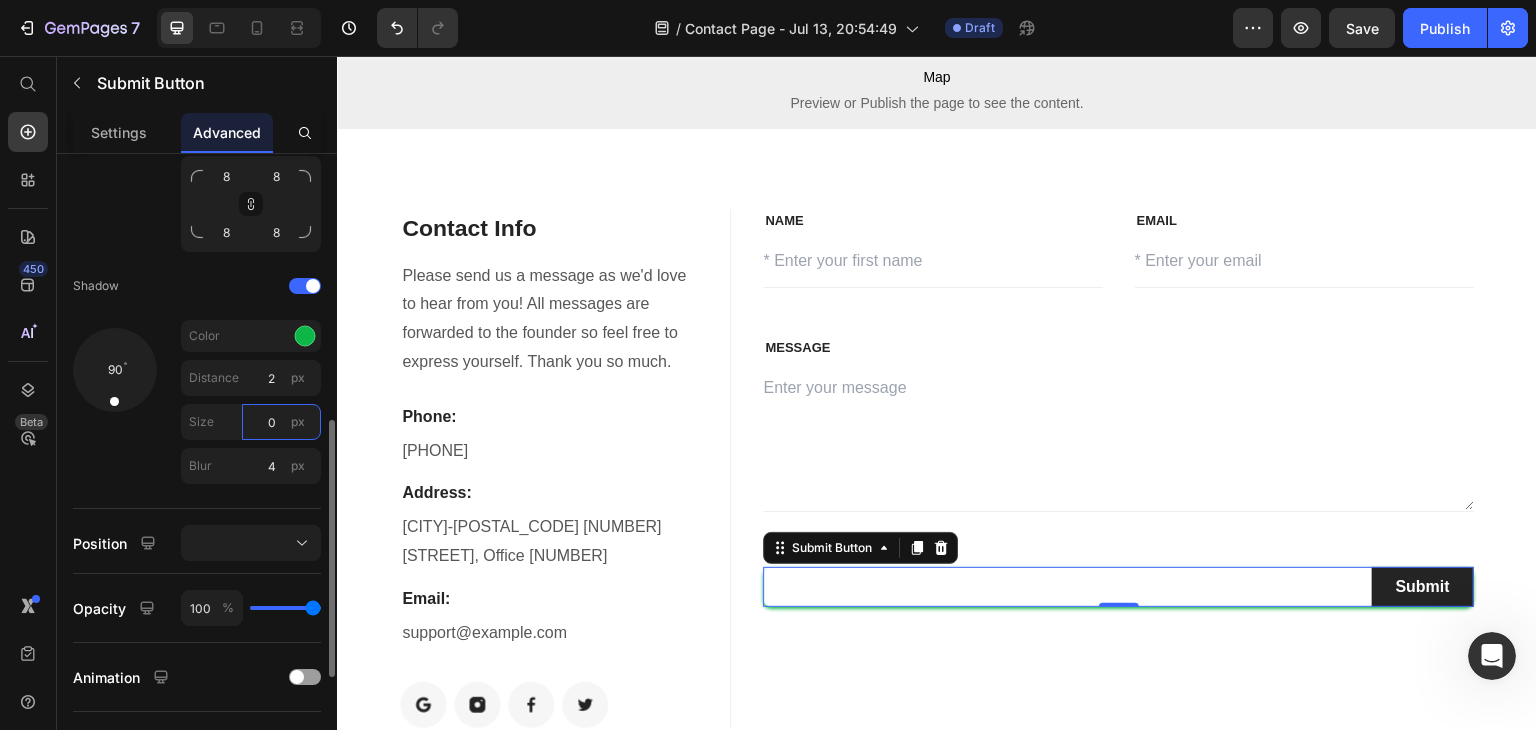 click on "0" at bounding box center (281, 422) 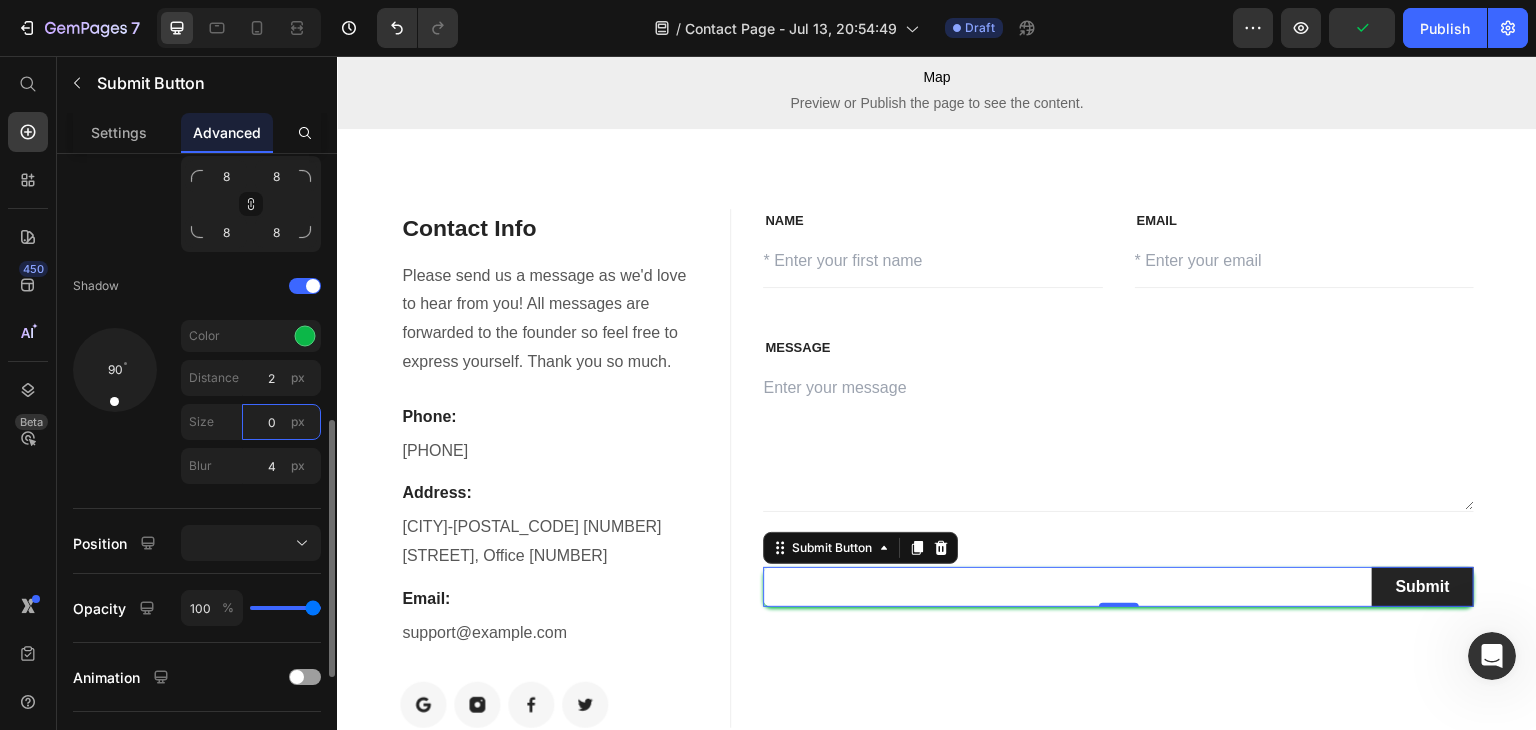 type on "3" 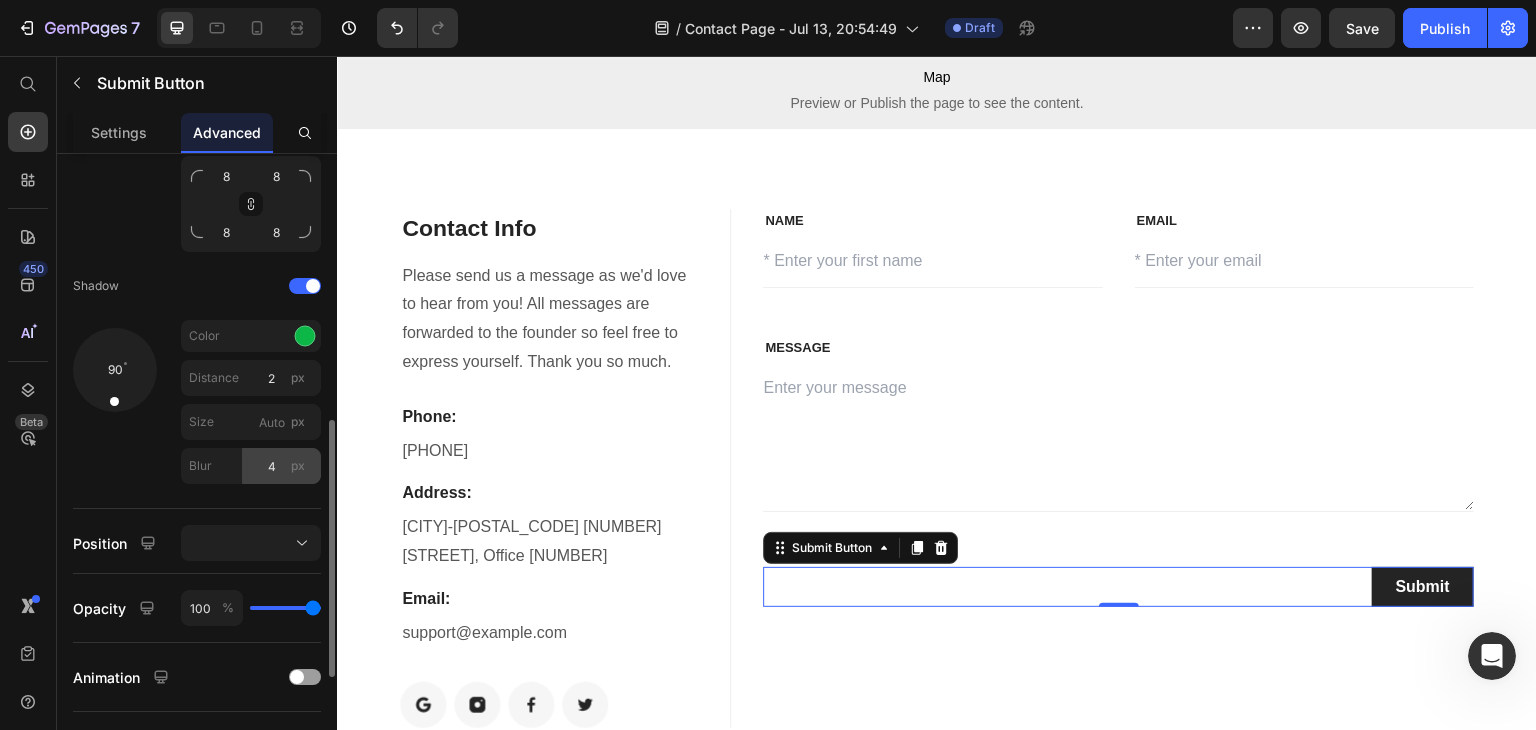 type on "0" 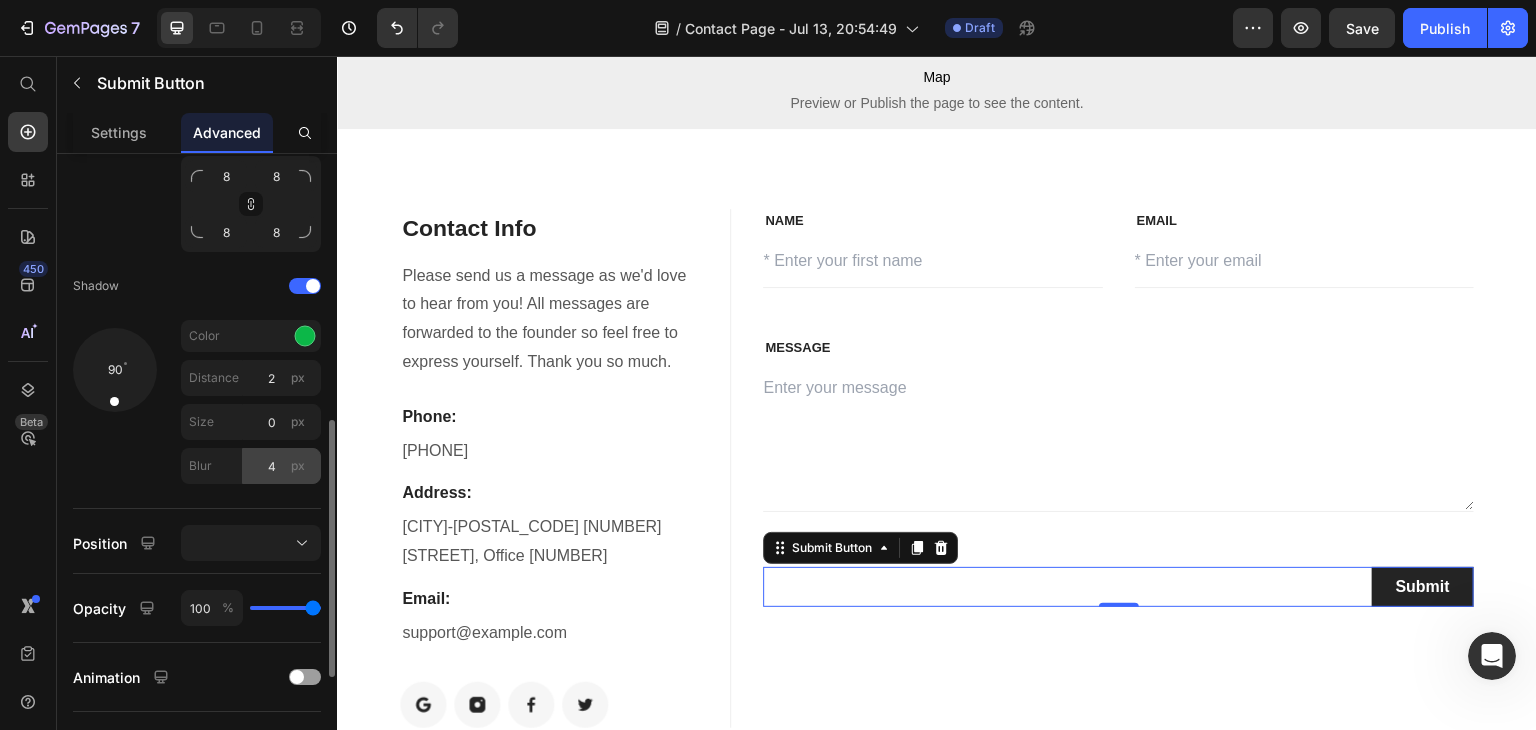 click on "px" at bounding box center (298, 466) 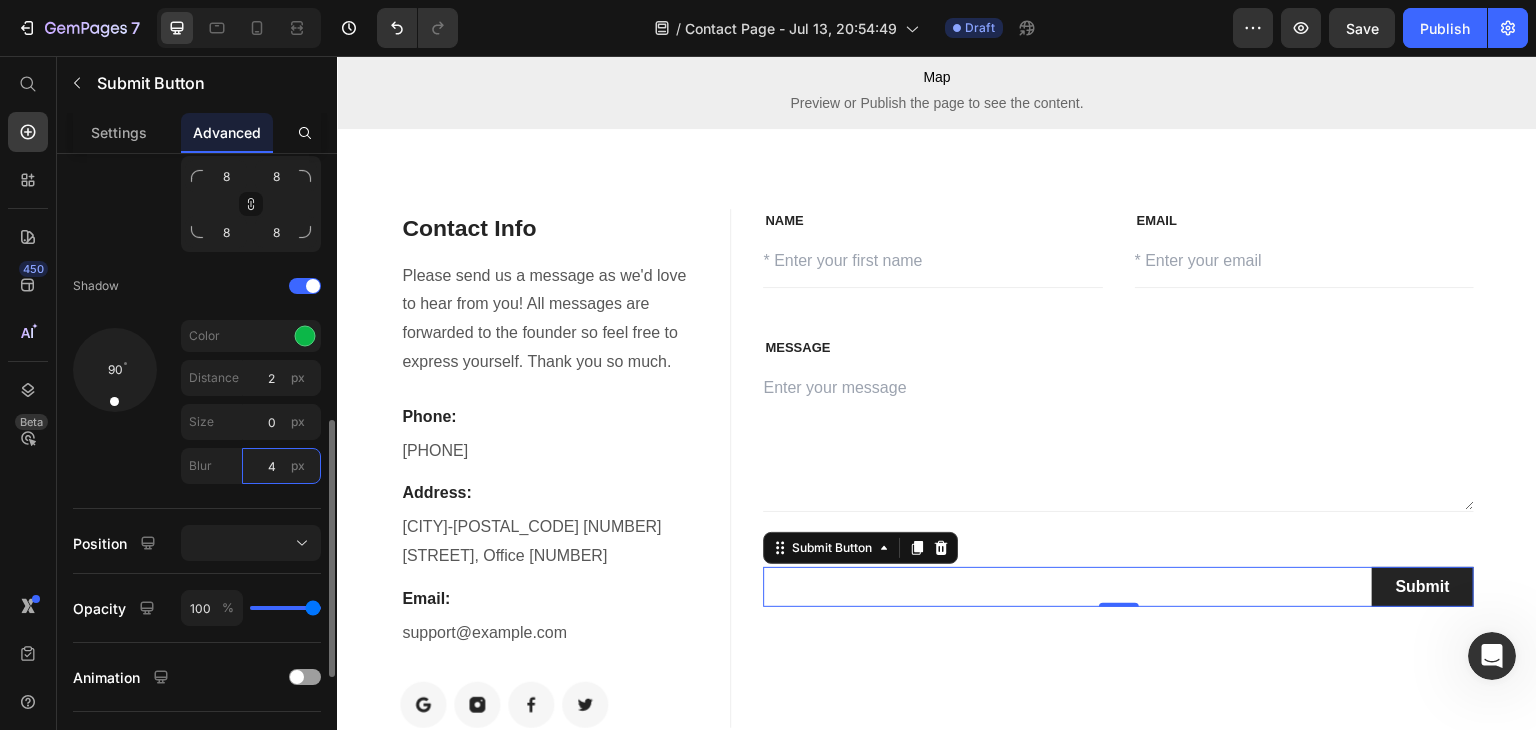 type on "5" 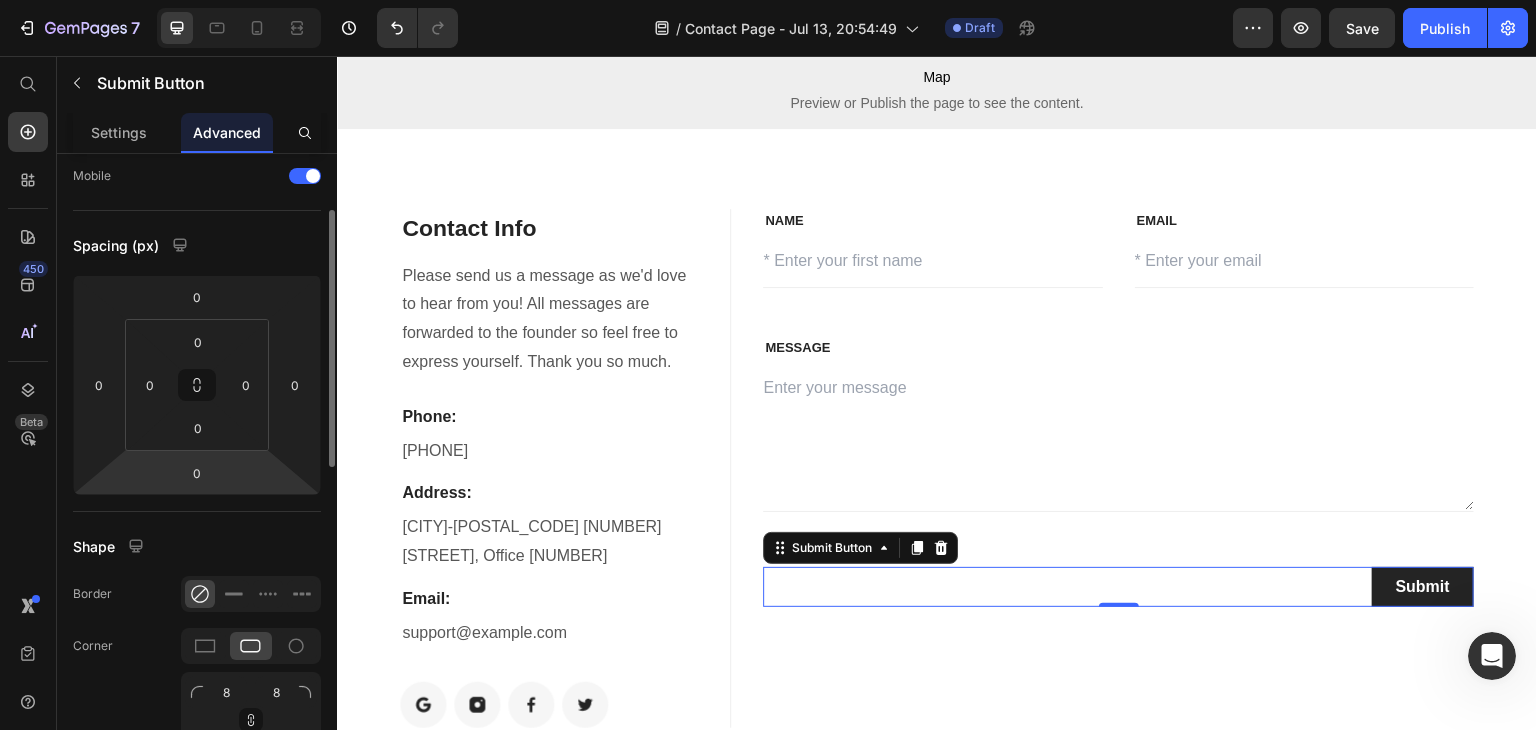scroll, scrollTop: 0, scrollLeft: 0, axis: both 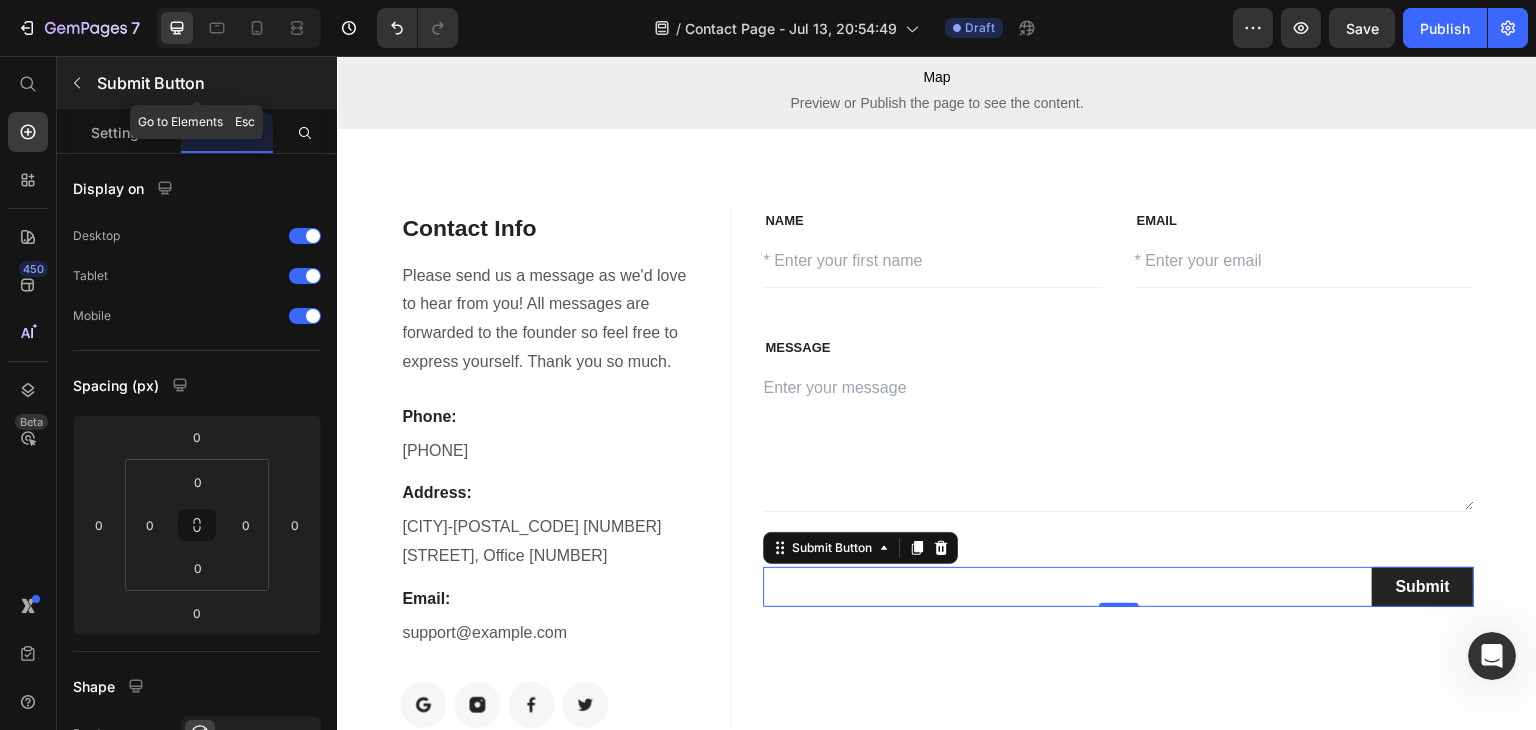 type on "4" 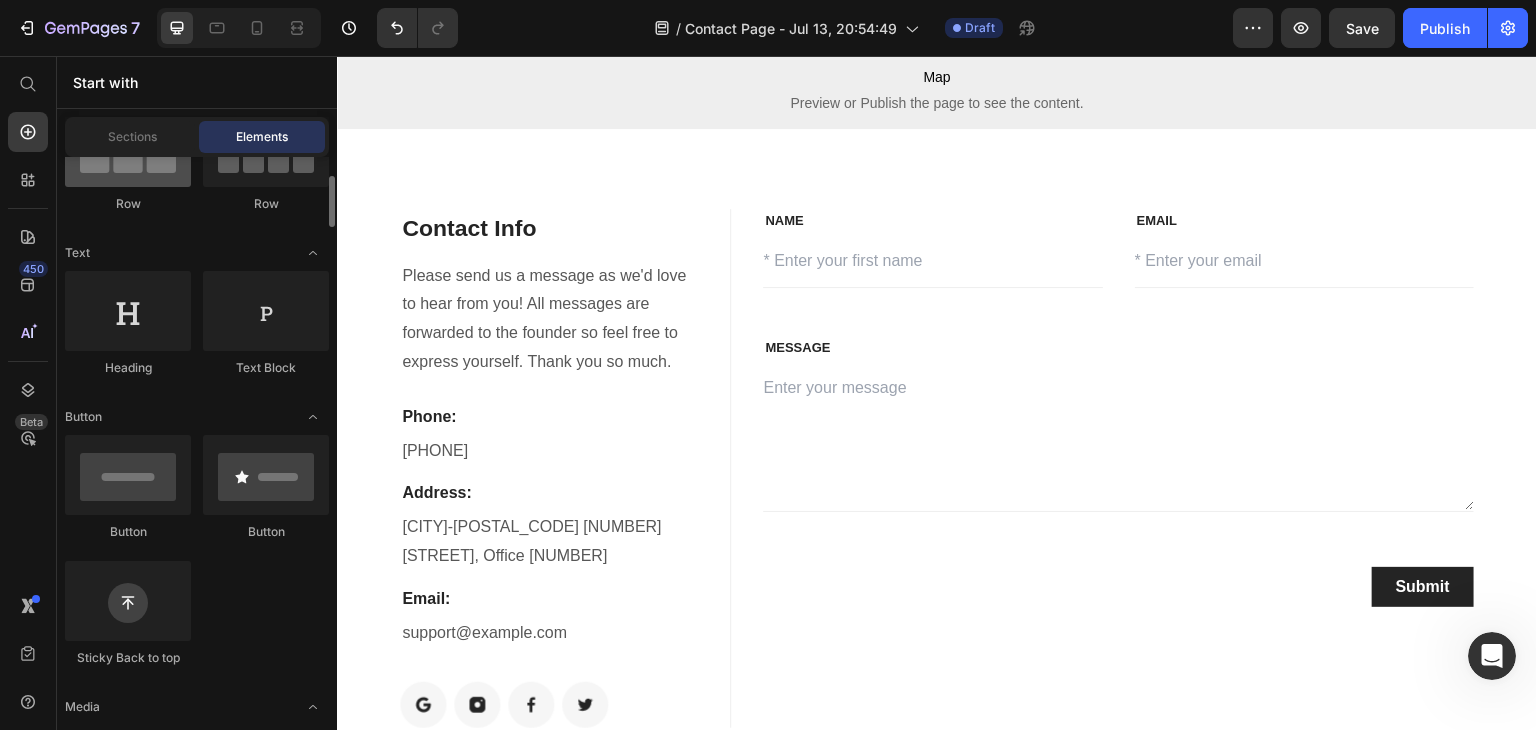 scroll, scrollTop: 218, scrollLeft: 0, axis: vertical 